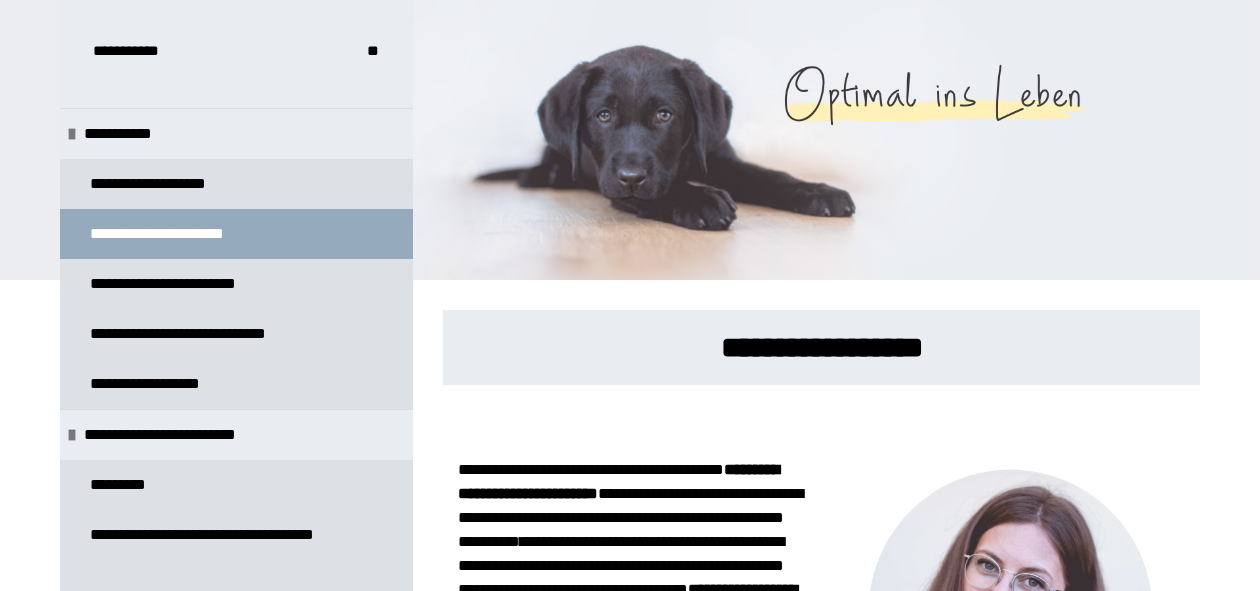 scroll, scrollTop: 611, scrollLeft: 0, axis: vertical 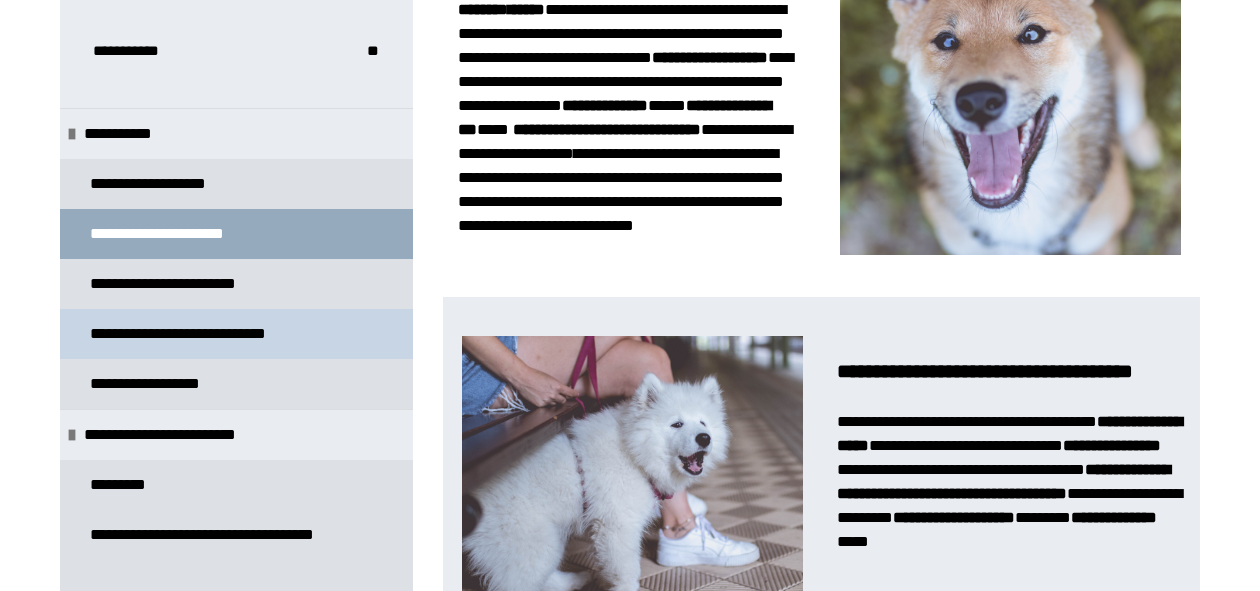 click on "**********" at bounding box center (205, 334) 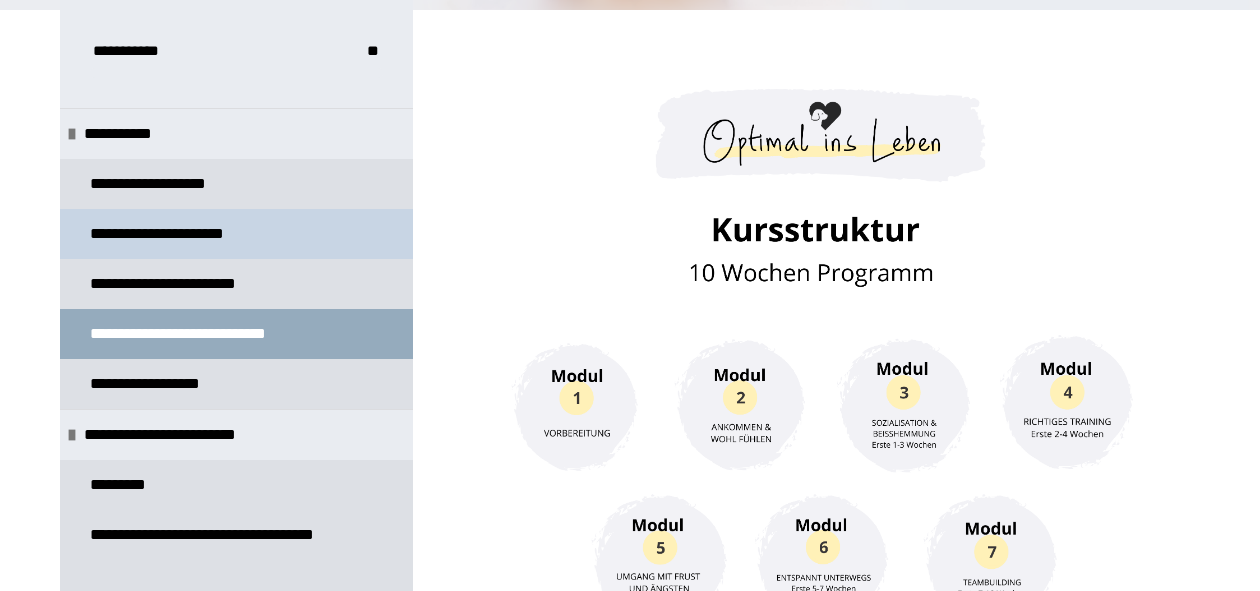 click on "**********" at bounding box center [170, 234] 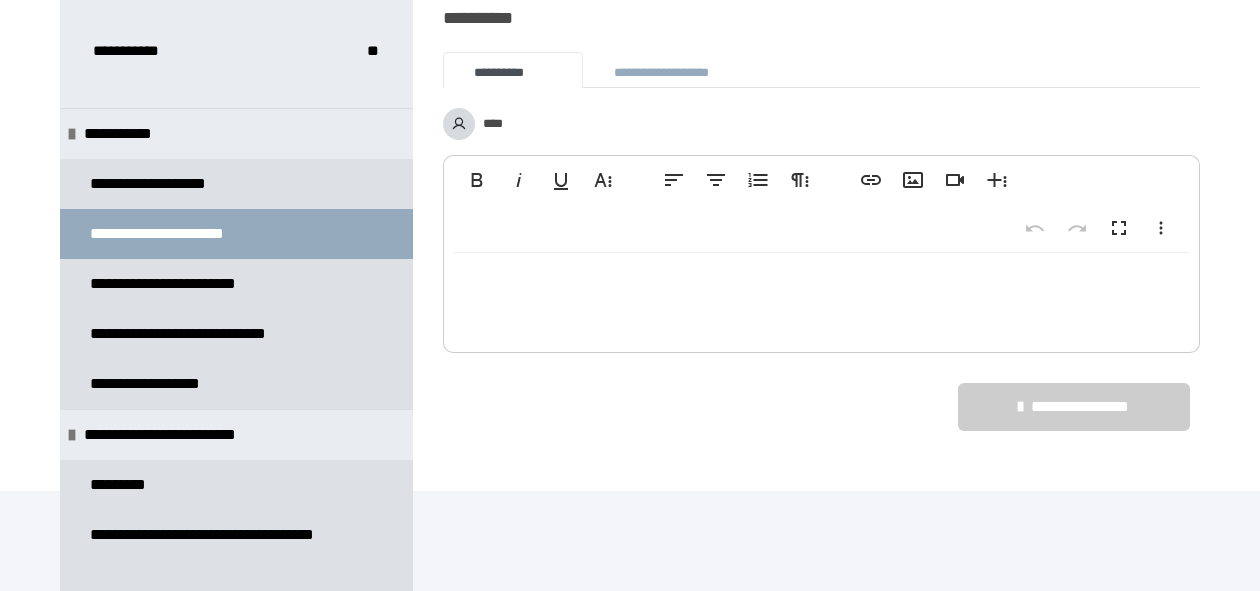 scroll, scrollTop: 4976, scrollLeft: 0, axis: vertical 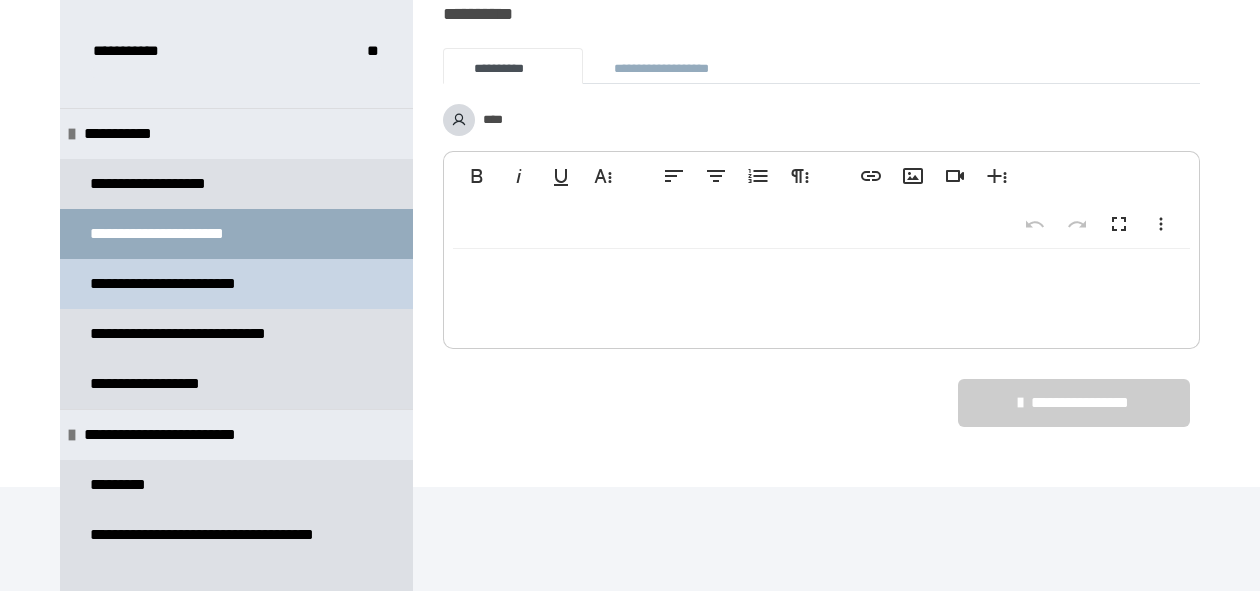 click on "**********" at bounding box center (186, 284) 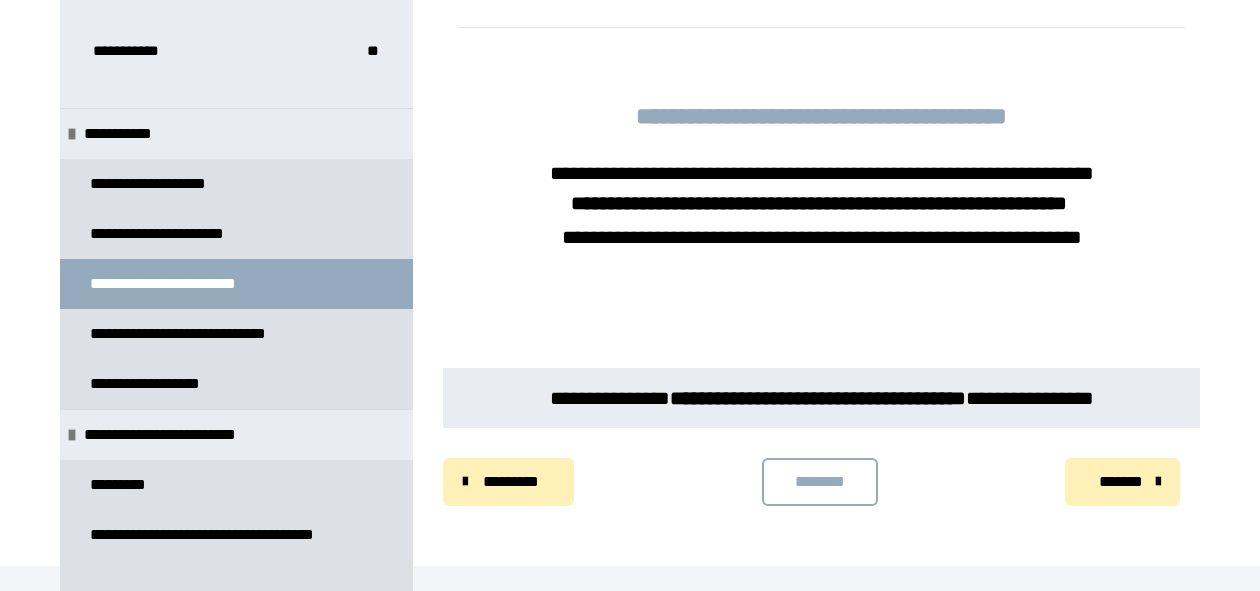 scroll, scrollTop: 2712, scrollLeft: 0, axis: vertical 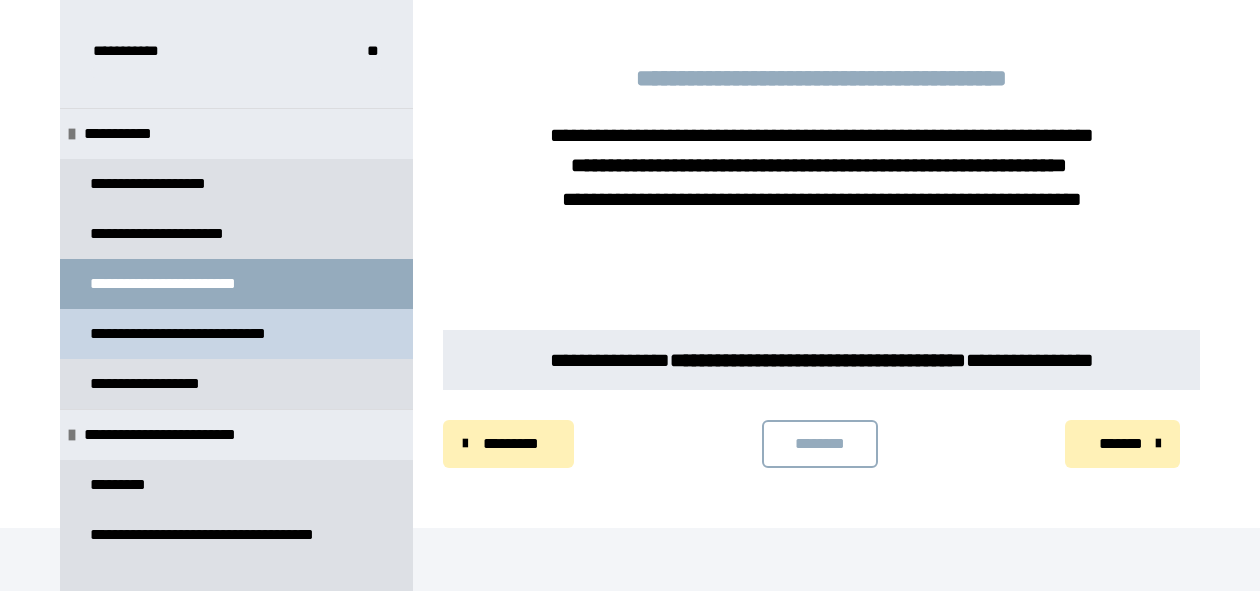 click on "**********" at bounding box center [205, 334] 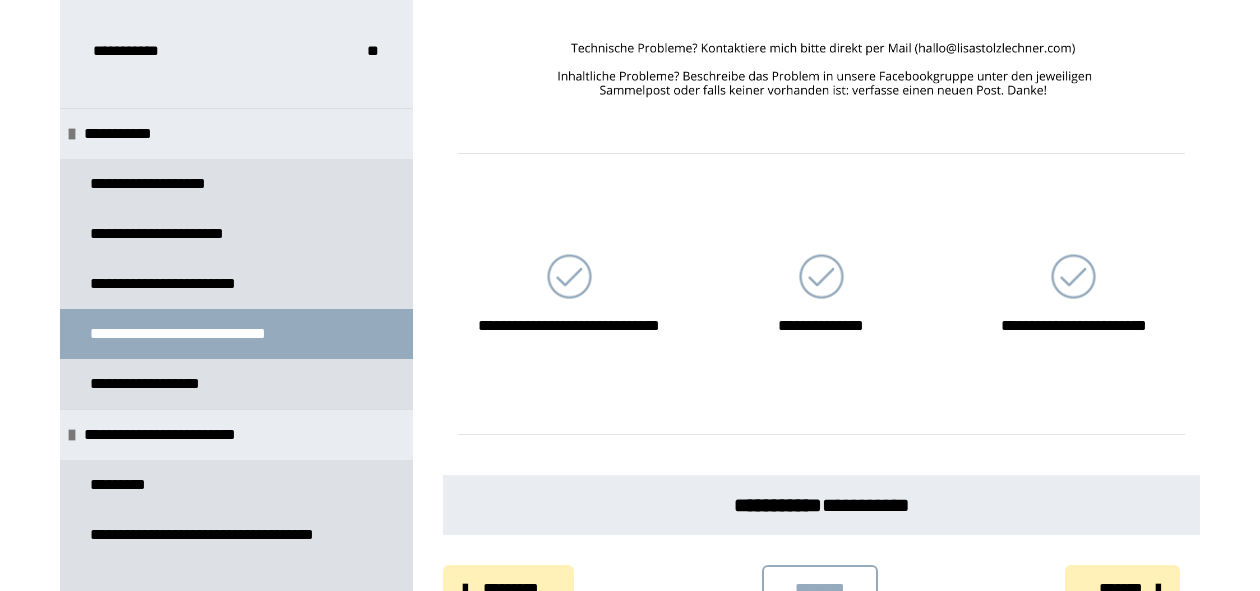 scroll, scrollTop: 2202, scrollLeft: 0, axis: vertical 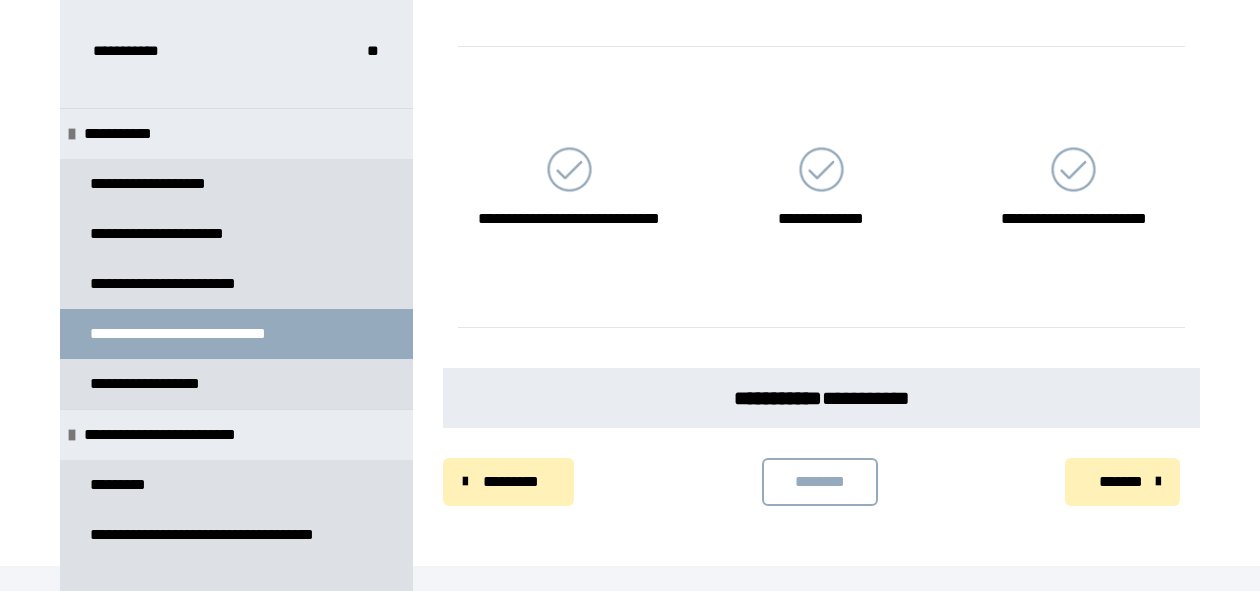 click on "*******" at bounding box center [1120, 482] 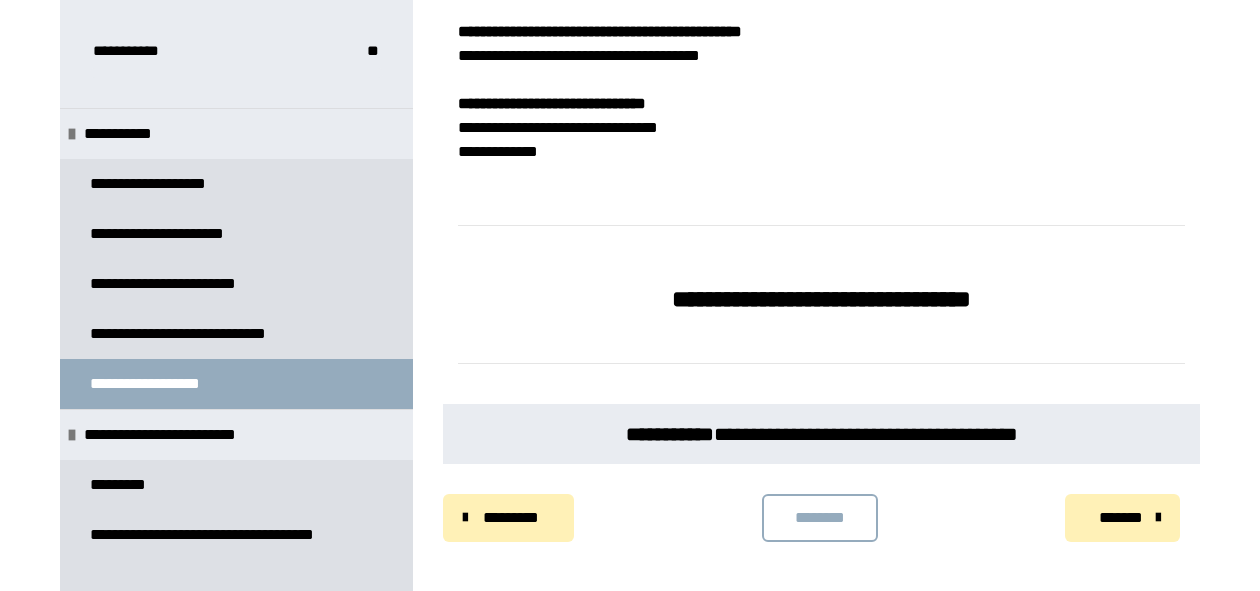 scroll, scrollTop: 8707, scrollLeft: 0, axis: vertical 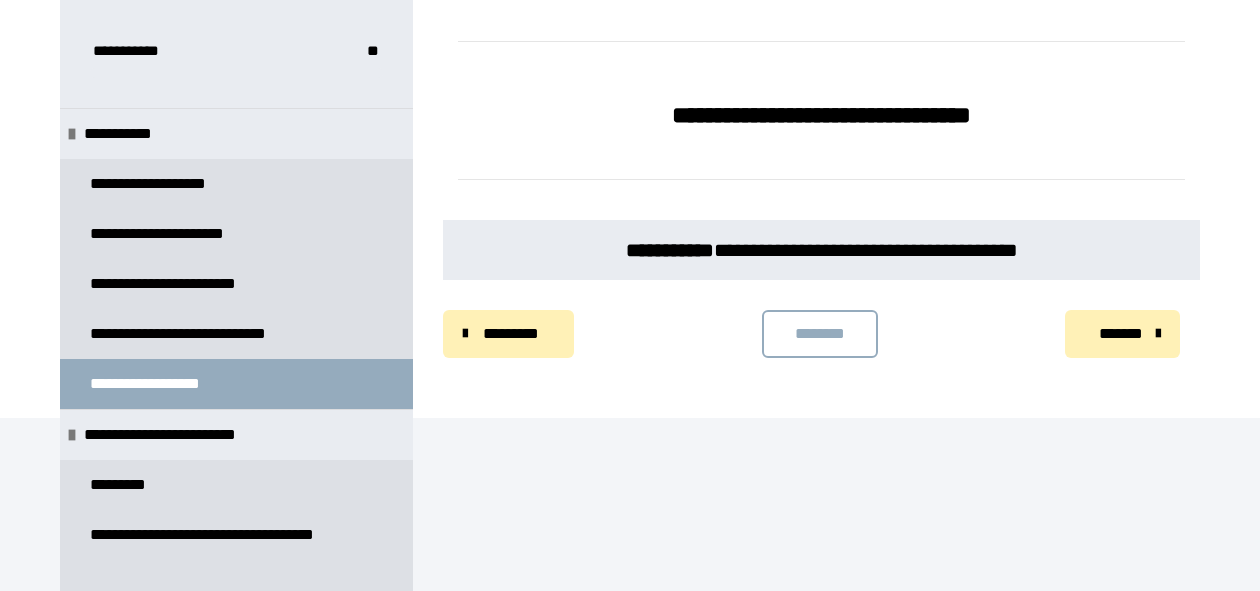 click on "*******" at bounding box center [1120, 334] 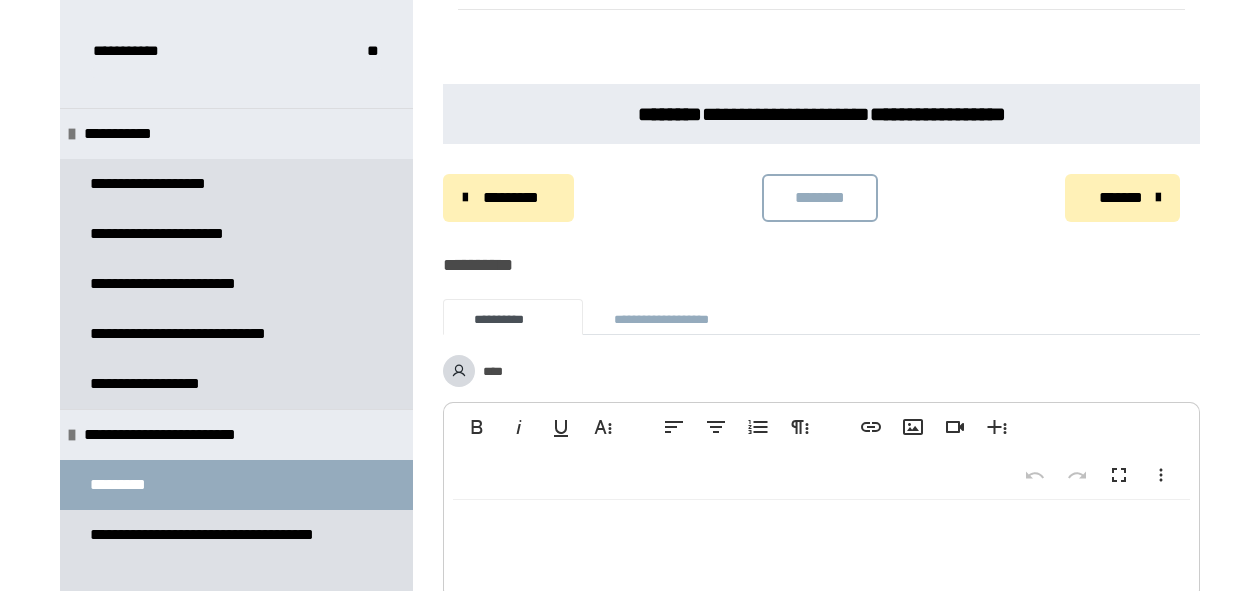 scroll, scrollTop: 1524, scrollLeft: 0, axis: vertical 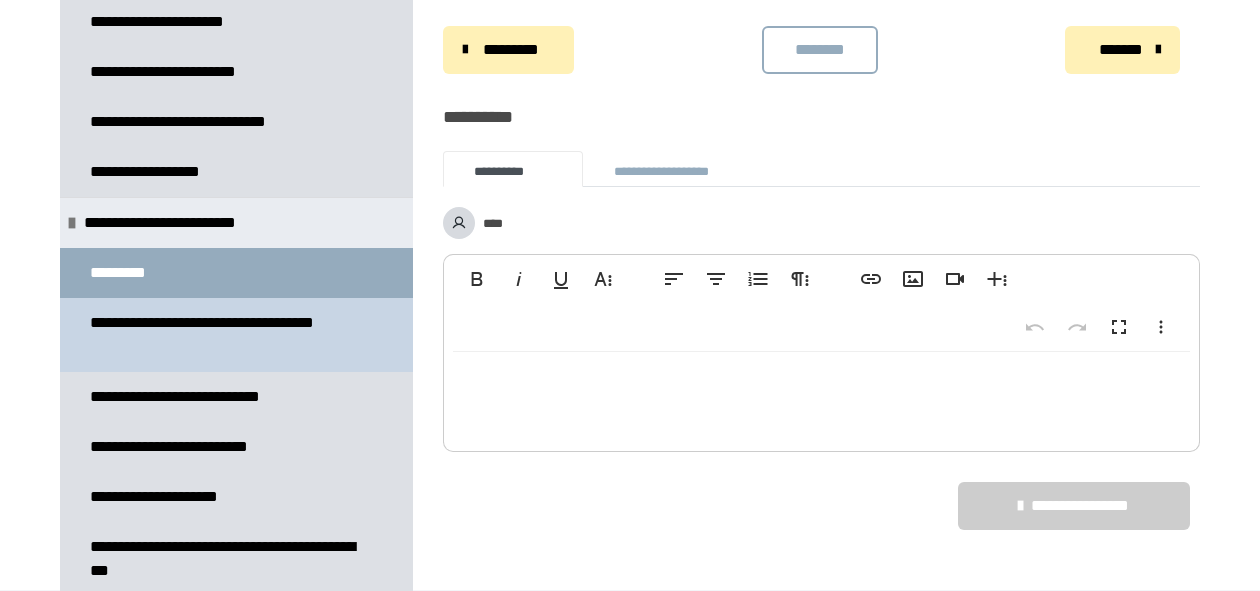 click on "**********" at bounding box center [228, 335] 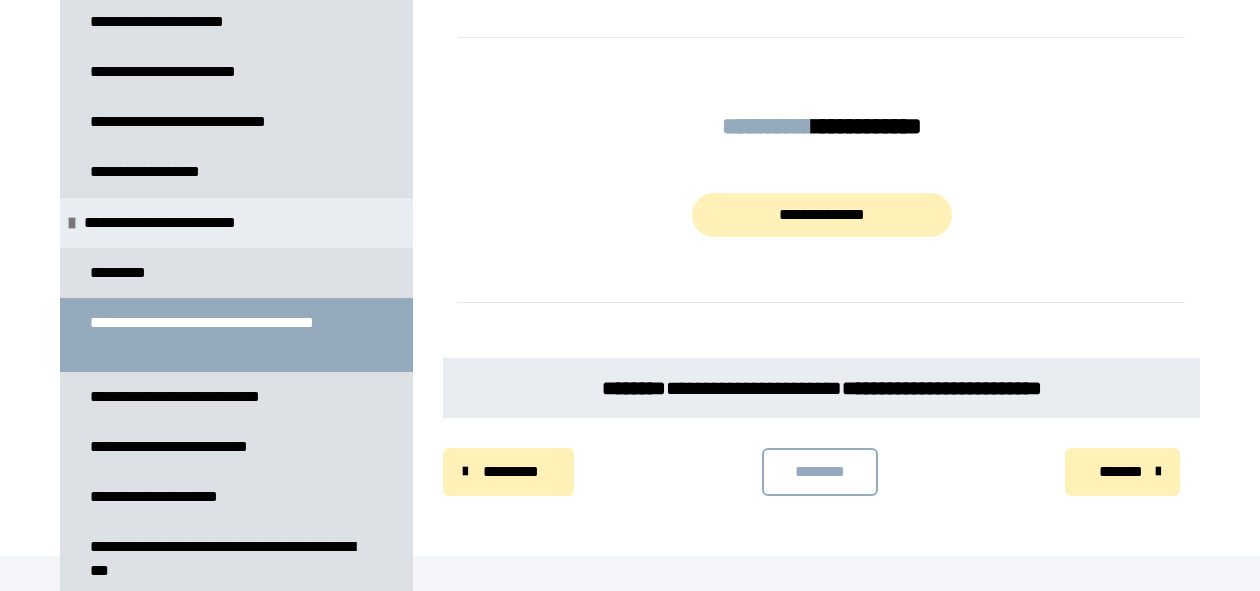 scroll, scrollTop: 2042, scrollLeft: 0, axis: vertical 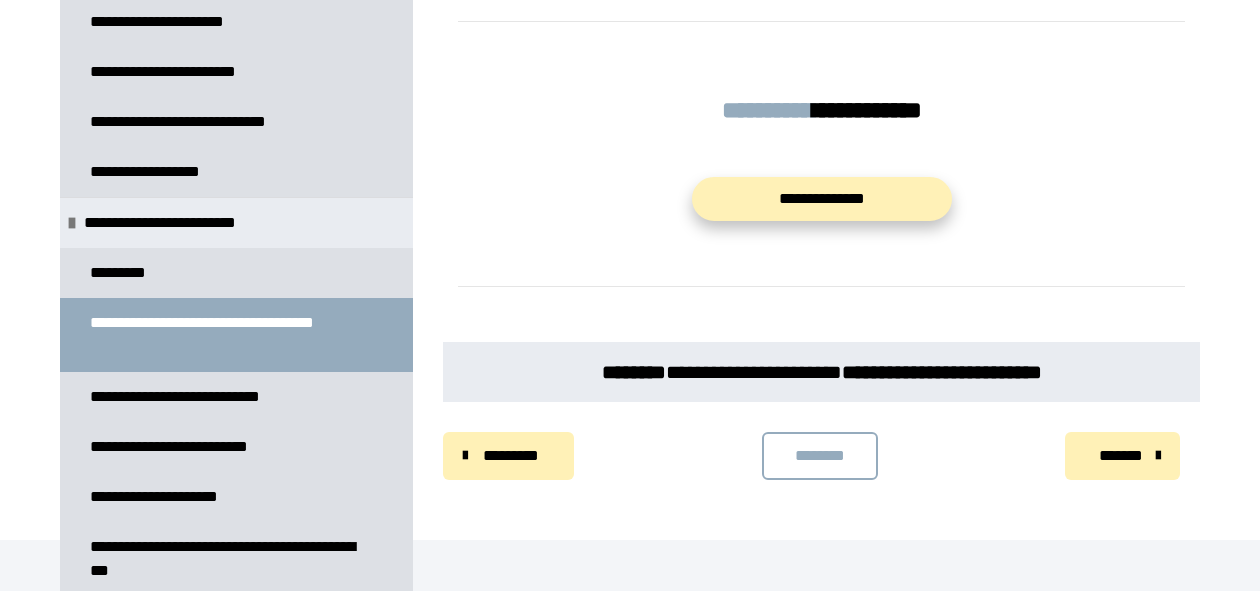click on "**********" at bounding box center (822, 199) 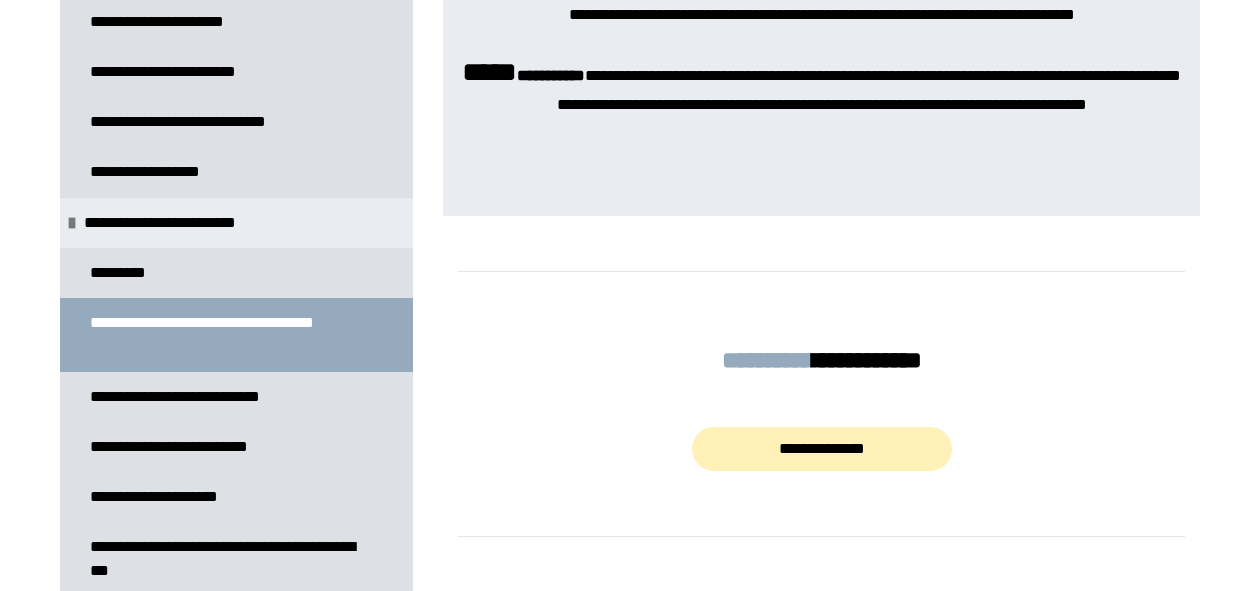 scroll, scrollTop: 2042, scrollLeft: 0, axis: vertical 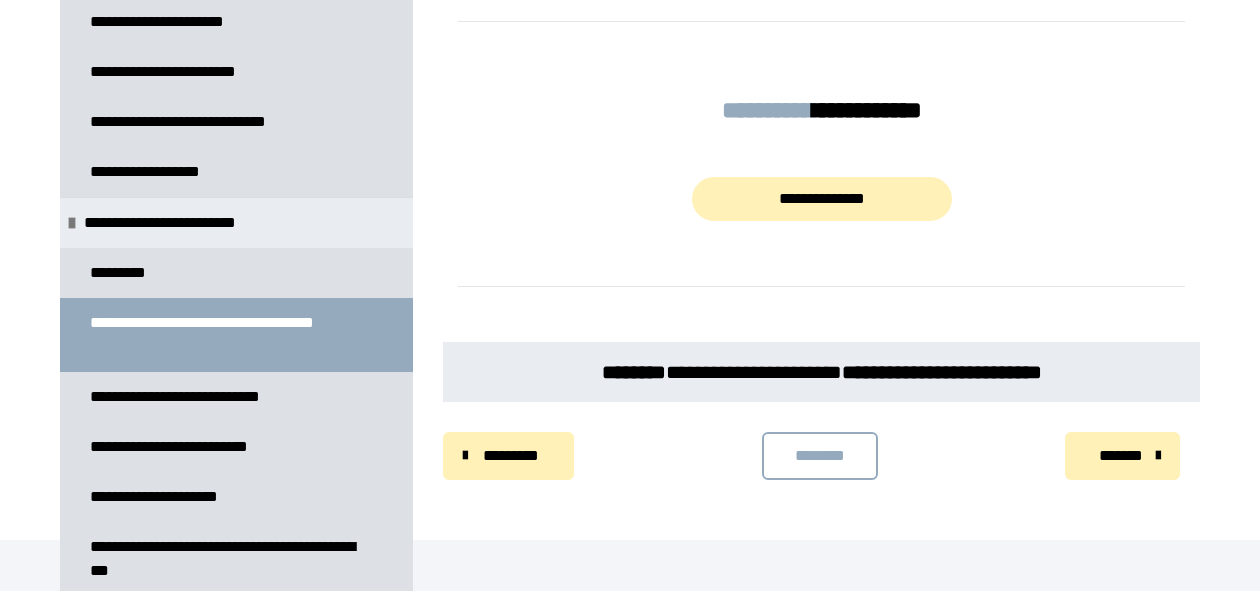 click on "*******" at bounding box center (1122, 456) 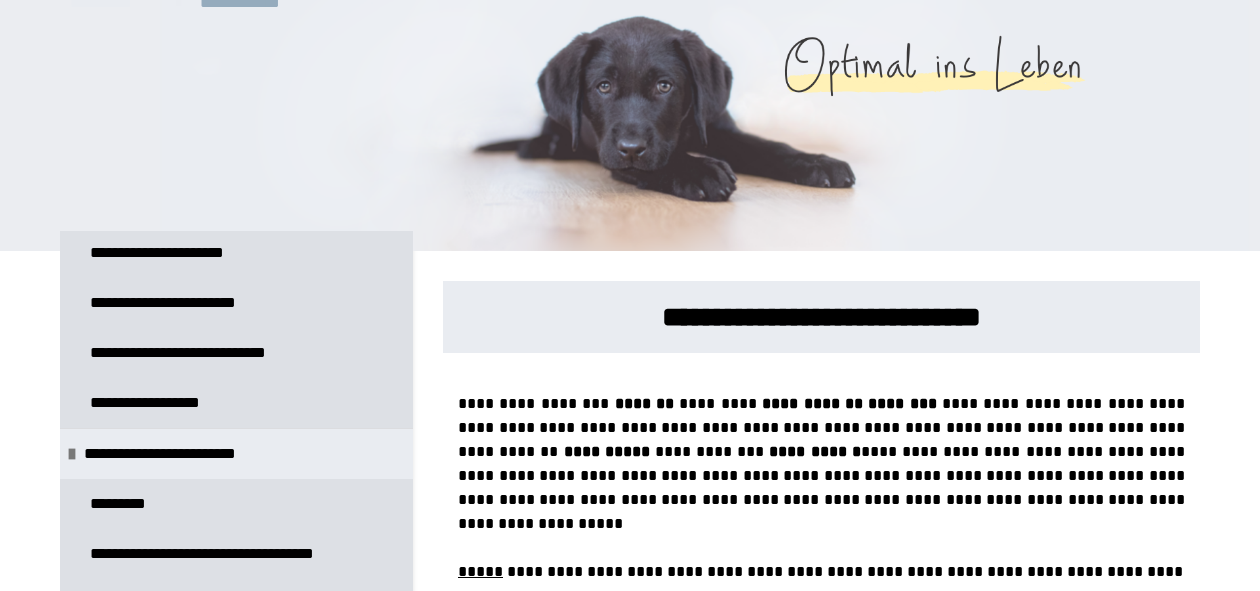 scroll, scrollTop: 0, scrollLeft: 0, axis: both 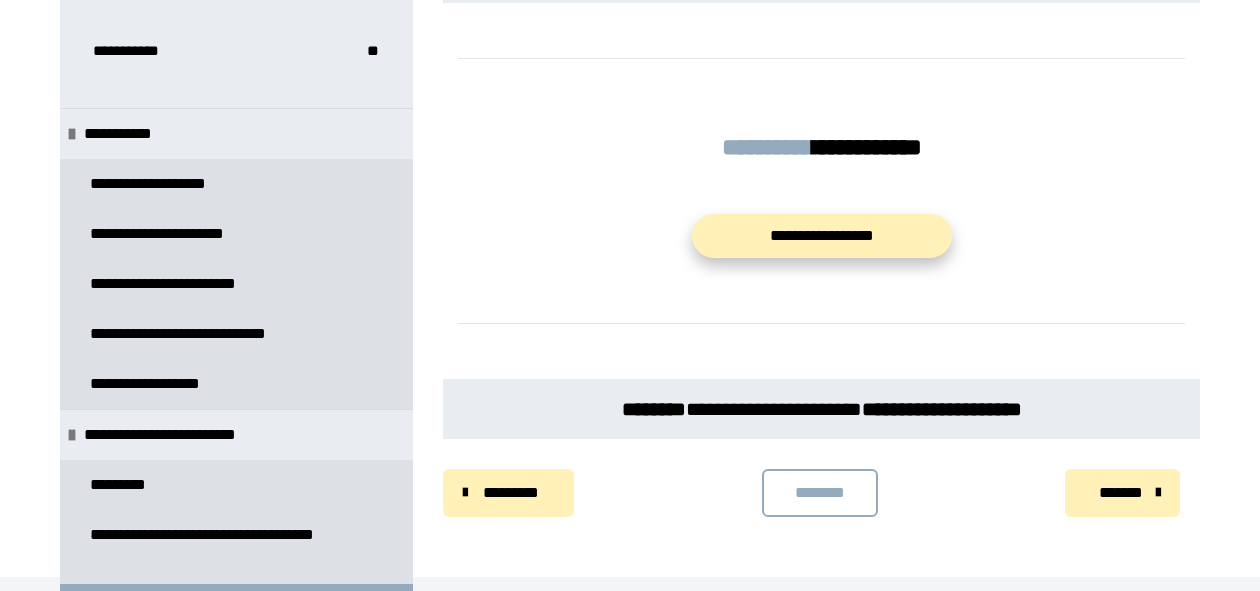click on "**********" at bounding box center [822, 236] 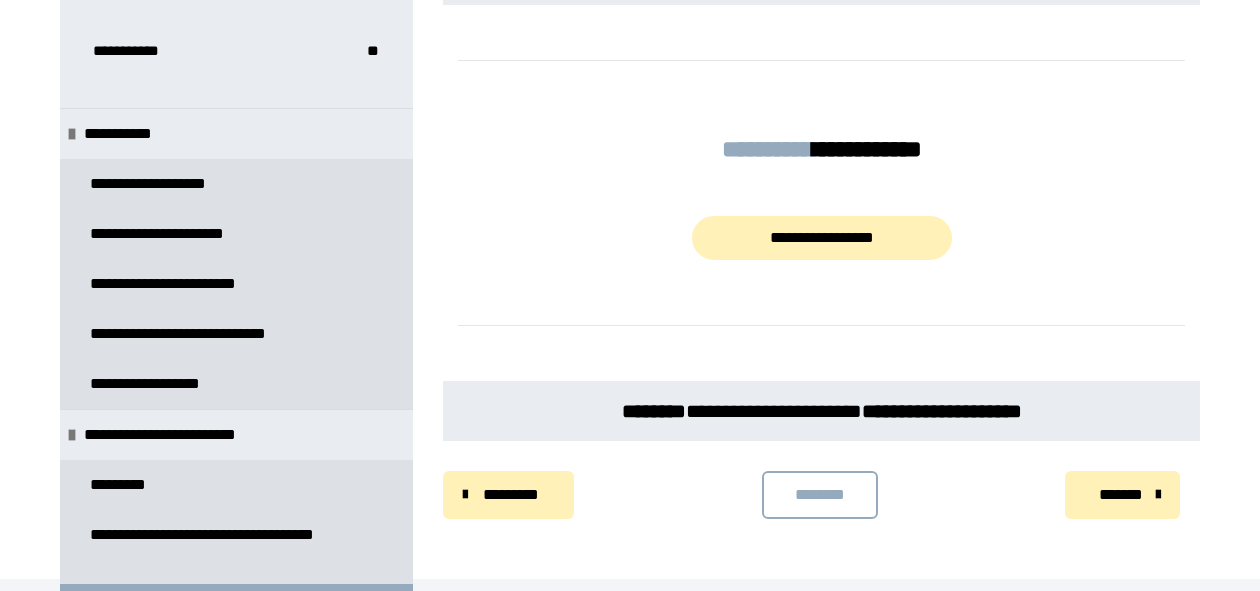 scroll, scrollTop: 1928, scrollLeft: 0, axis: vertical 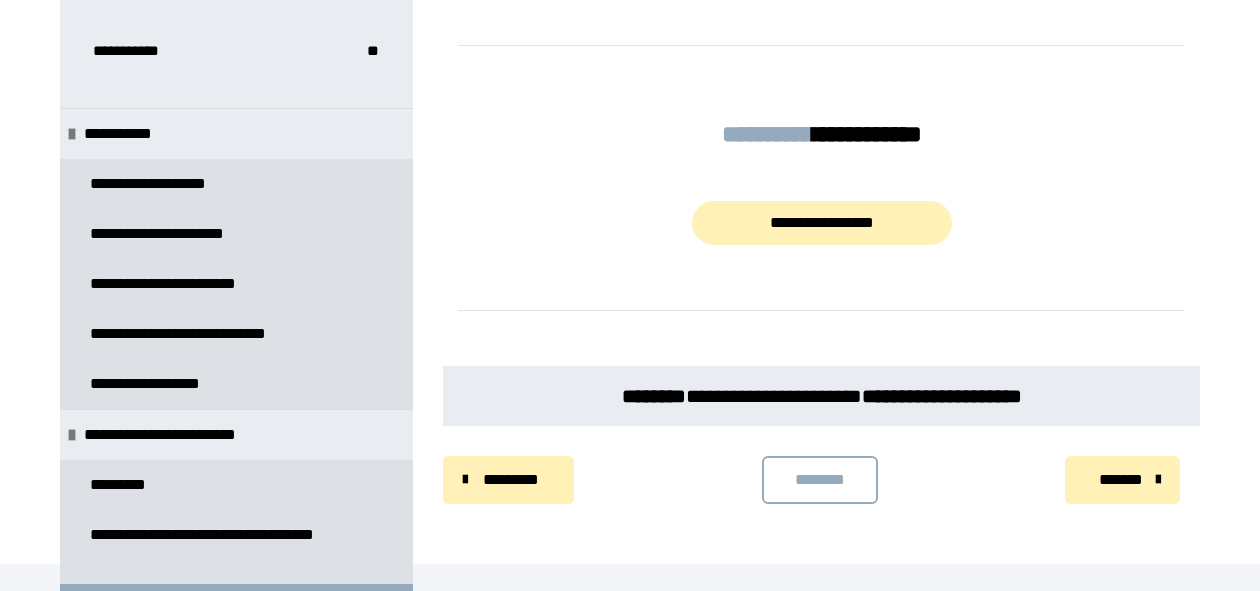 click on "*******" at bounding box center [1120, 480] 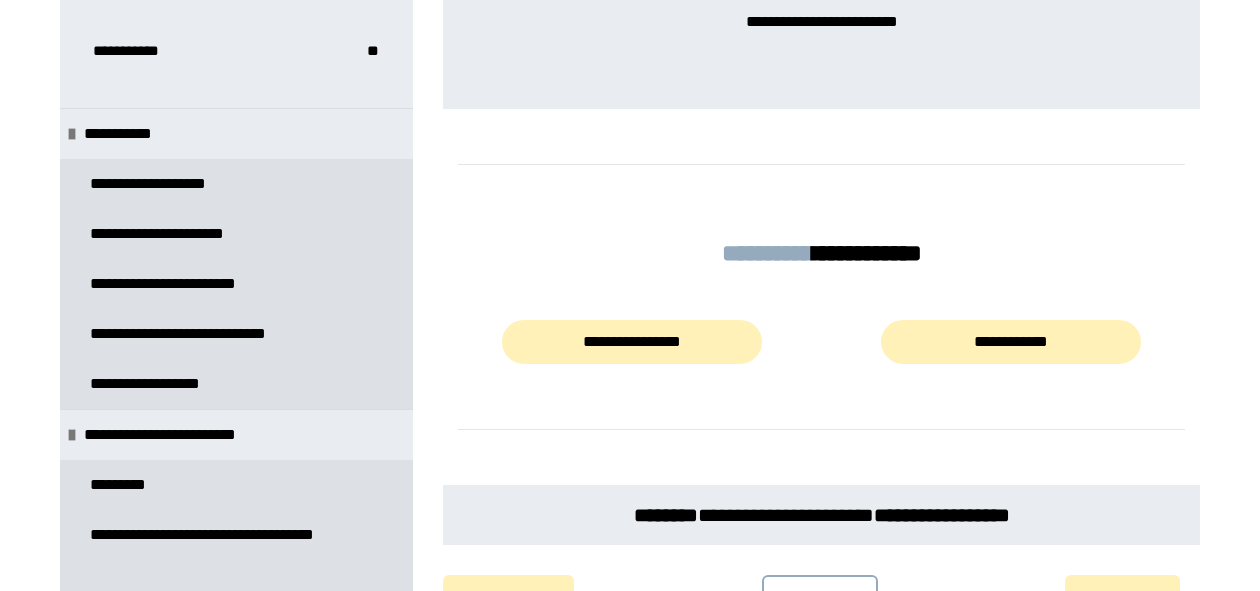 scroll, scrollTop: 1807, scrollLeft: 0, axis: vertical 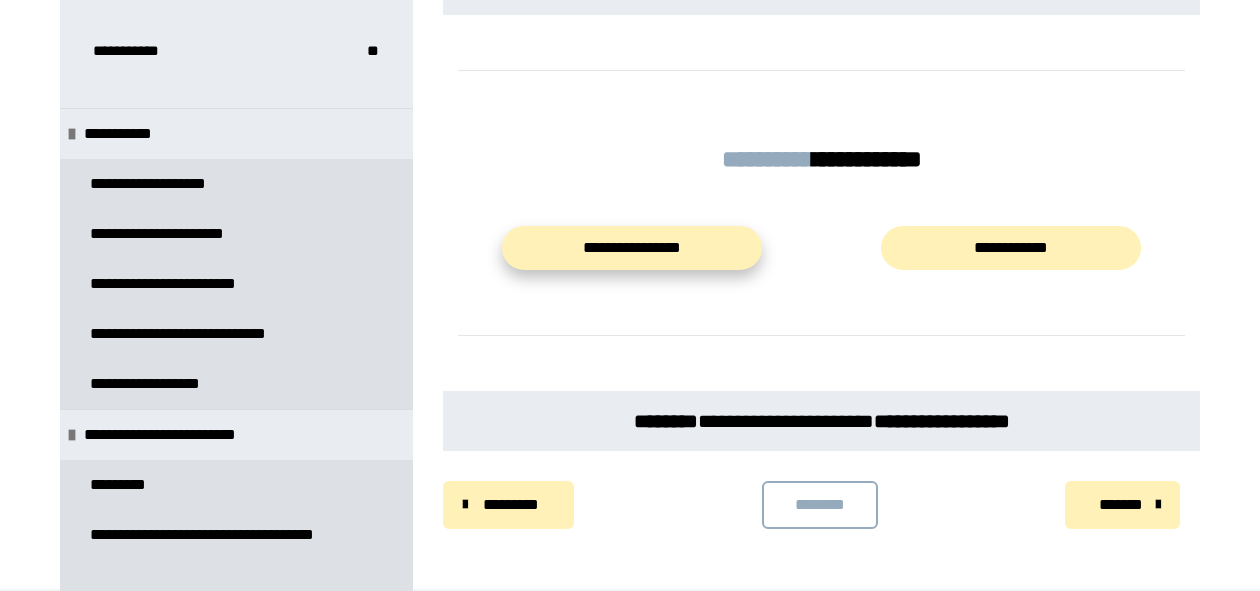 click on "**********" at bounding box center [632, 248] 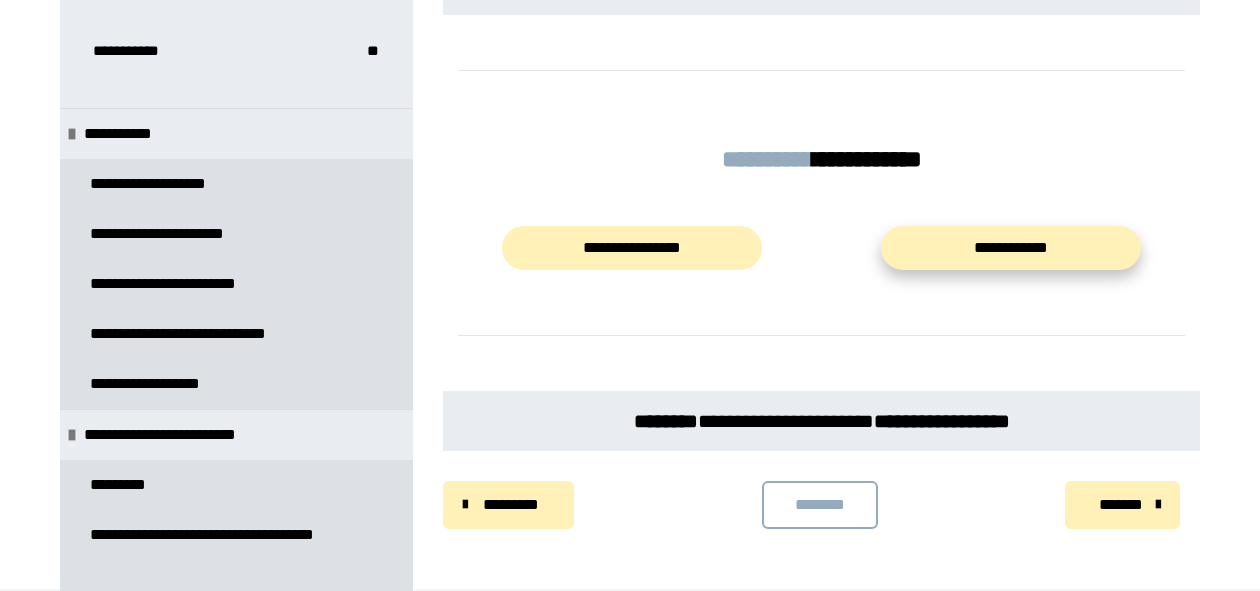 click on "**********" at bounding box center (1011, 248) 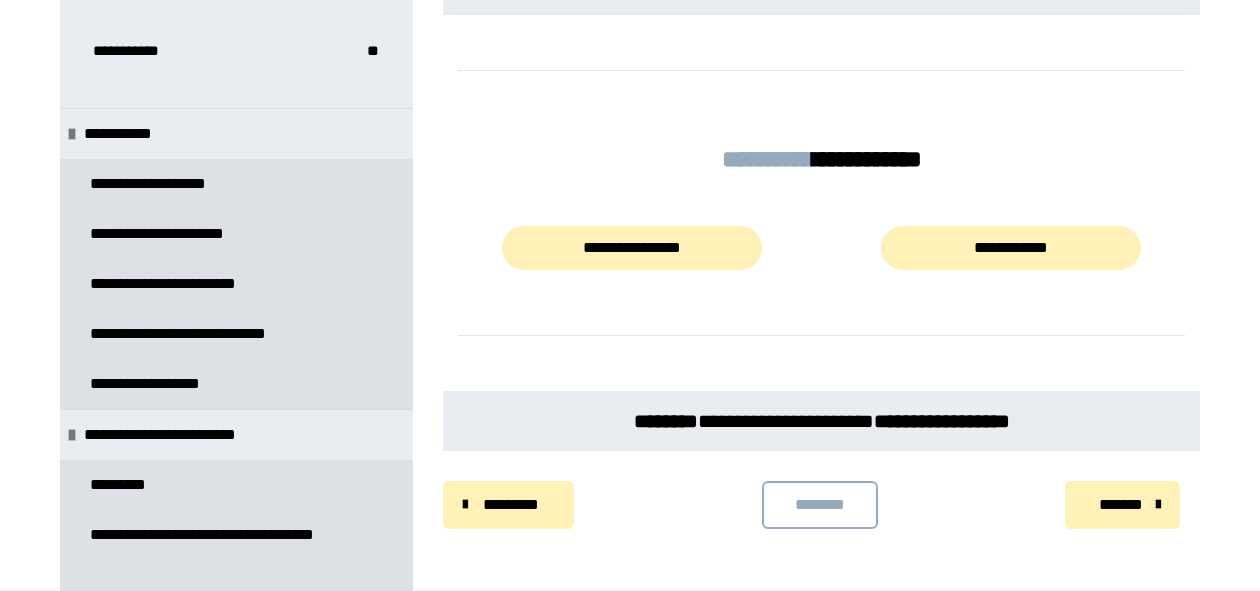 click on "*******" at bounding box center [1120, 505] 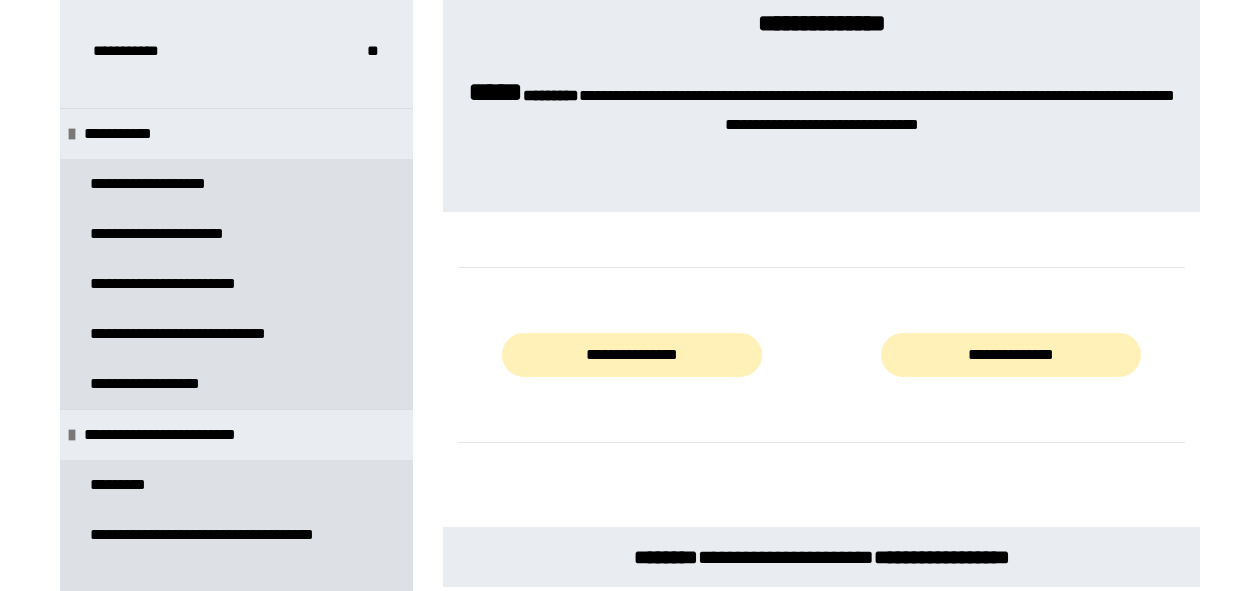 scroll, scrollTop: 1769, scrollLeft: 0, axis: vertical 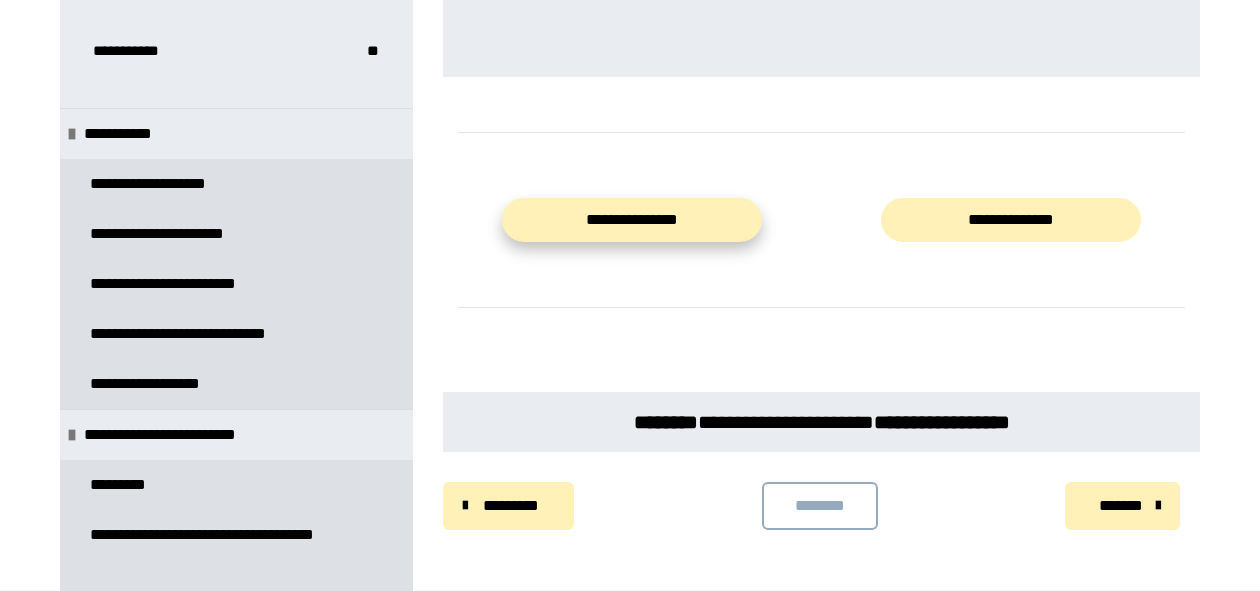 click on "**********" at bounding box center (632, 220) 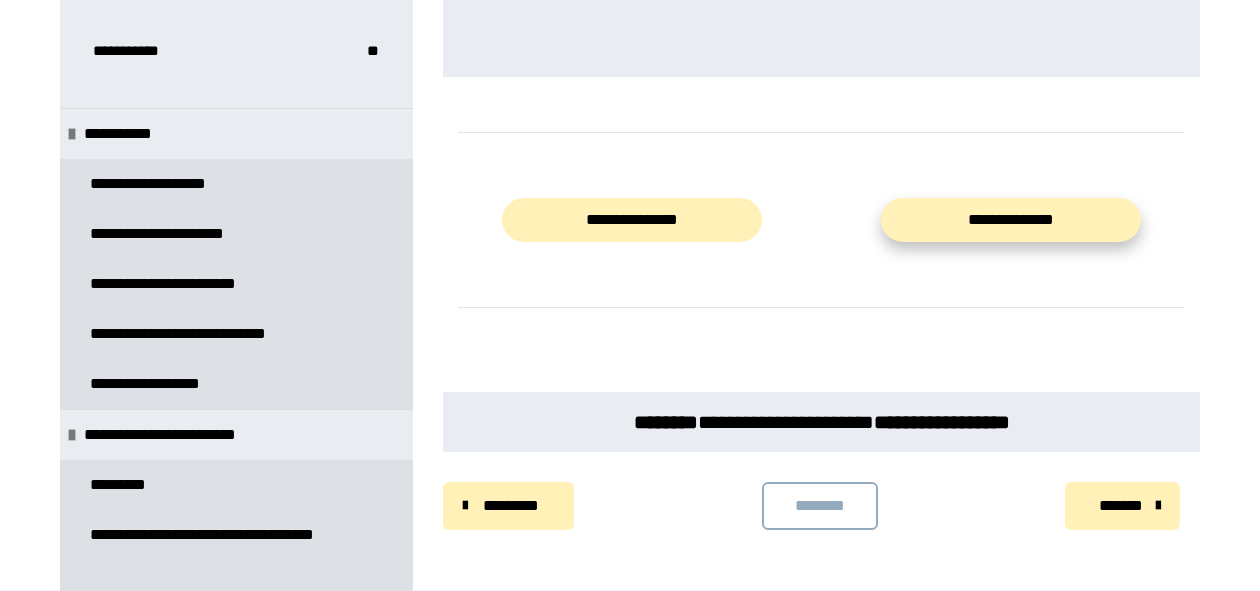 click on "**********" at bounding box center (1011, 220) 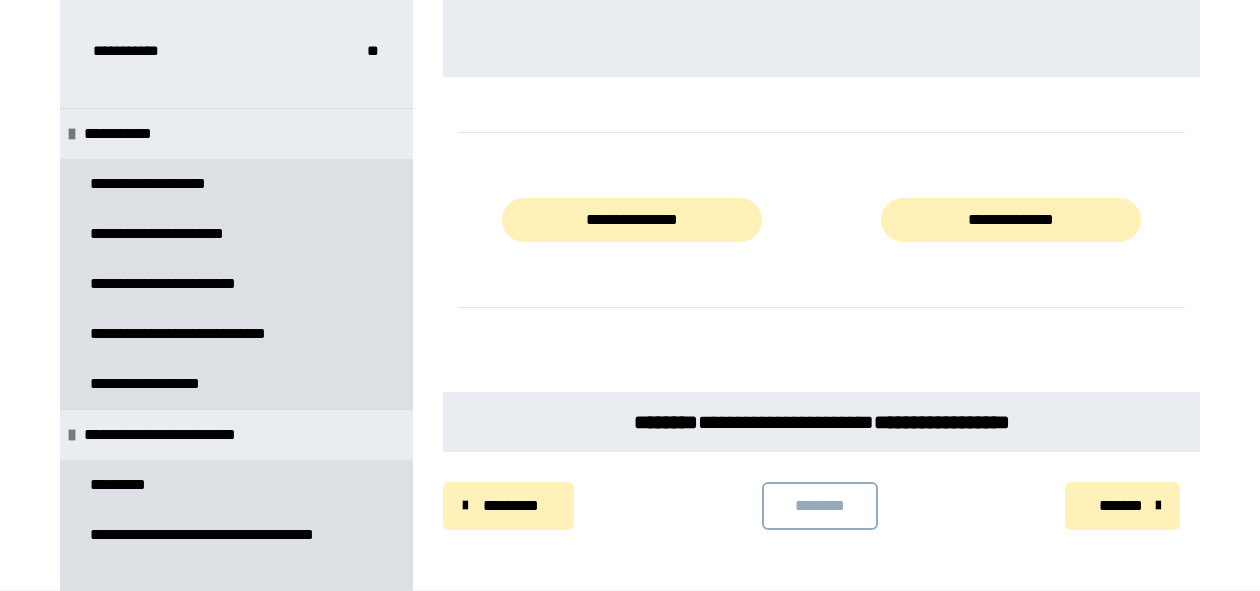 click on "*******" at bounding box center [1120, 506] 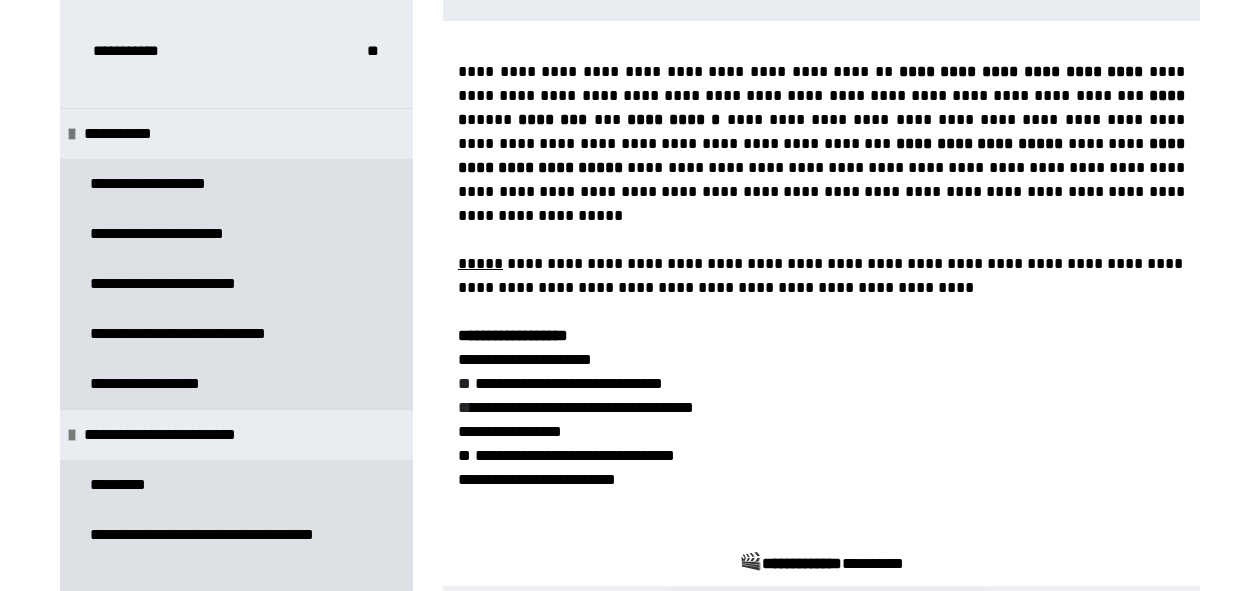 scroll, scrollTop: 374, scrollLeft: 0, axis: vertical 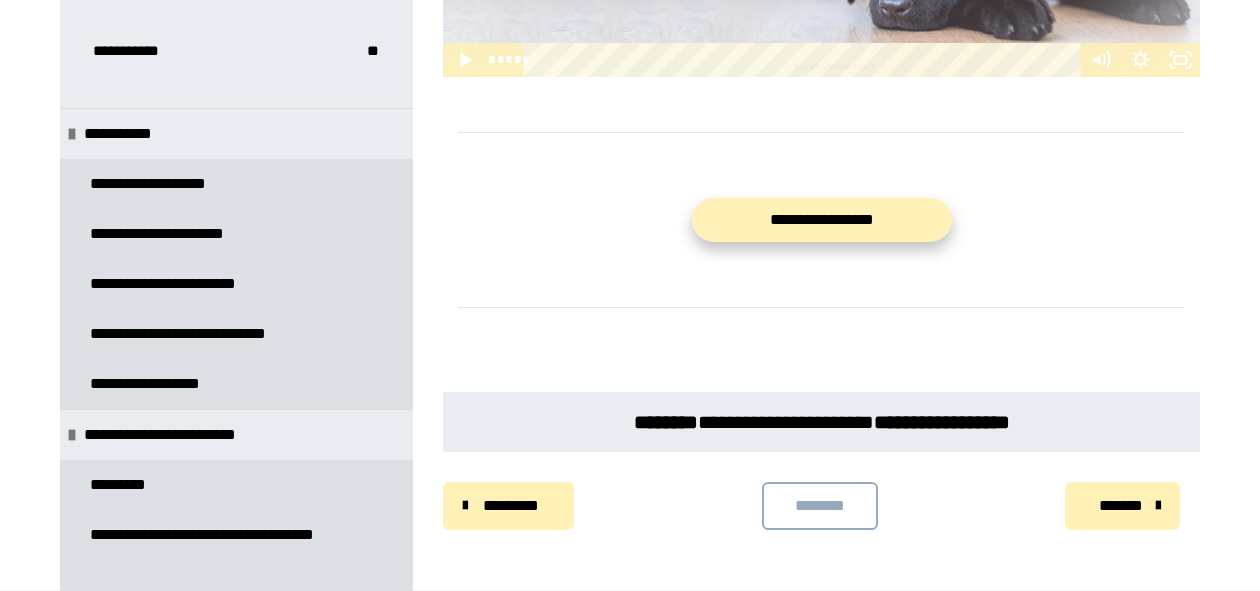 click on "**********" at bounding box center (822, 220) 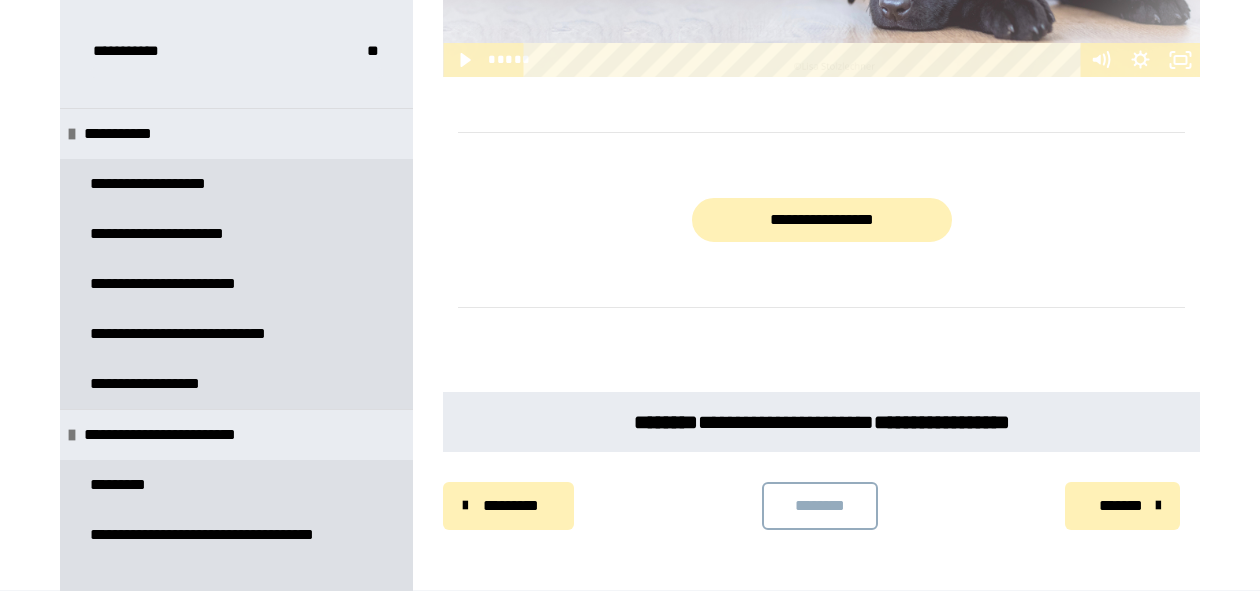 click on "*******" at bounding box center [1120, 506] 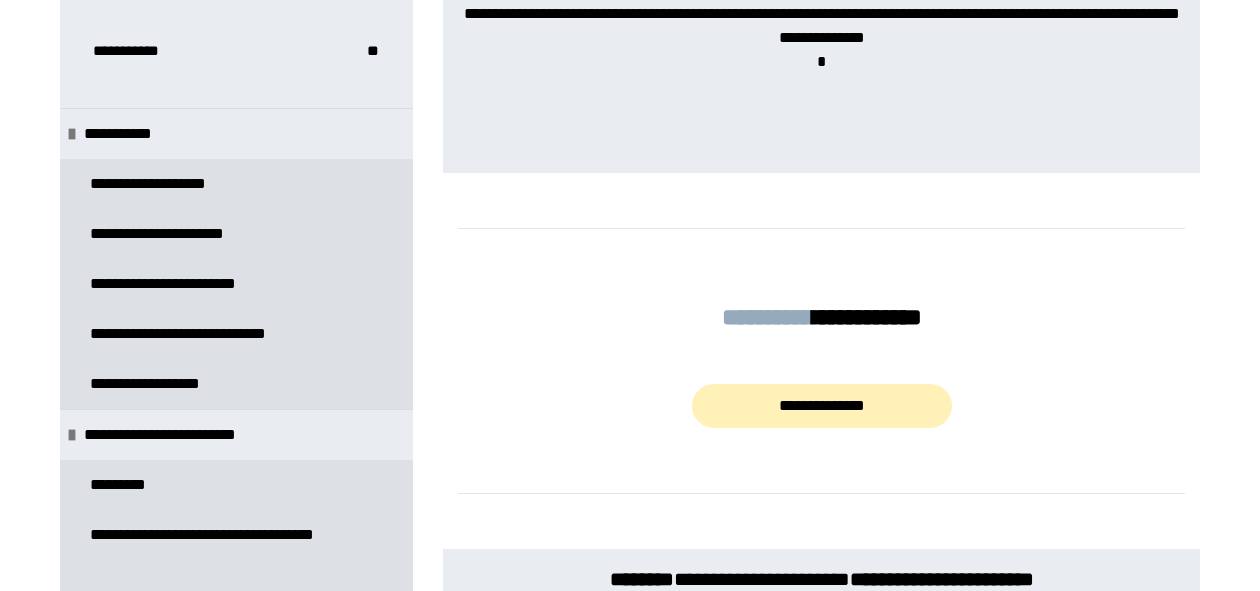 scroll, scrollTop: 1969, scrollLeft: 0, axis: vertical 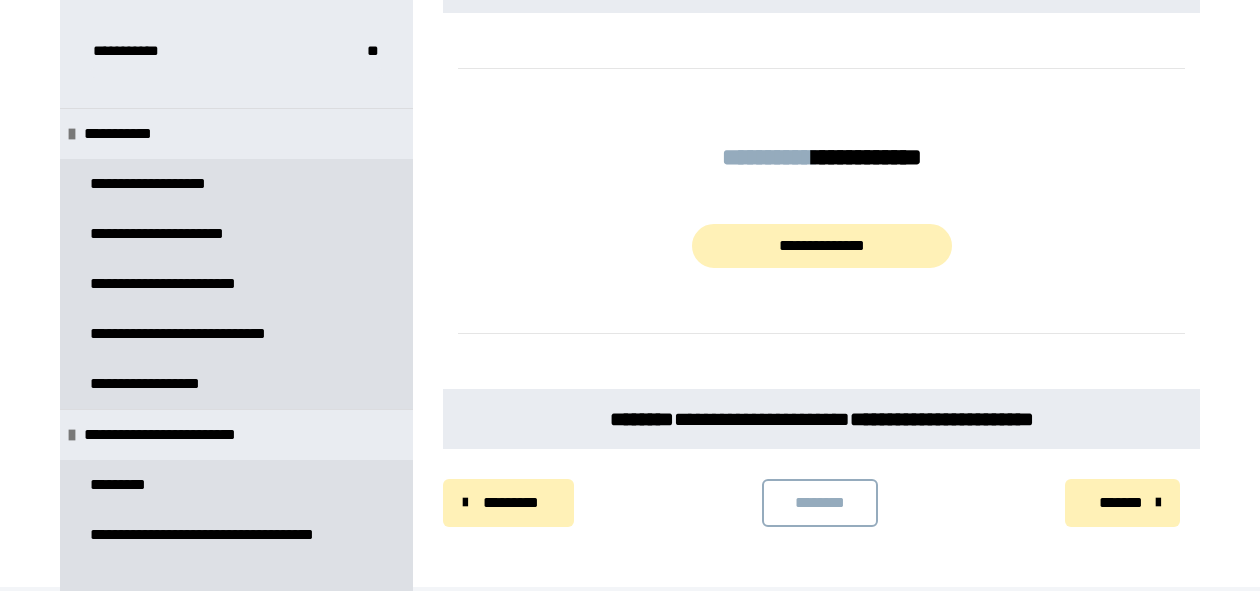 click on "*******" at bounding box center (1120, 503) 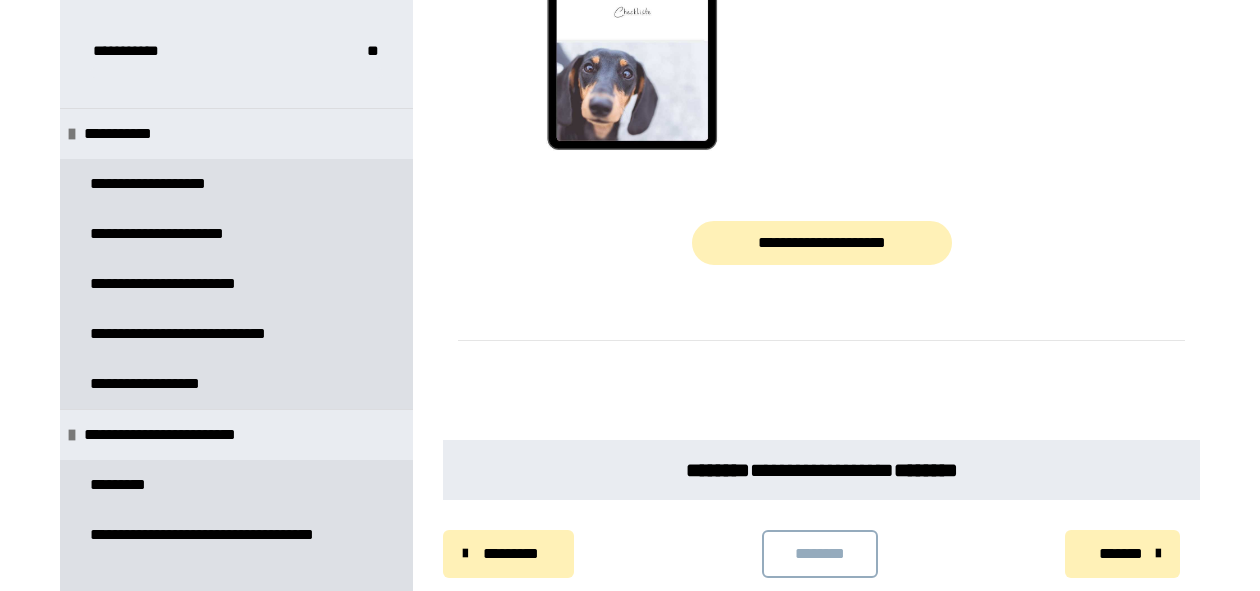 scroll, scrollTop: 998, scrollLeft: 0, axis: vertical 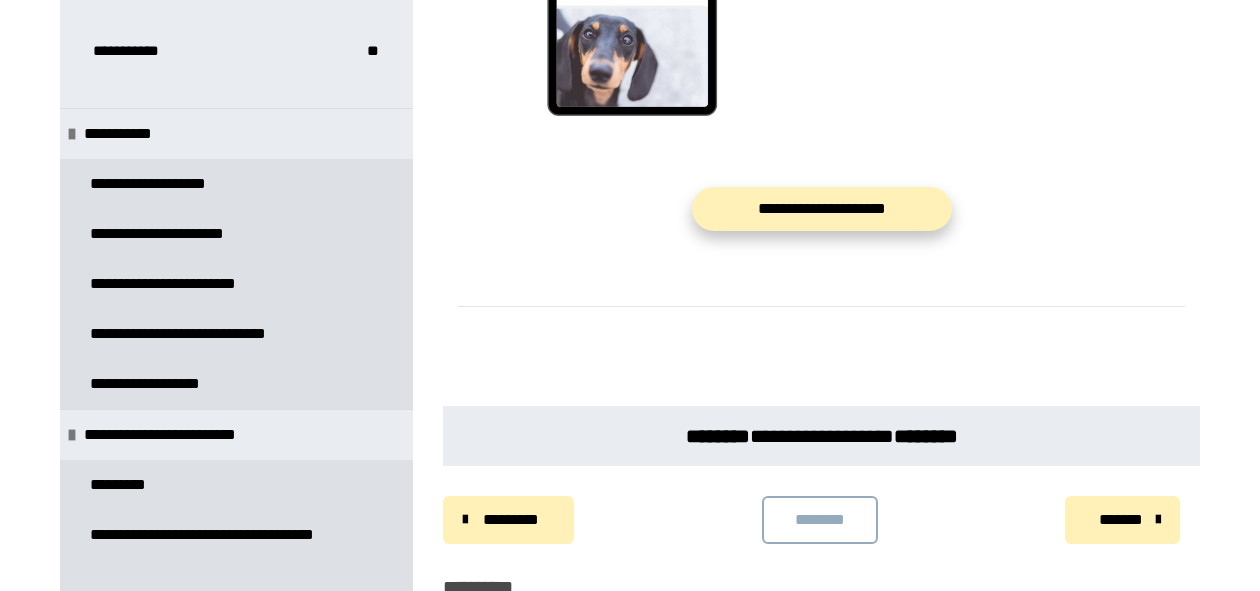 click on "**********" at bounding box center (822, 209) 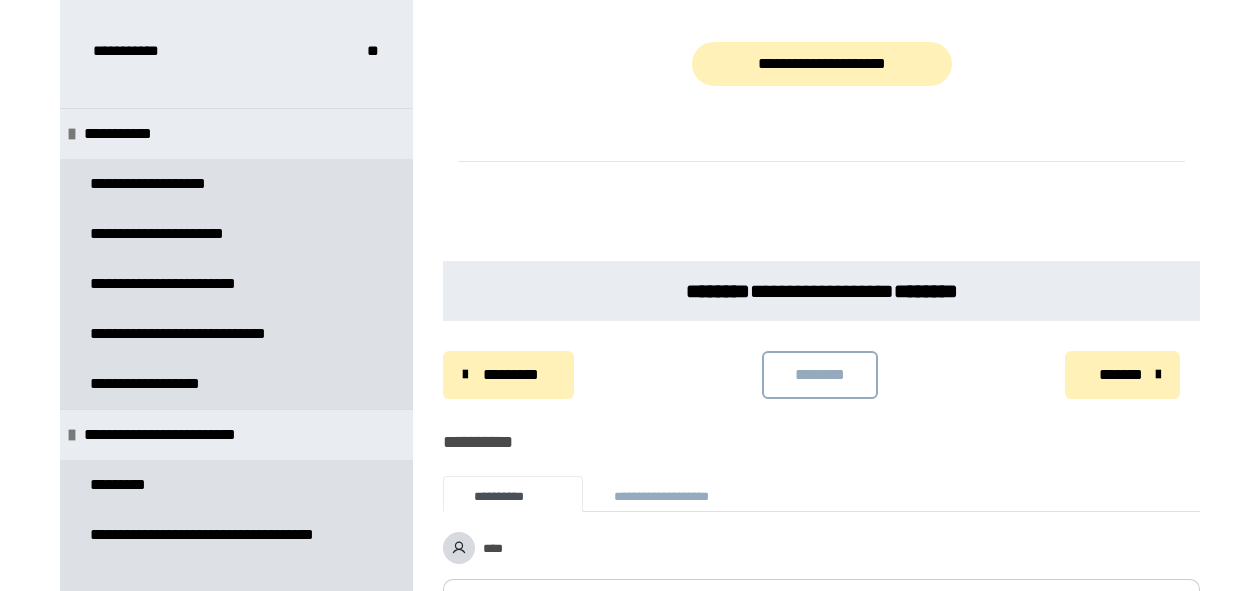 scroll, scrollTop: 1172, scrollLeft: 0, axis: vertical 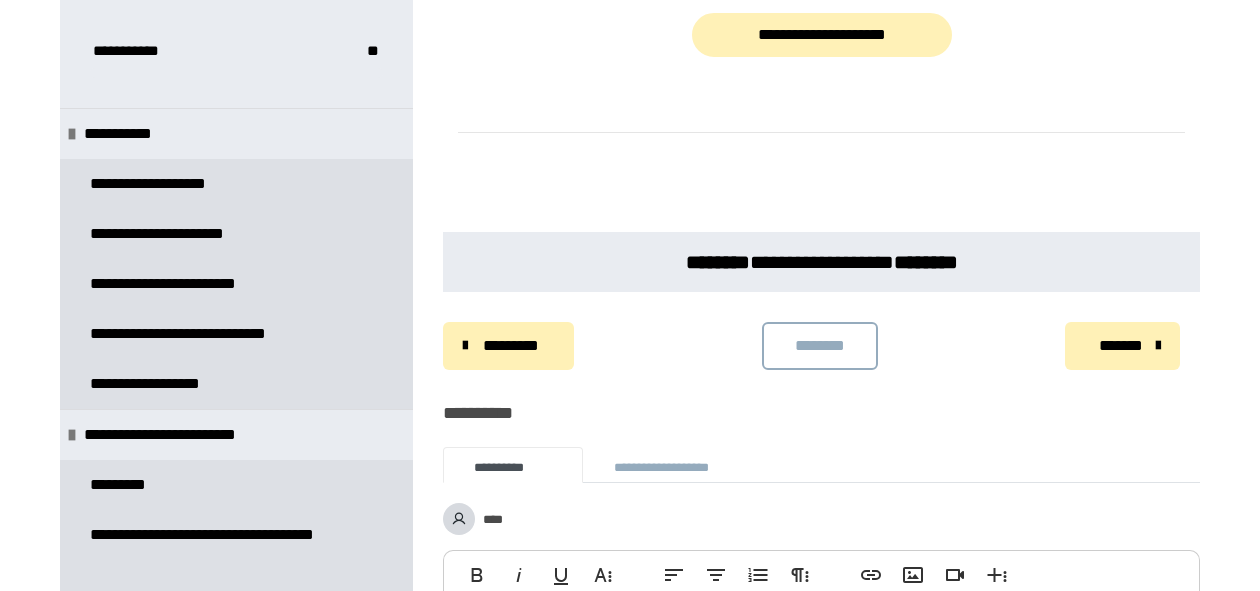 click on "*******" at bounding box center (1122, 346) 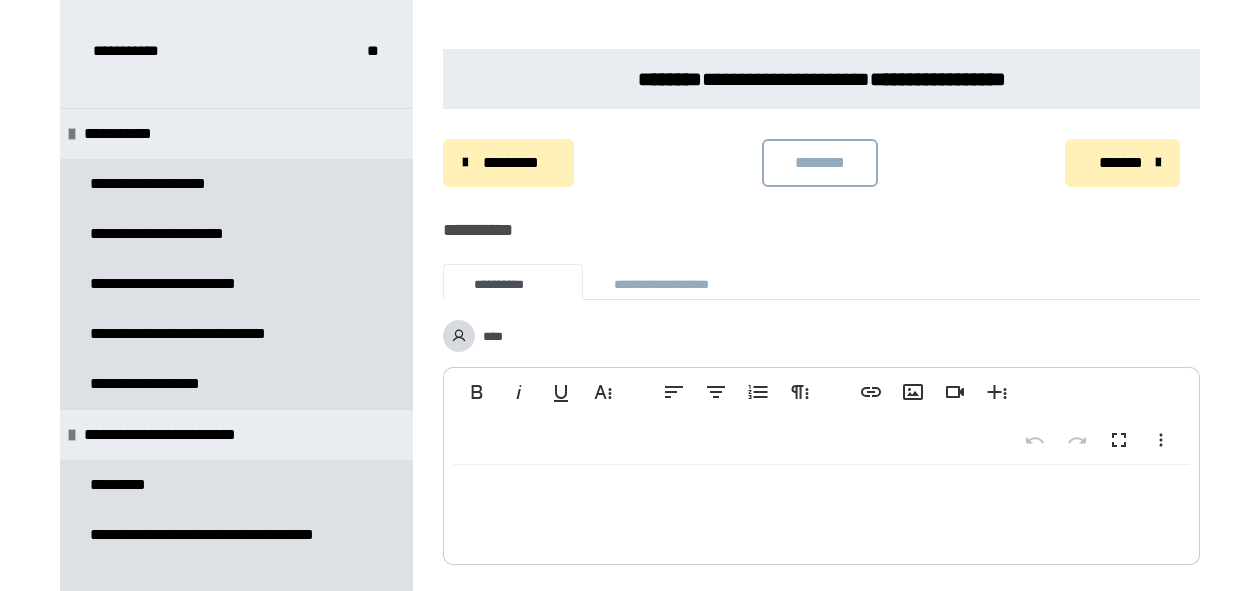 scroll, scrollTop: 1340, scrollLeft: 0, axis: vertical 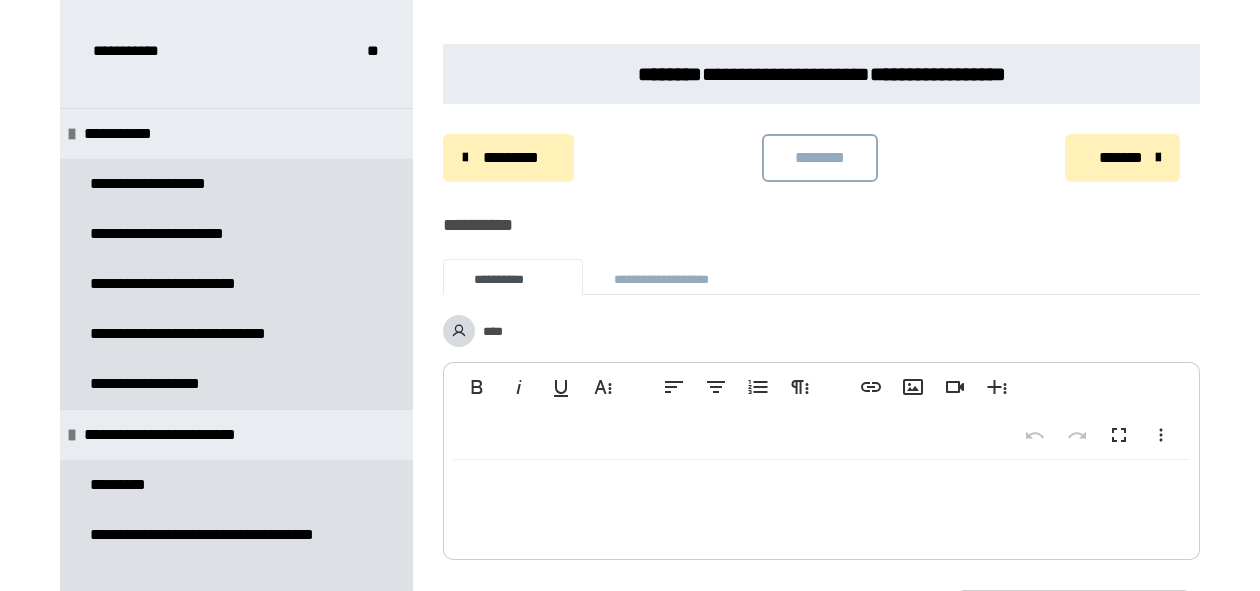 click on "*******" at bounding box center (1120, 158) 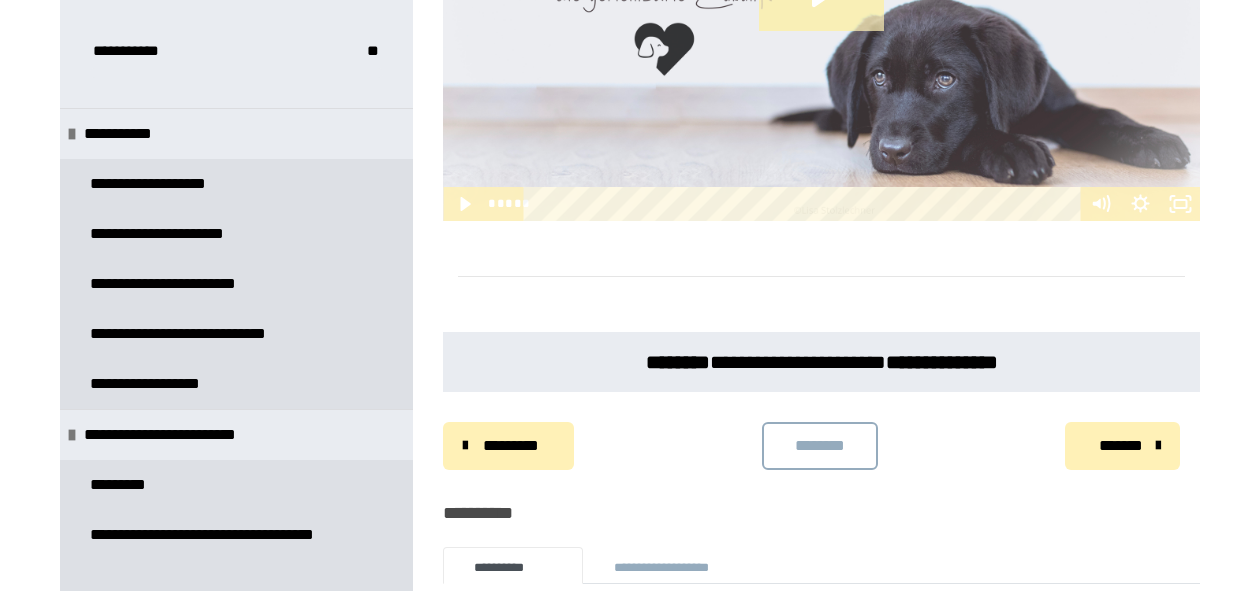 scroll, scrollTop: 1194, scrollLeft: 0, axis: vertical 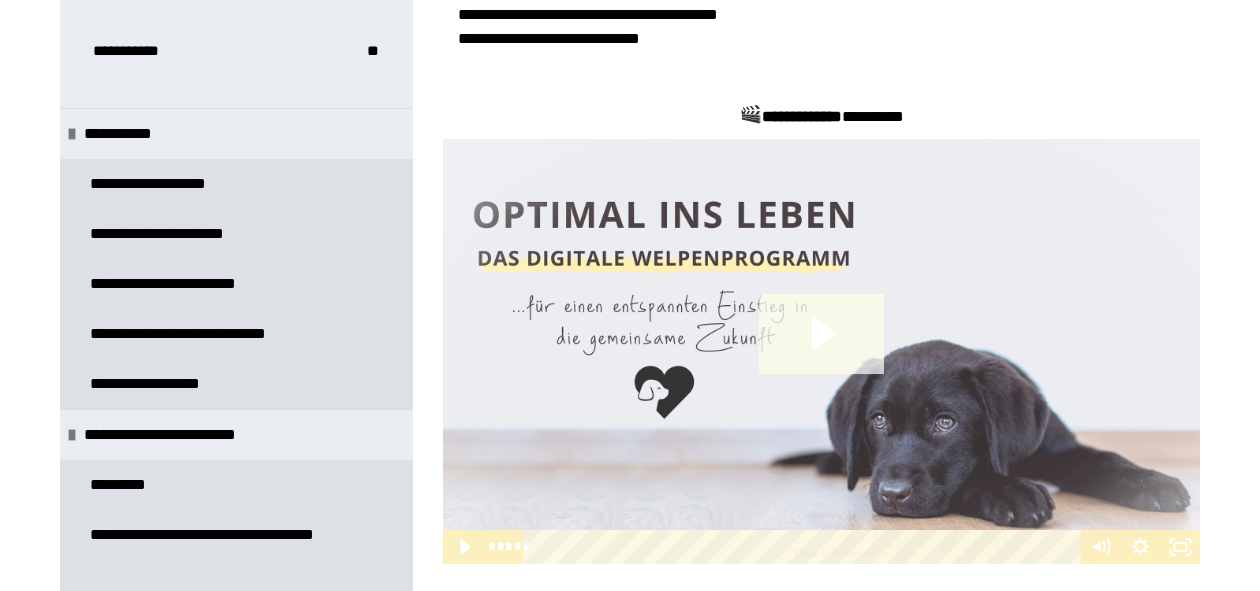 click 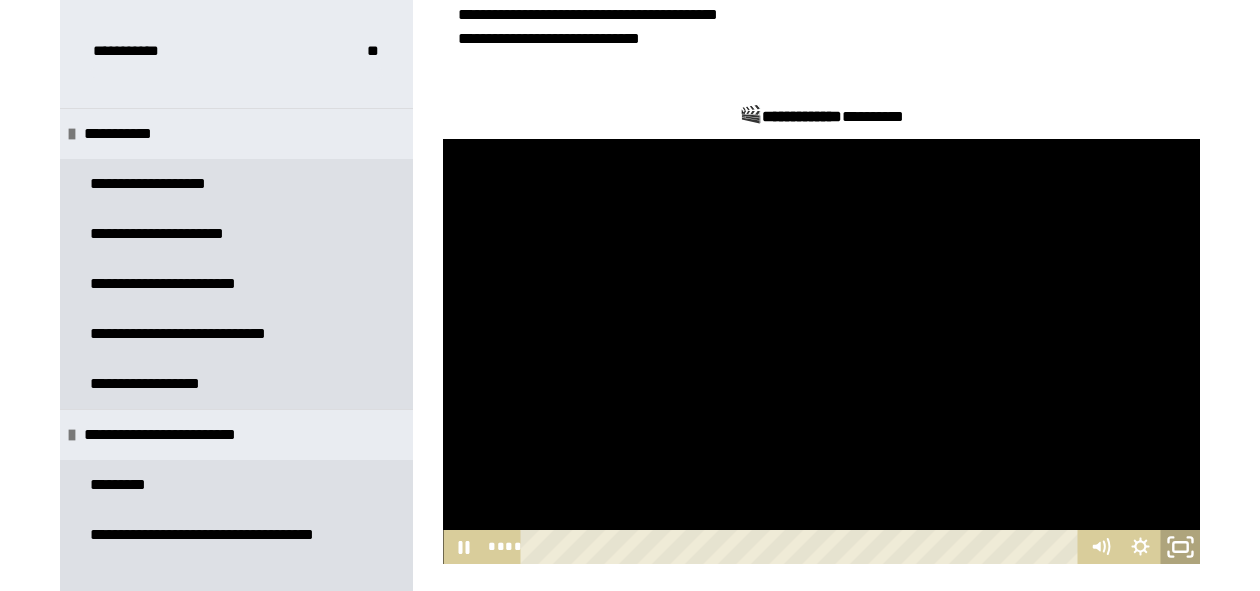 click 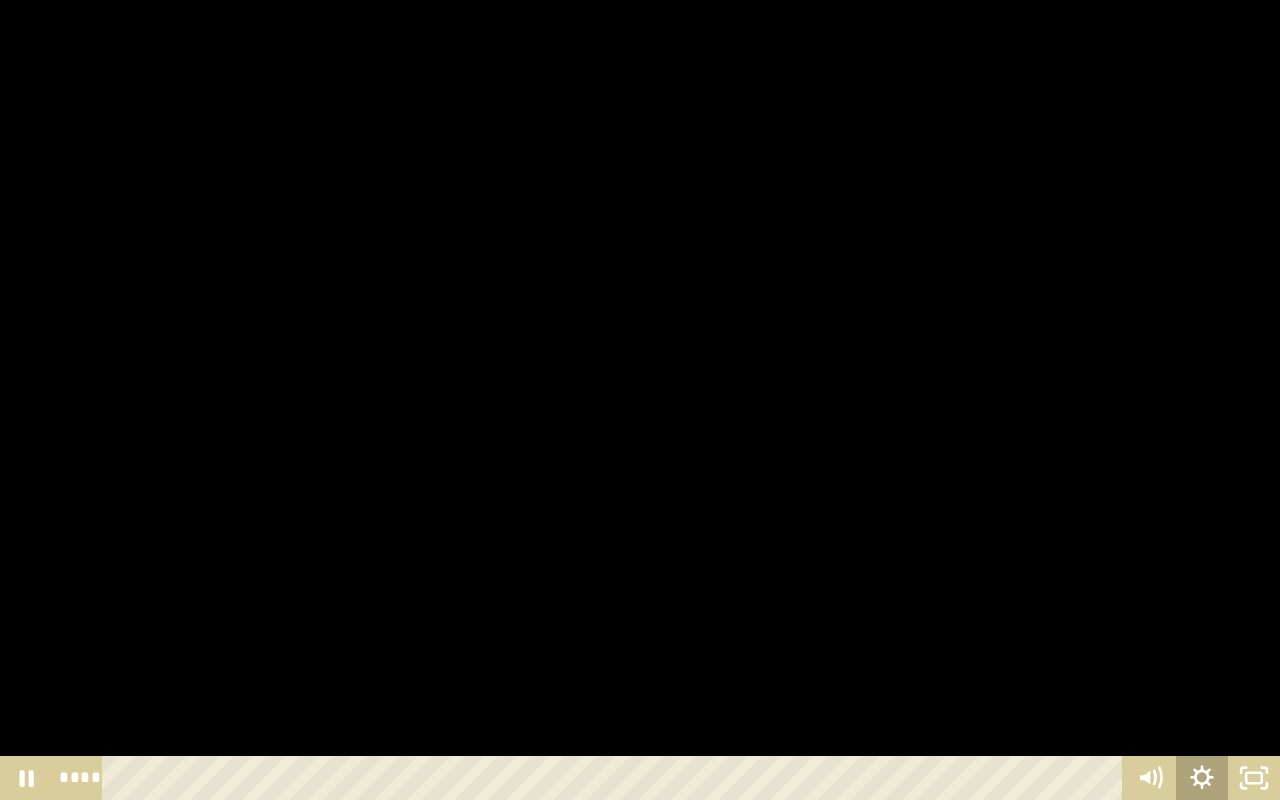 click 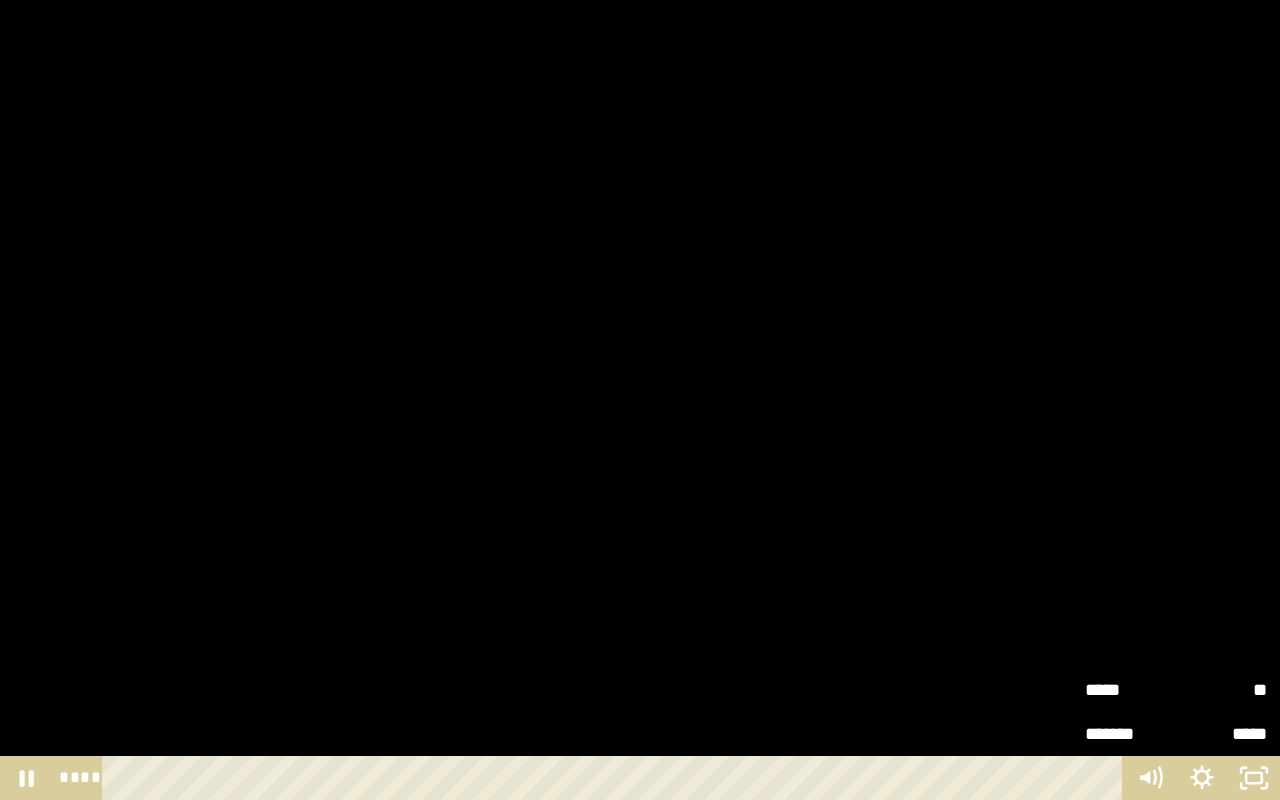 click on "**" at bounding box center (1221, 689) 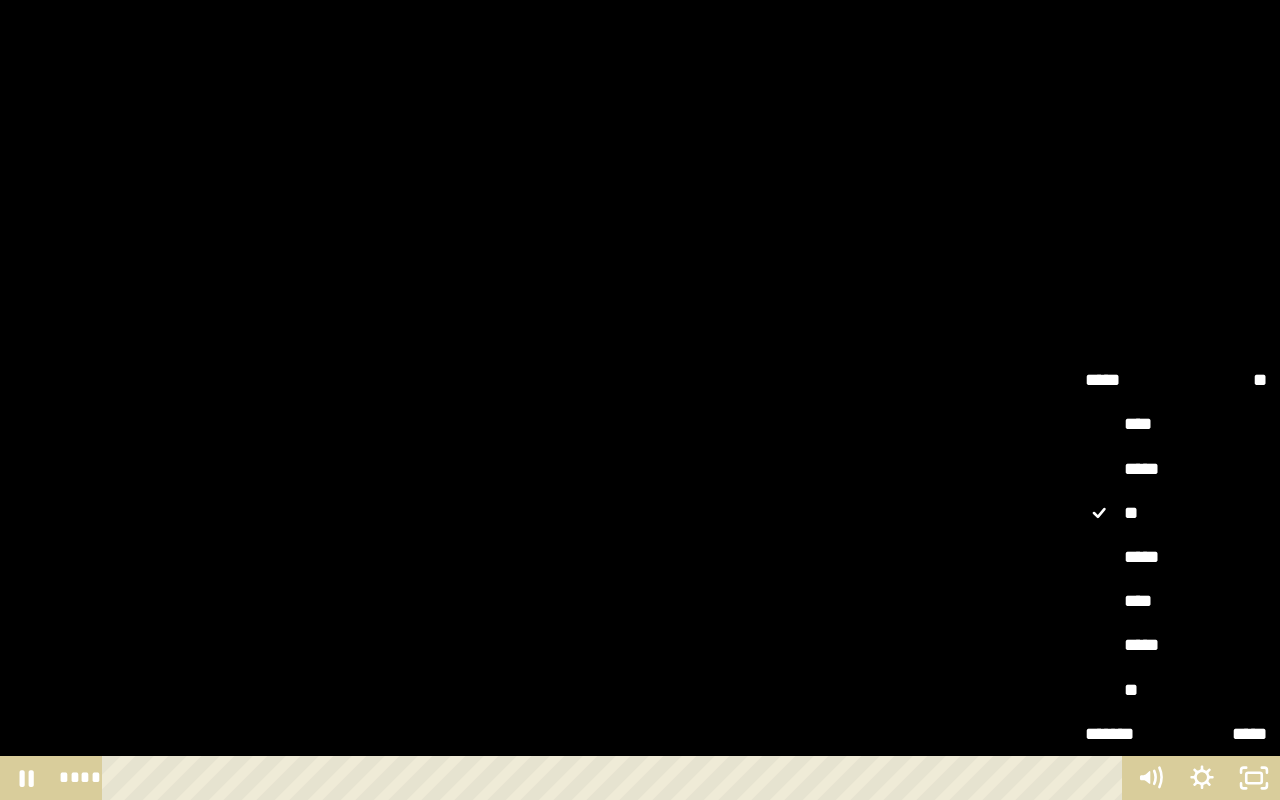 click on "****" at bounding box center [1176, 602] 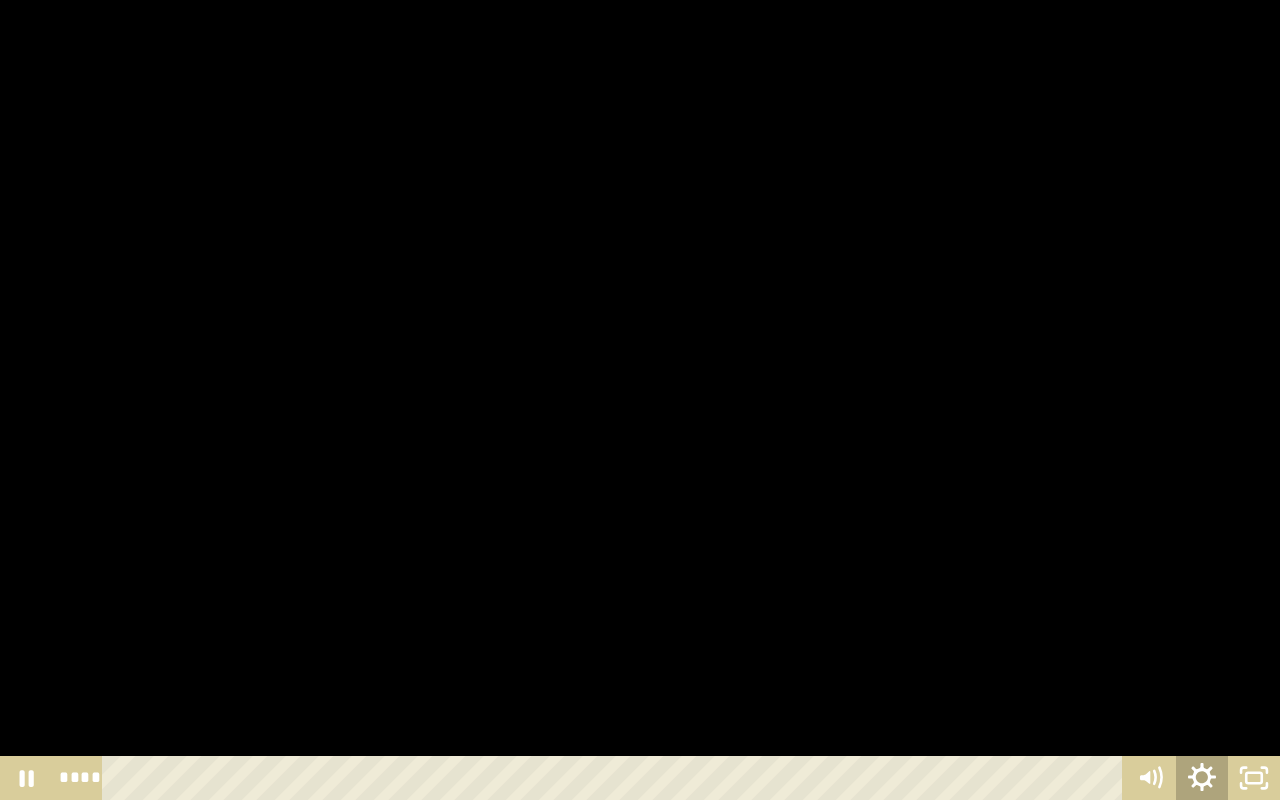 click 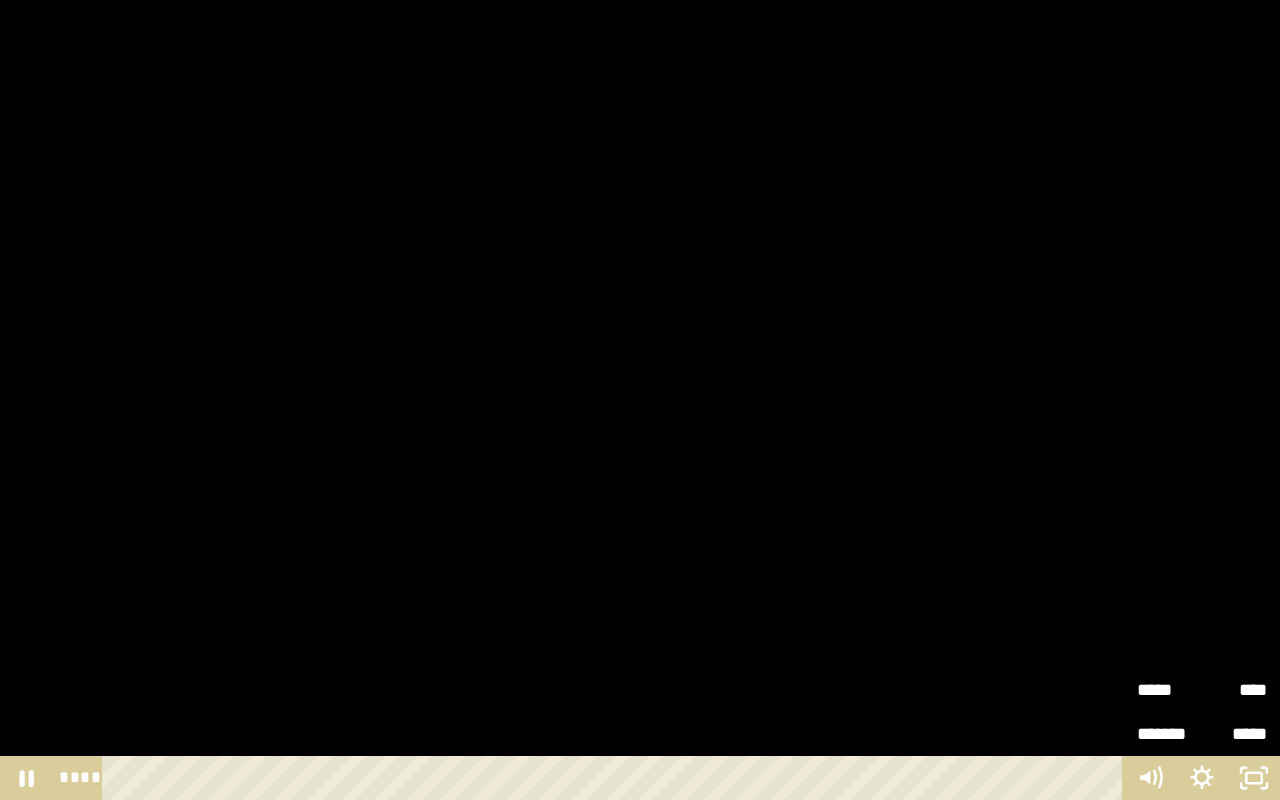 click at bounding box center [640, 400] 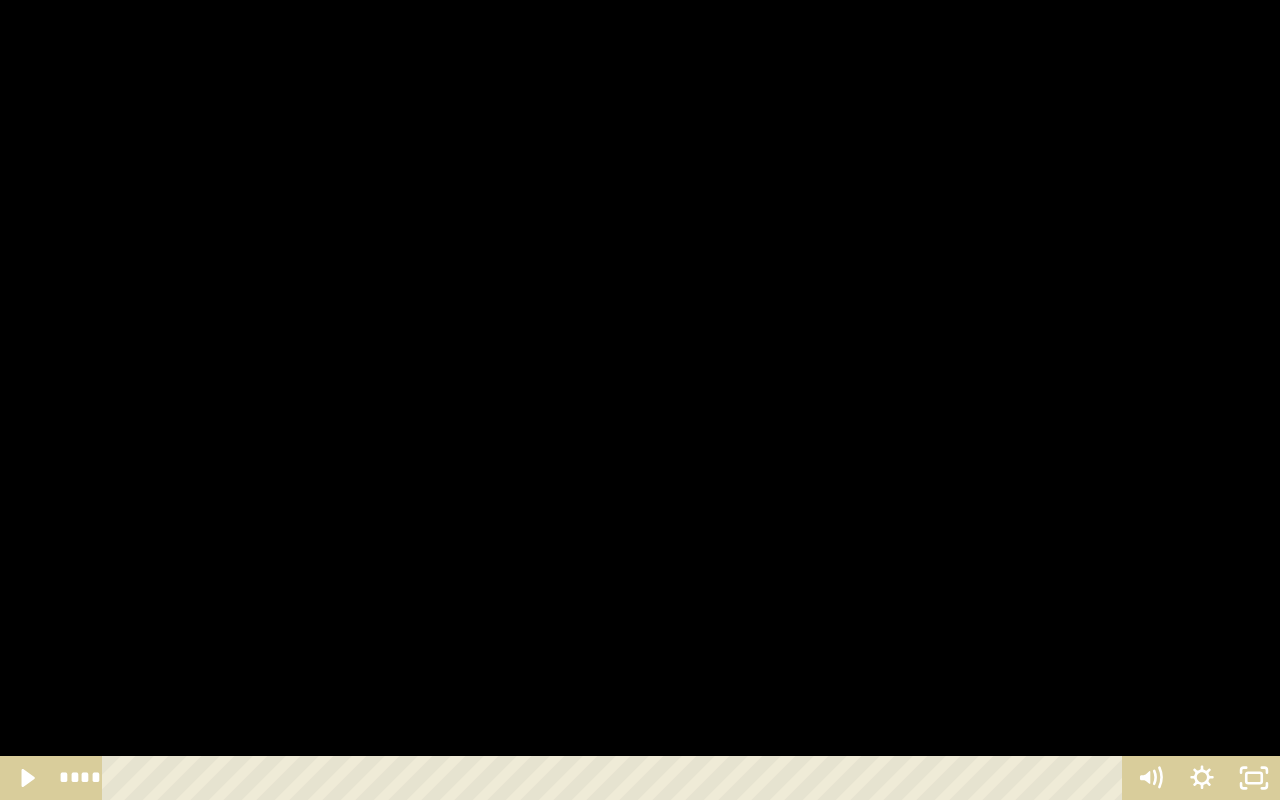 click at bounding box center (640, 400) 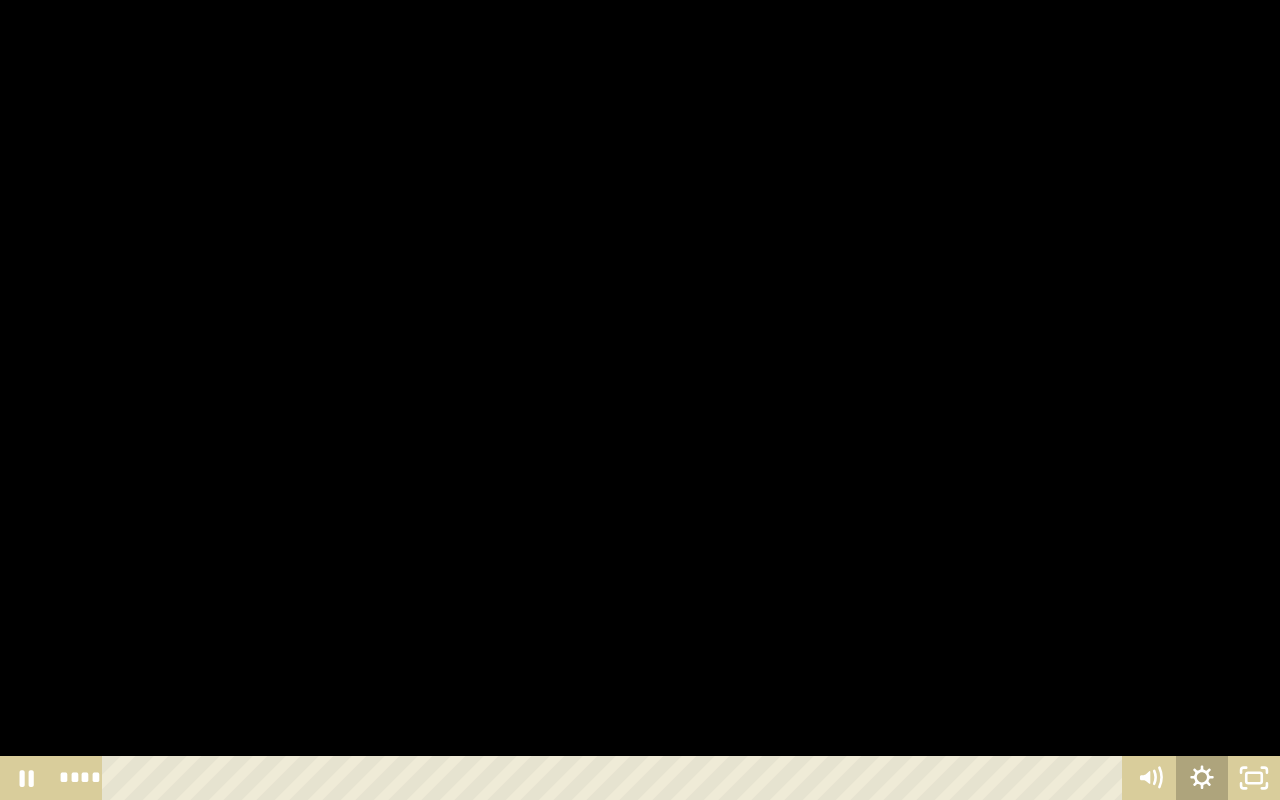 click 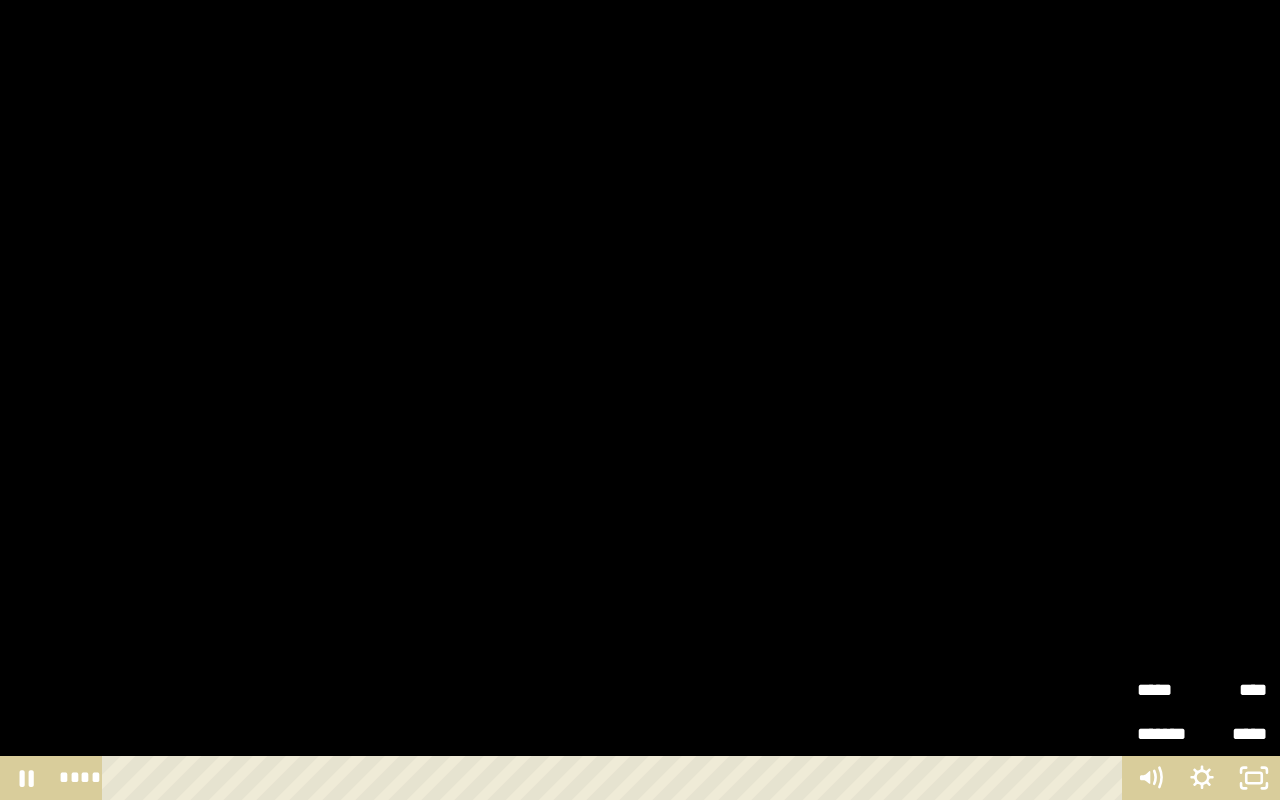 click on "*****" at bounding box center [1169, 690] 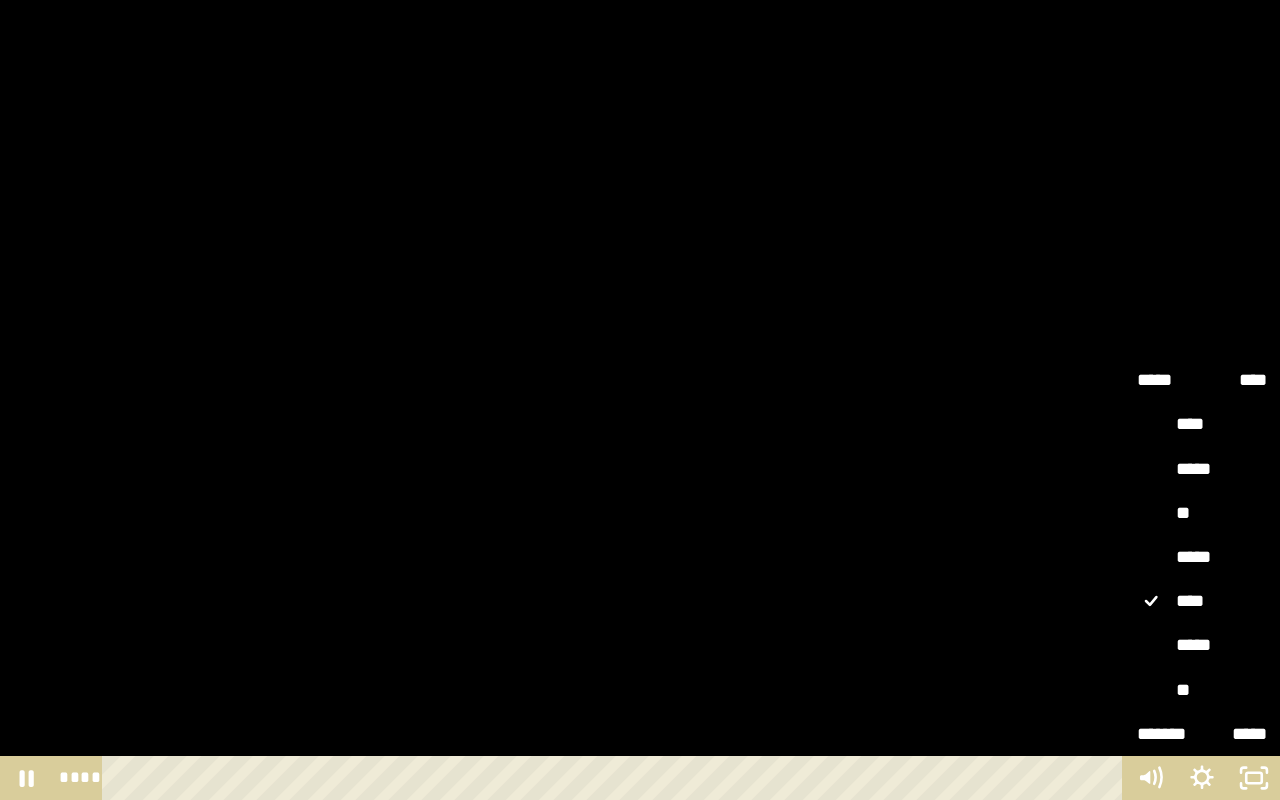 click on "**" at bounding box center (1202, 691) 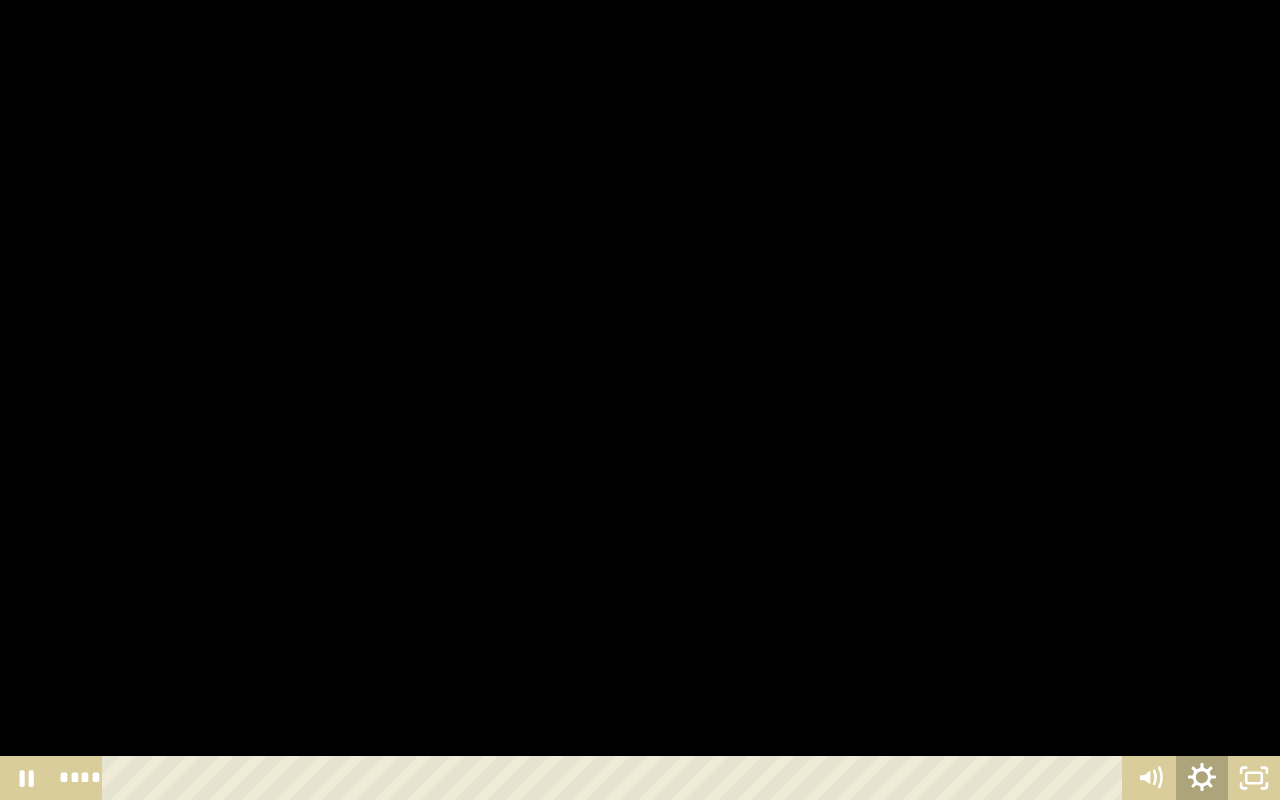 click 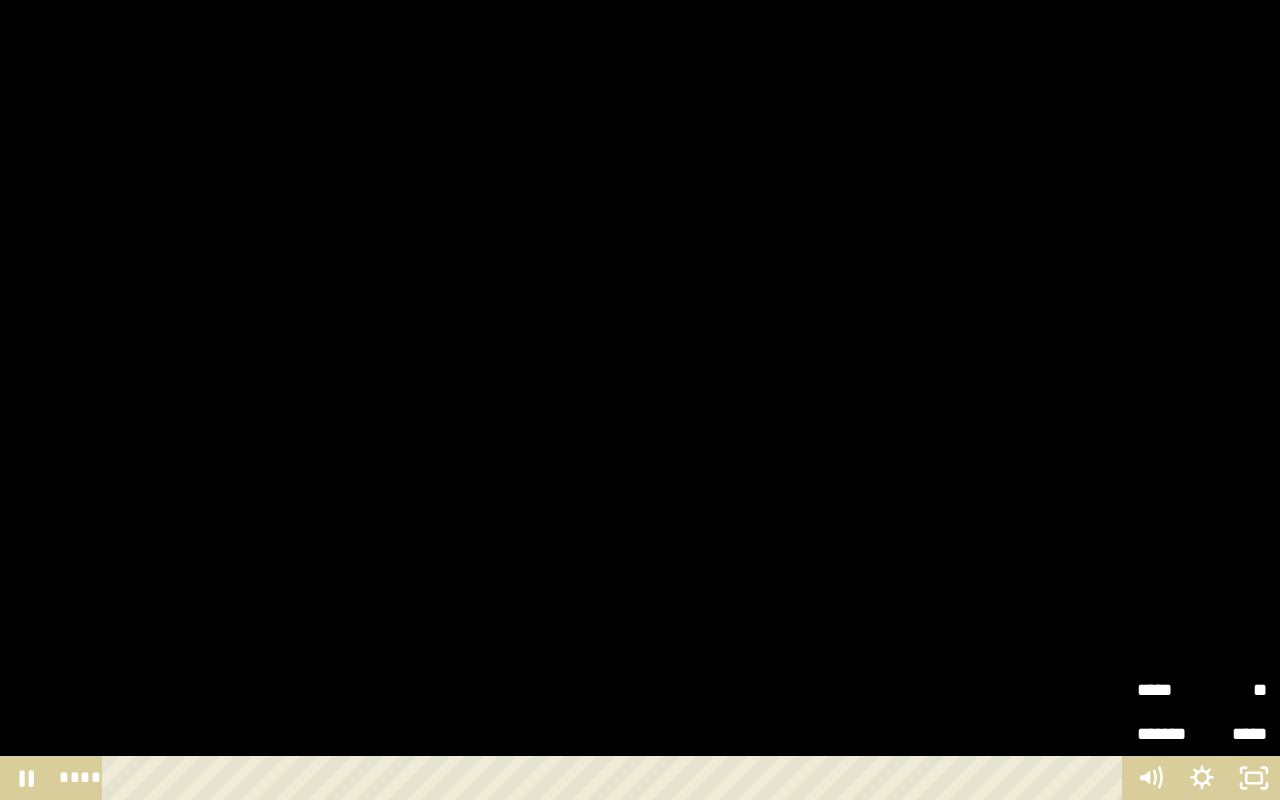 click on "*****" at bounding box center (1169, 690) 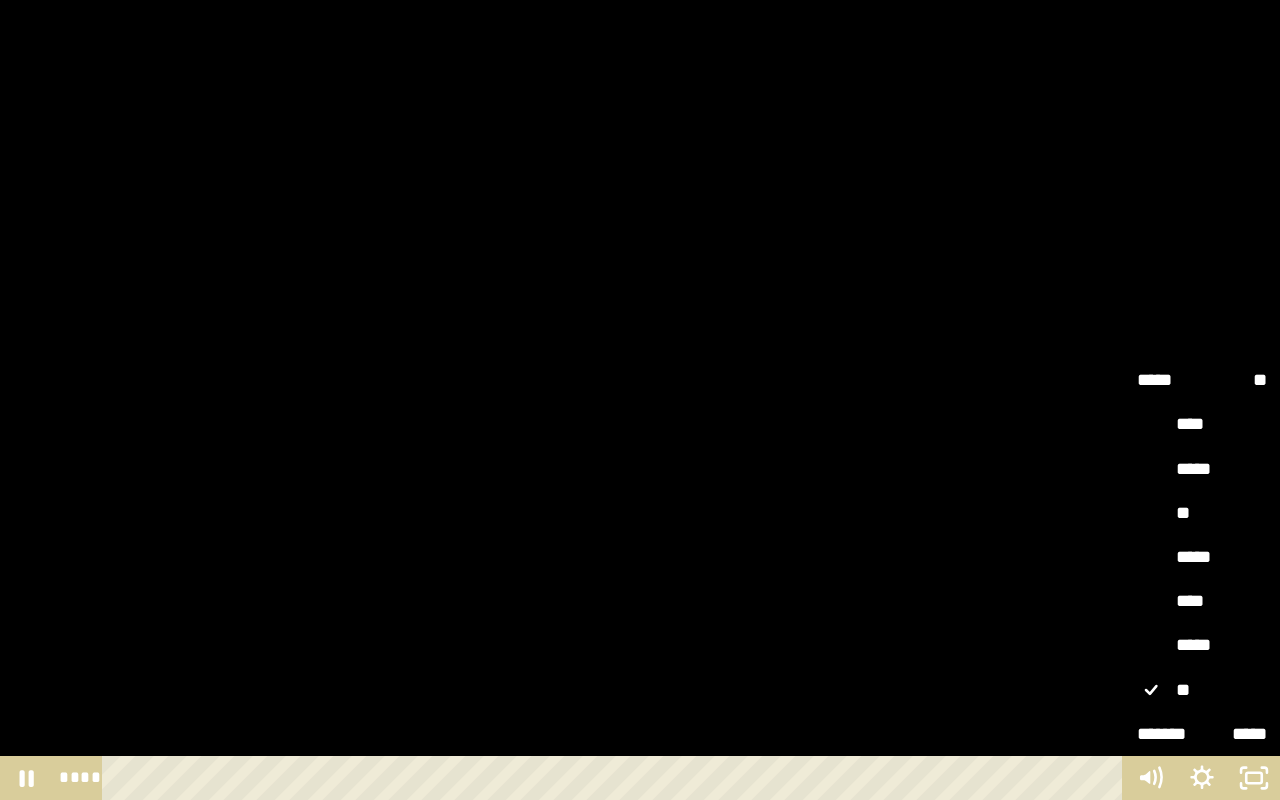 click on "****" at bounding box center (1202, 602) 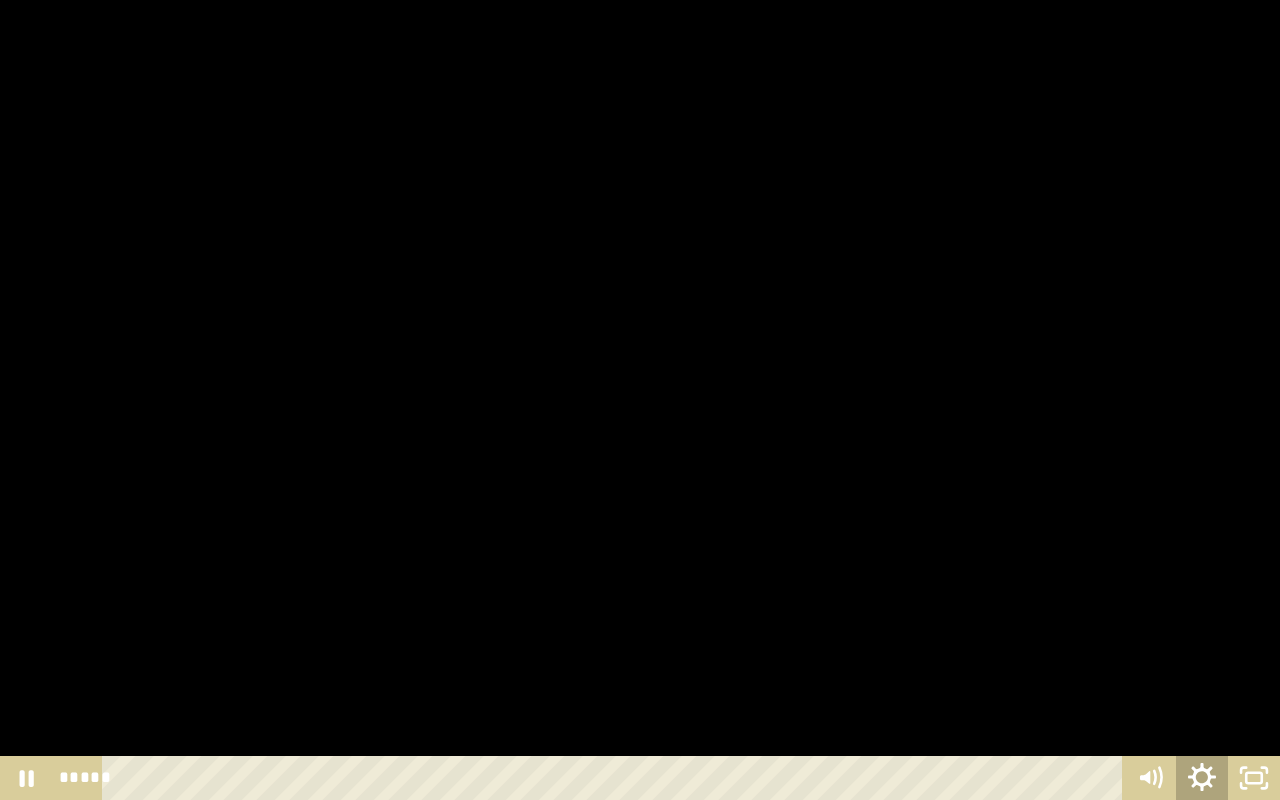 click 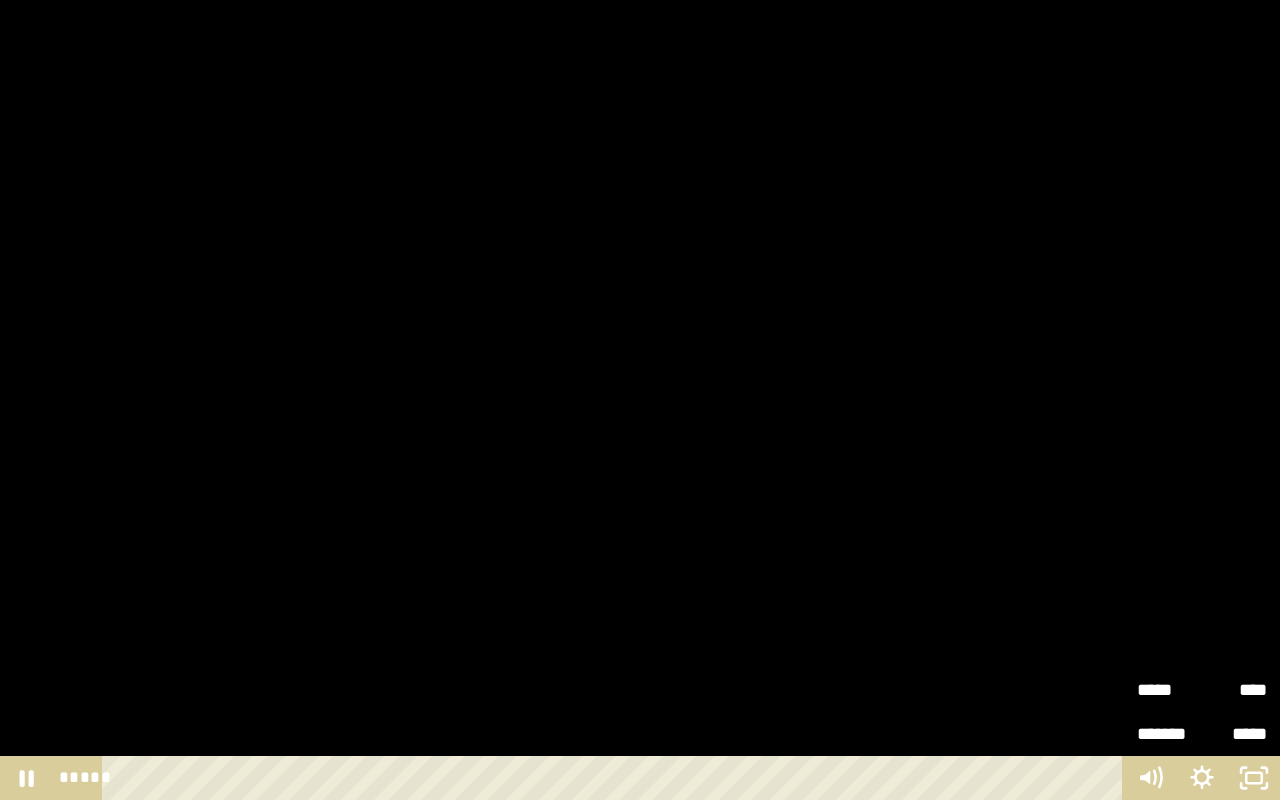 click on "*****" at bounding box center (1169, 690) 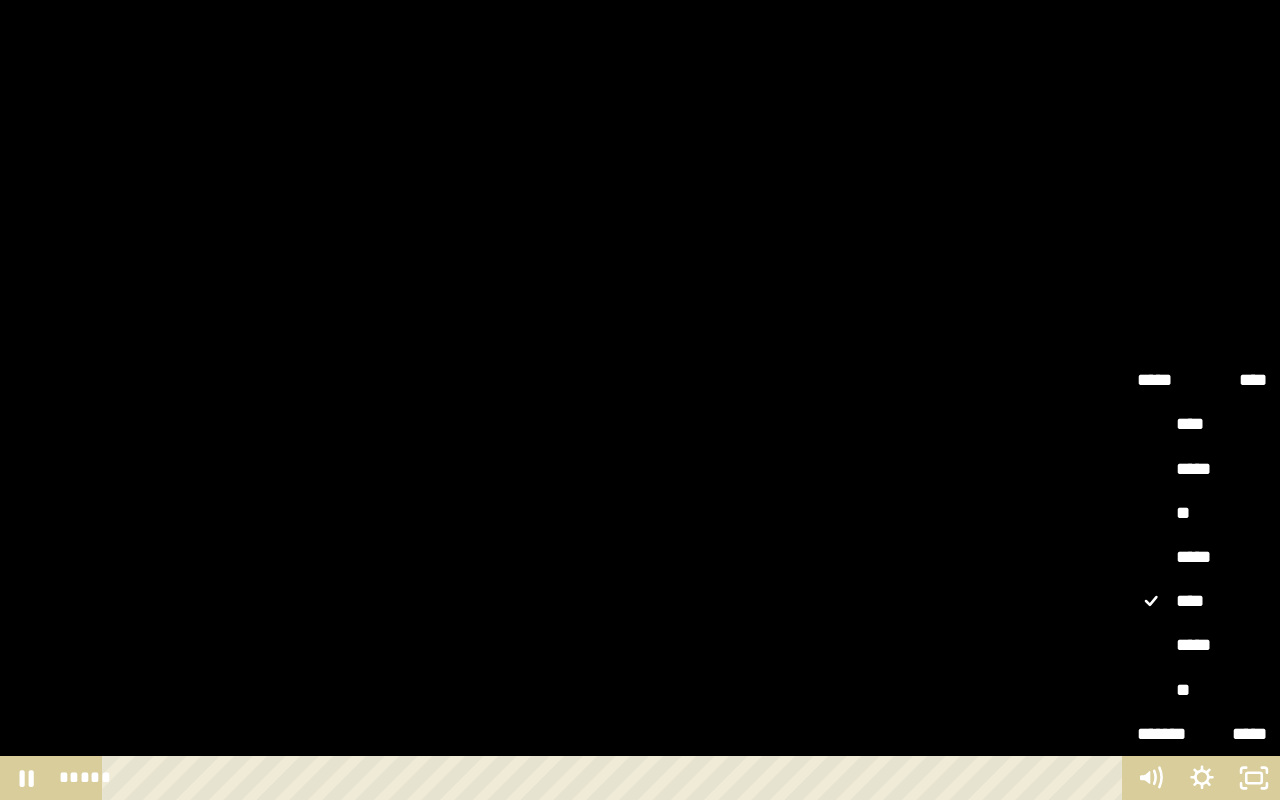 click on "**" at bounding box center (1202, 514) 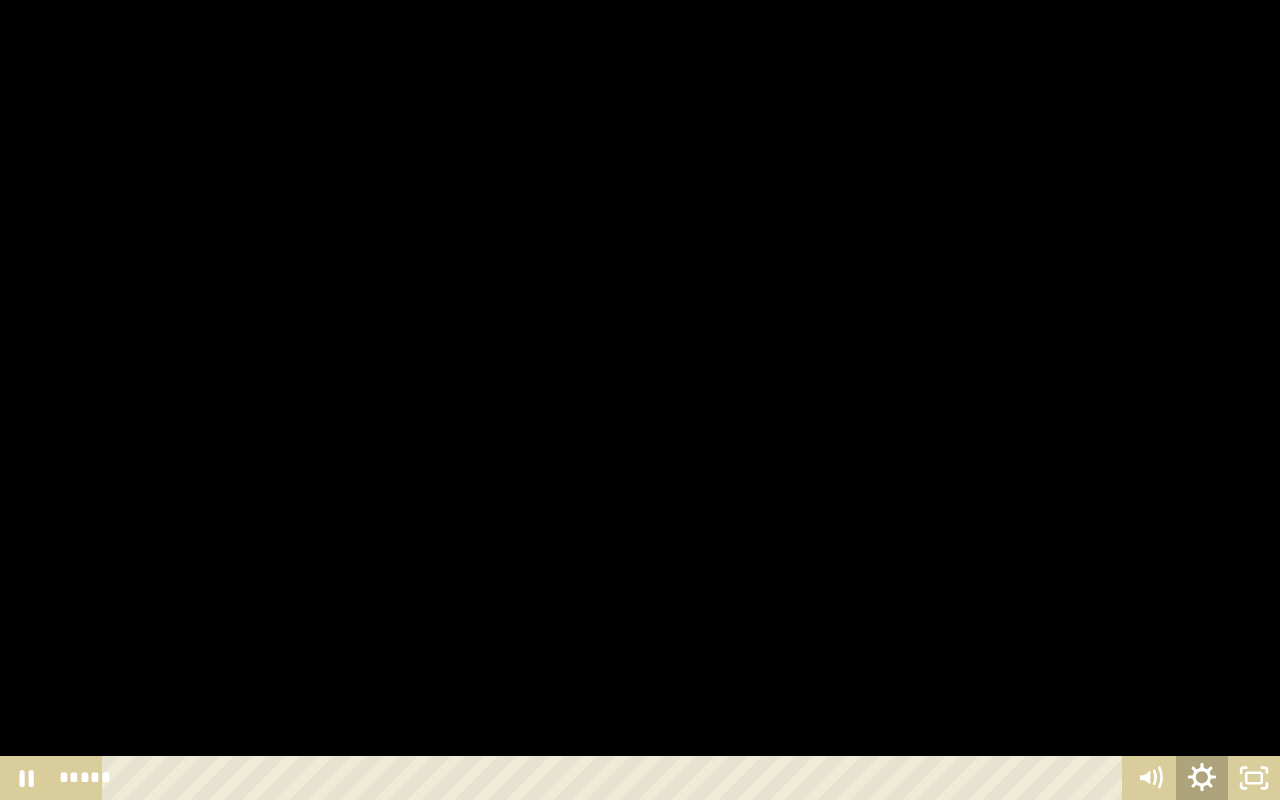click 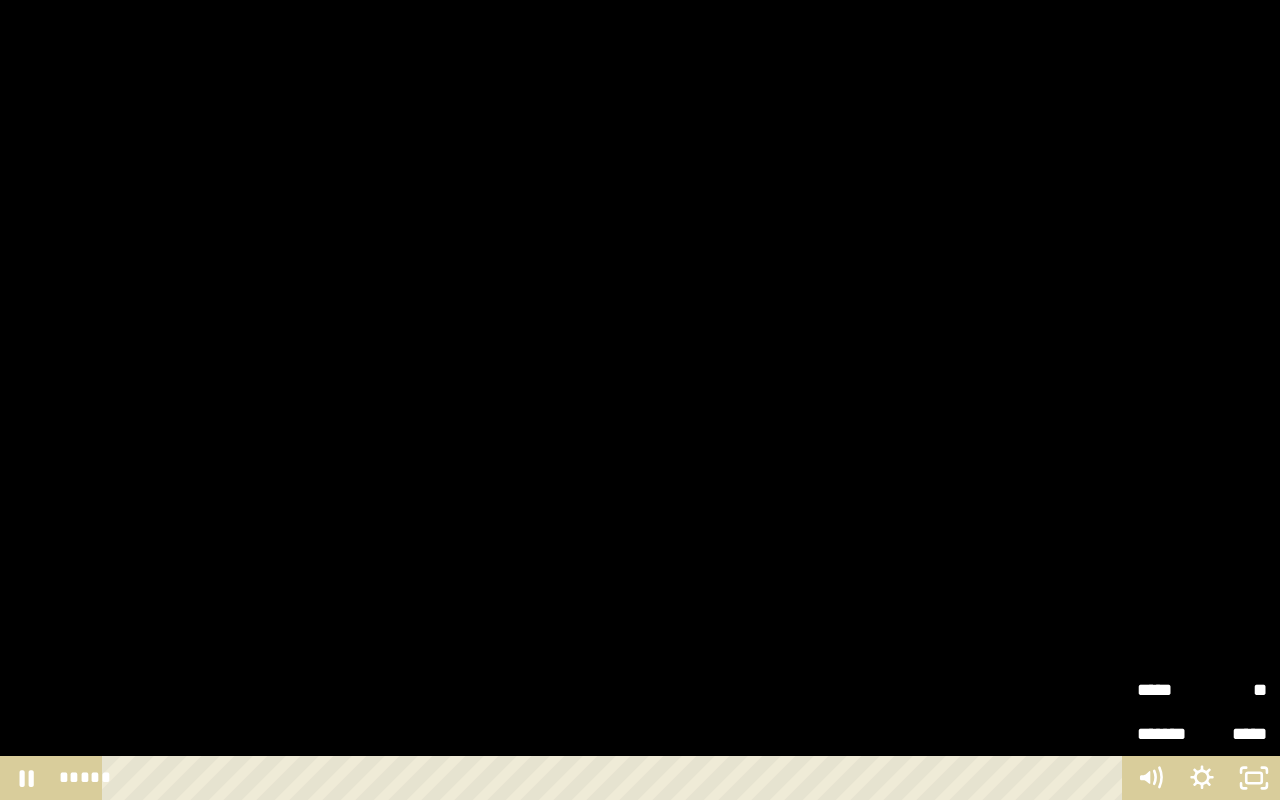 click on "*****" at bounding box center [1169, 690] 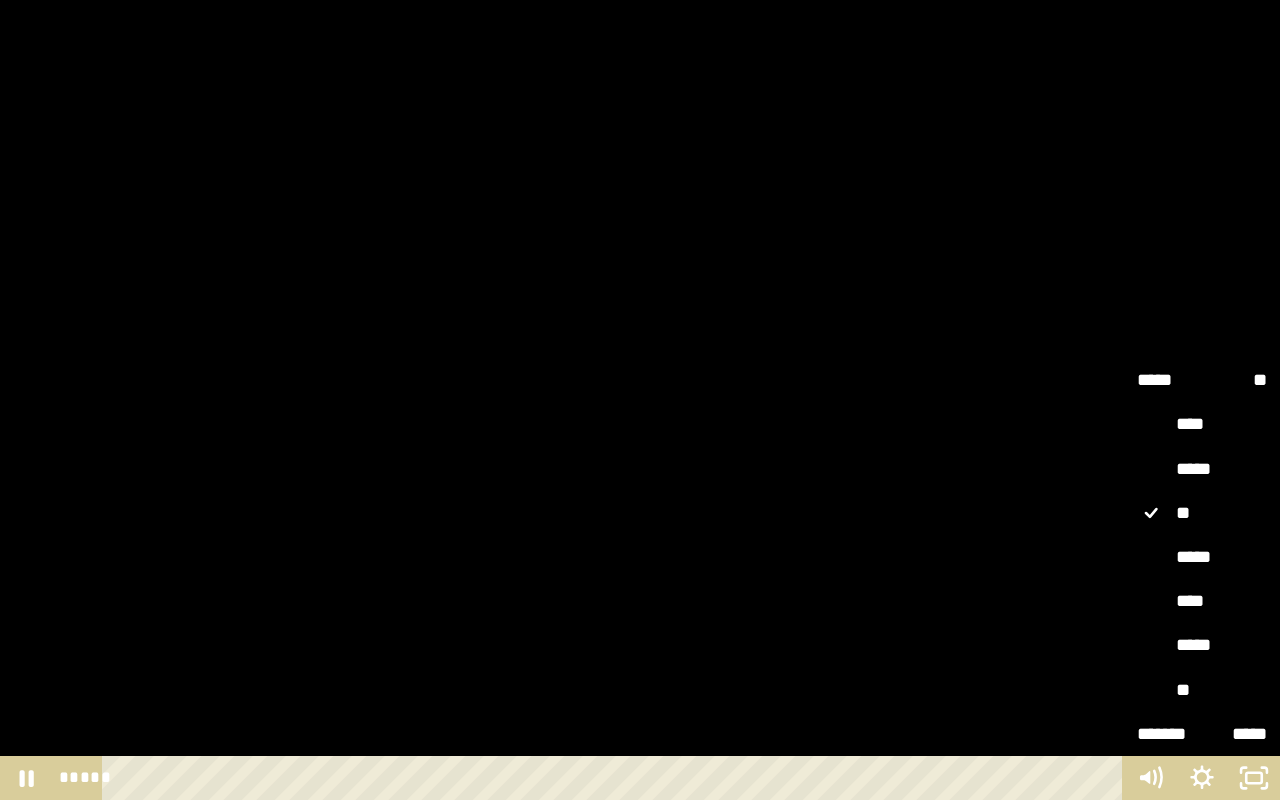 click on "*****" at bounding box center (1202, 558) 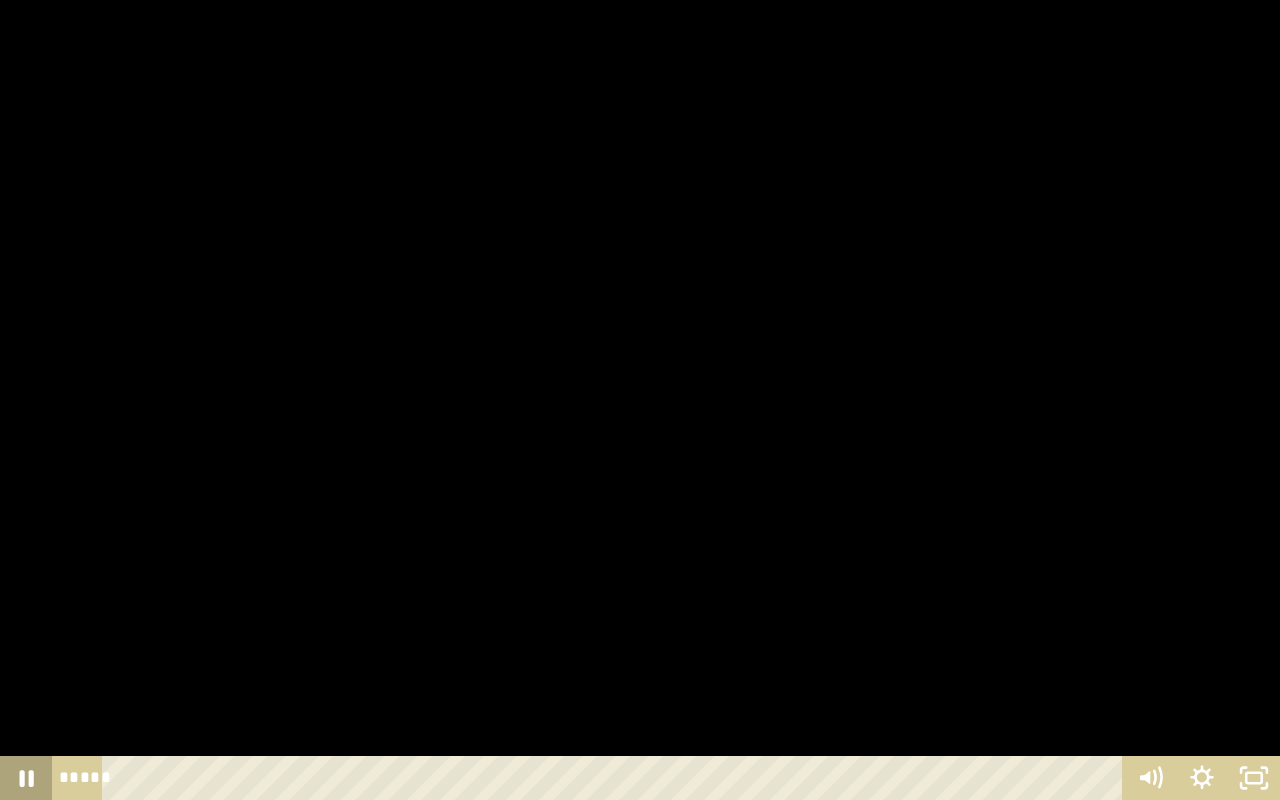 click 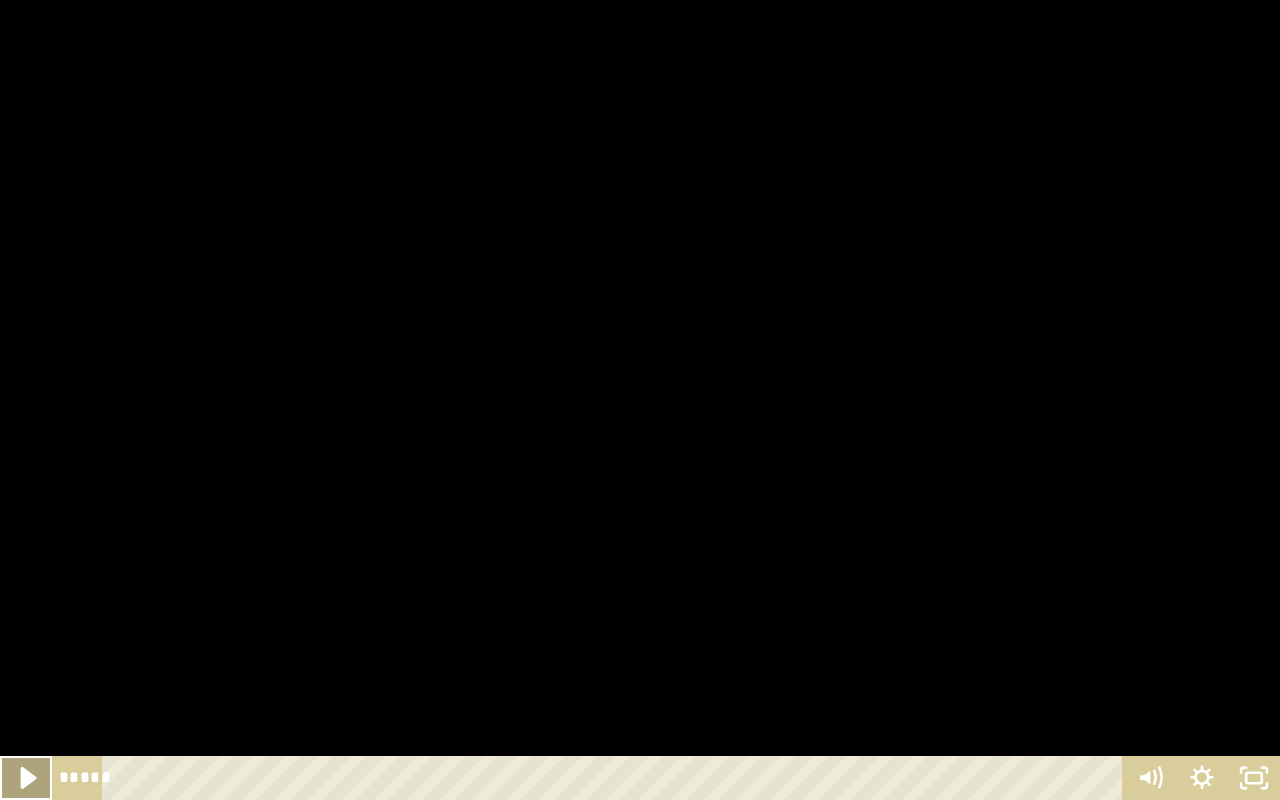 click 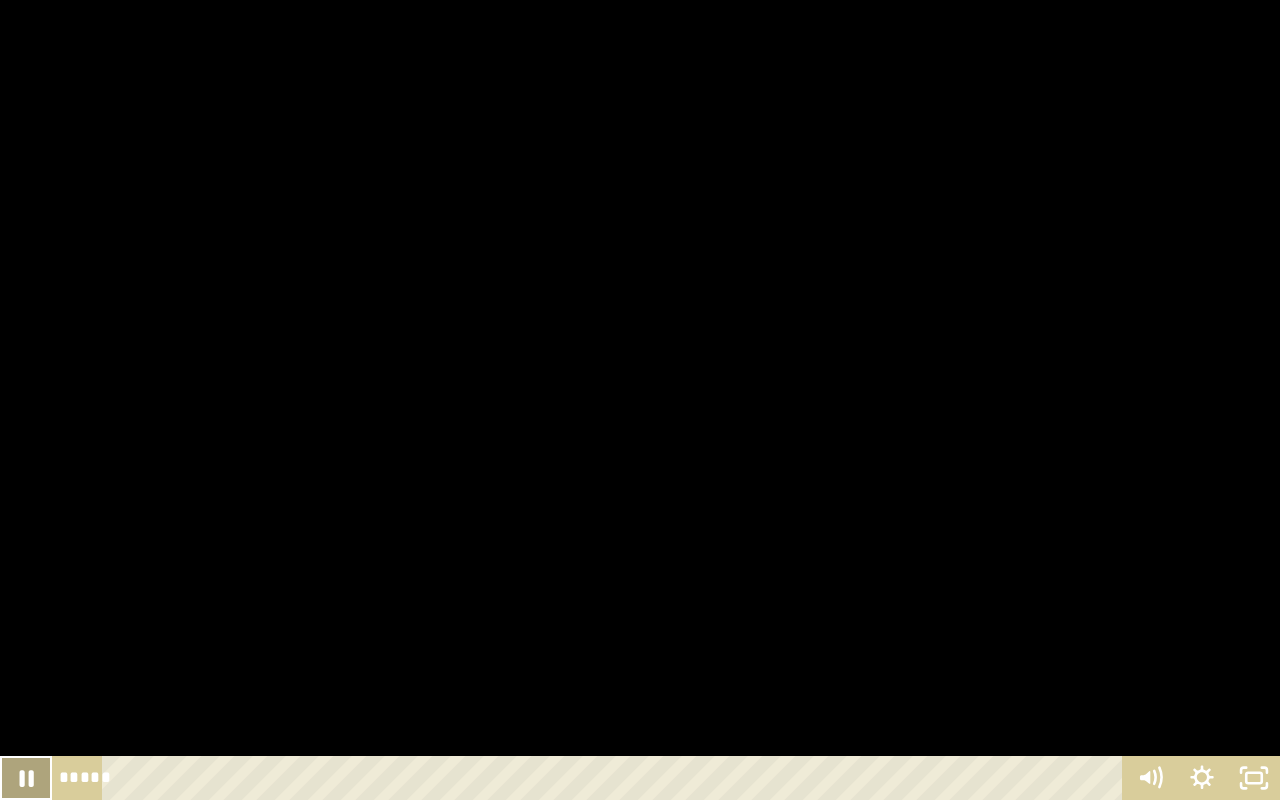 click 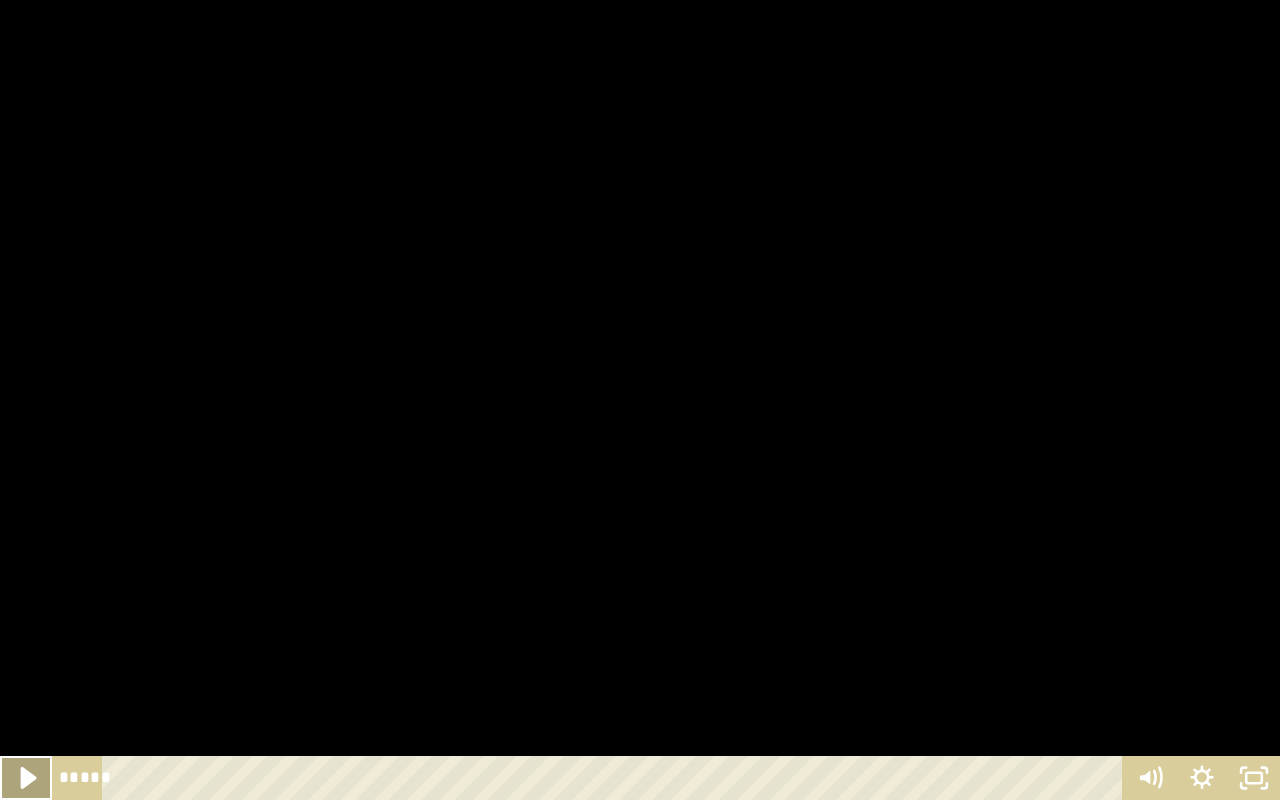 click 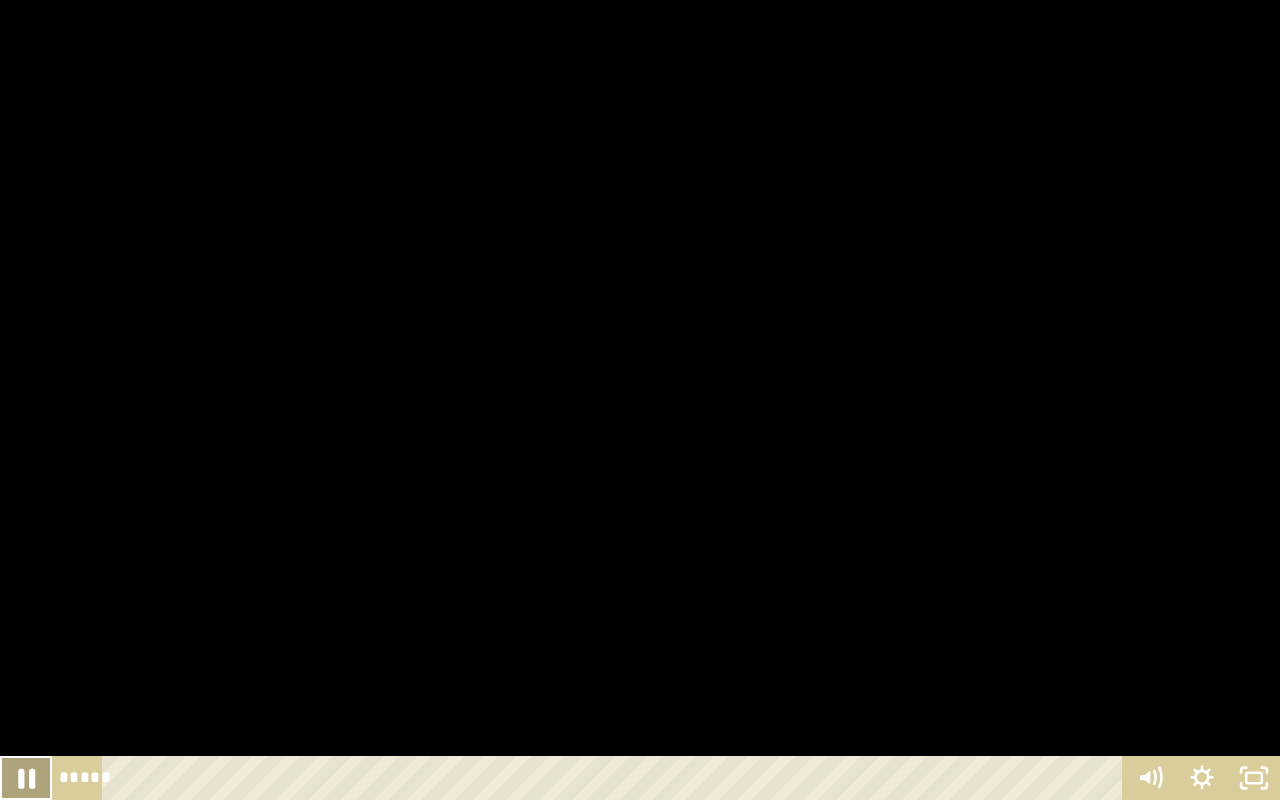 click 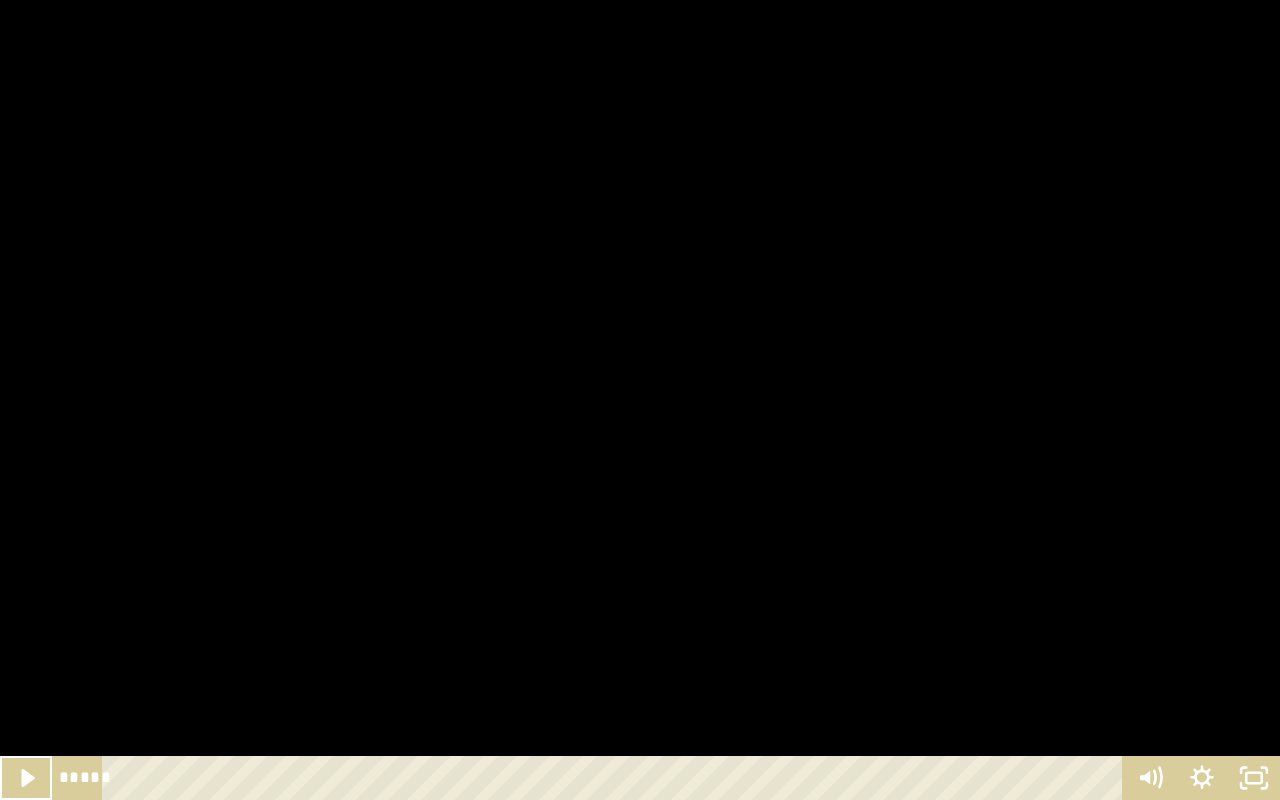 type 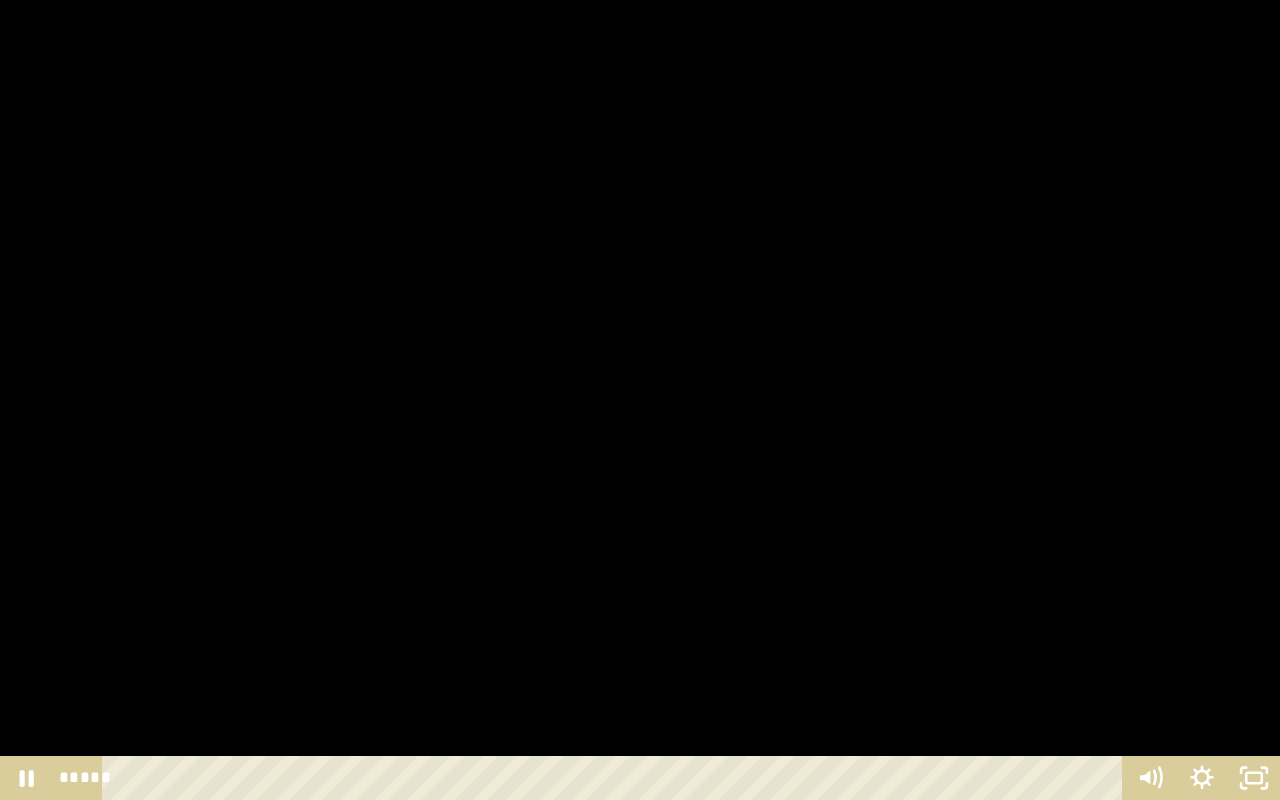type 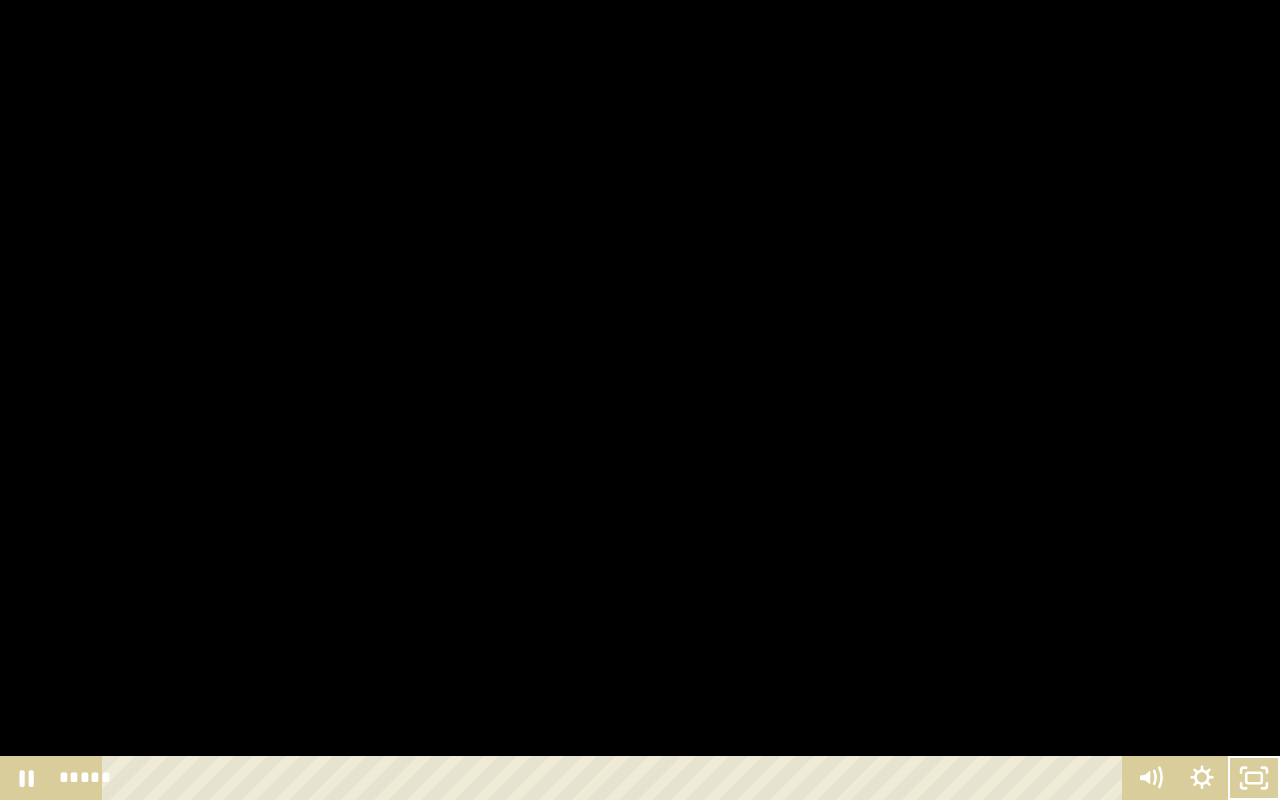 type 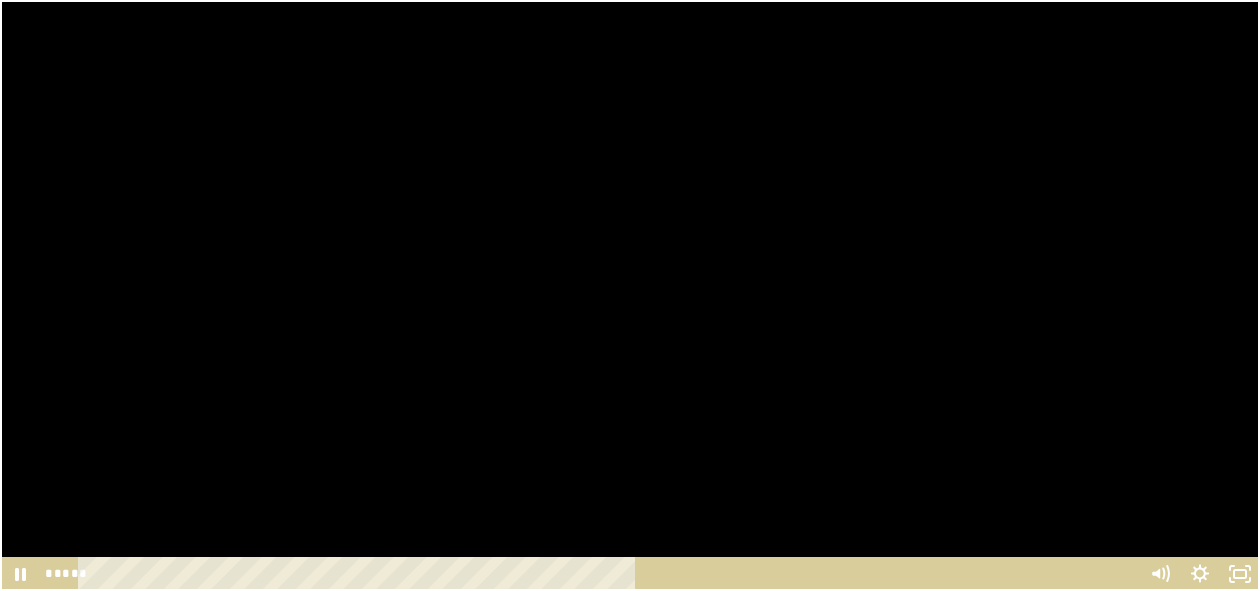 scroll, scrollTop: 978, scrollLeft: 0, axis: vertical 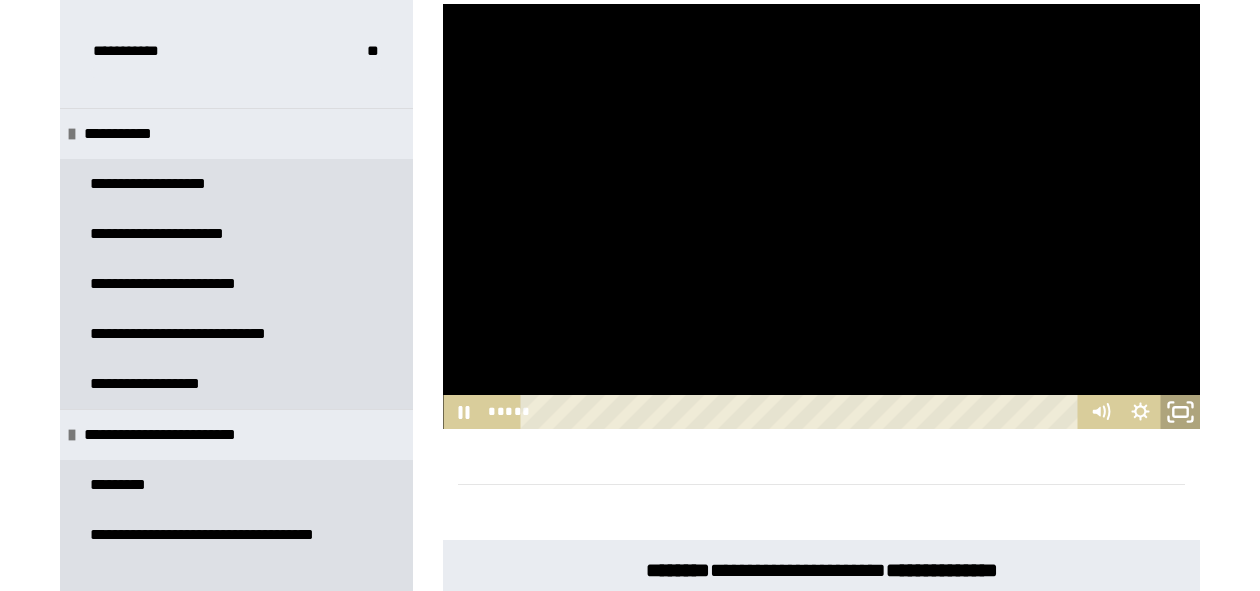 click 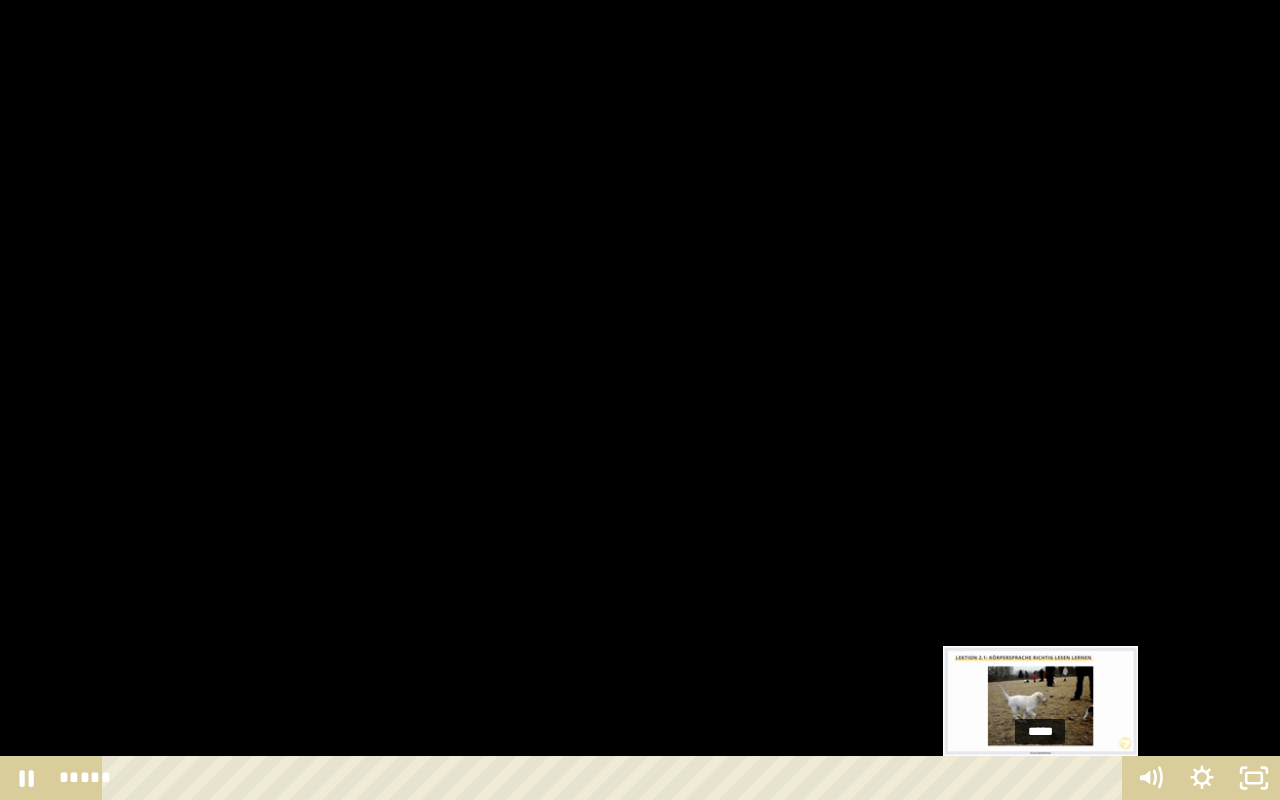 click on "*****" at bounding box center (616, 778) 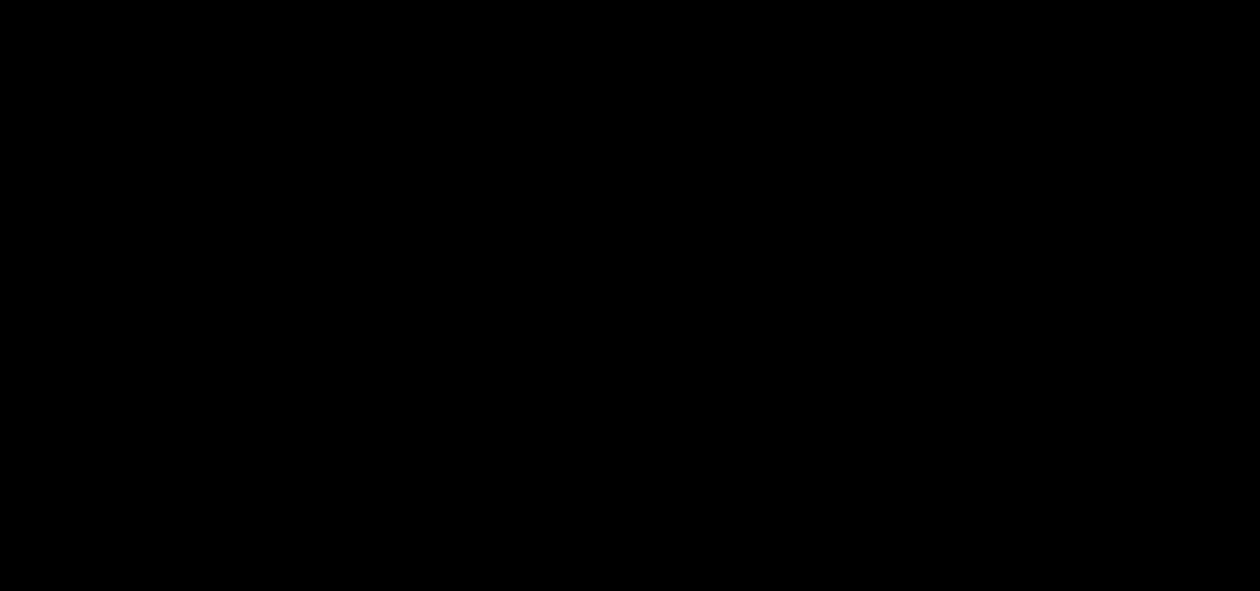 scroll, scrollTop: 1384, scrollLeft: 0, axis: vertical 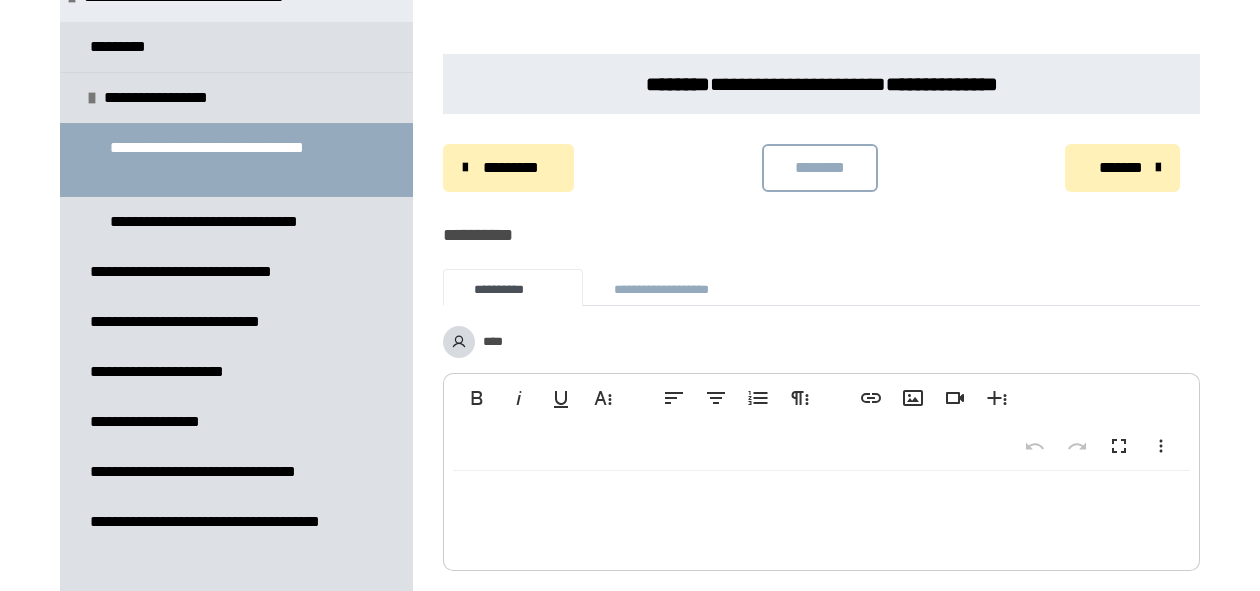 click on "*********" at bounding box center (510, 168) 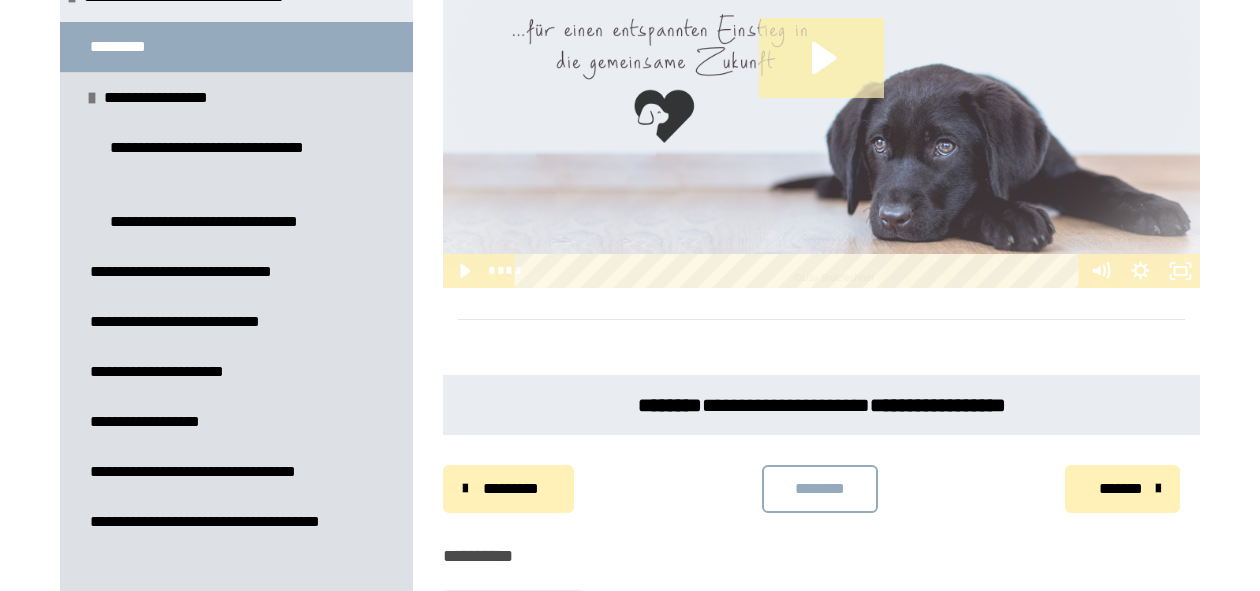 scroll, scrollTop: 941, scrollLeft: 0, axis: vertical 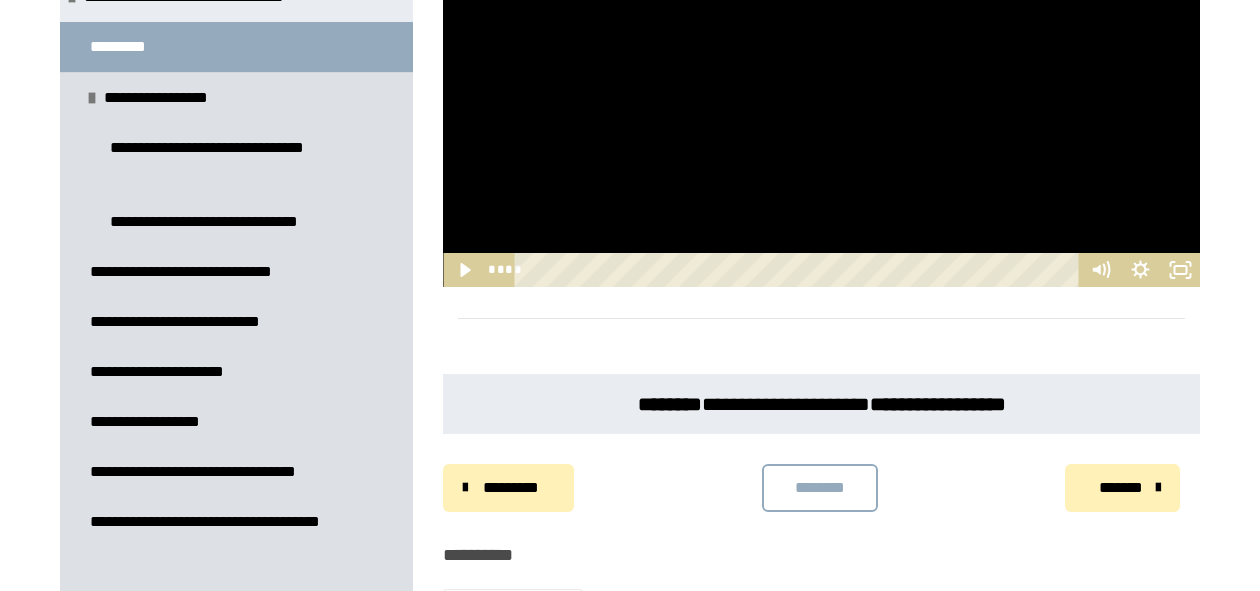 drag, startPoint x: 533, startPoint y: 340, endPoint x: 1062, endPoint y: 258, distance: 535.3177 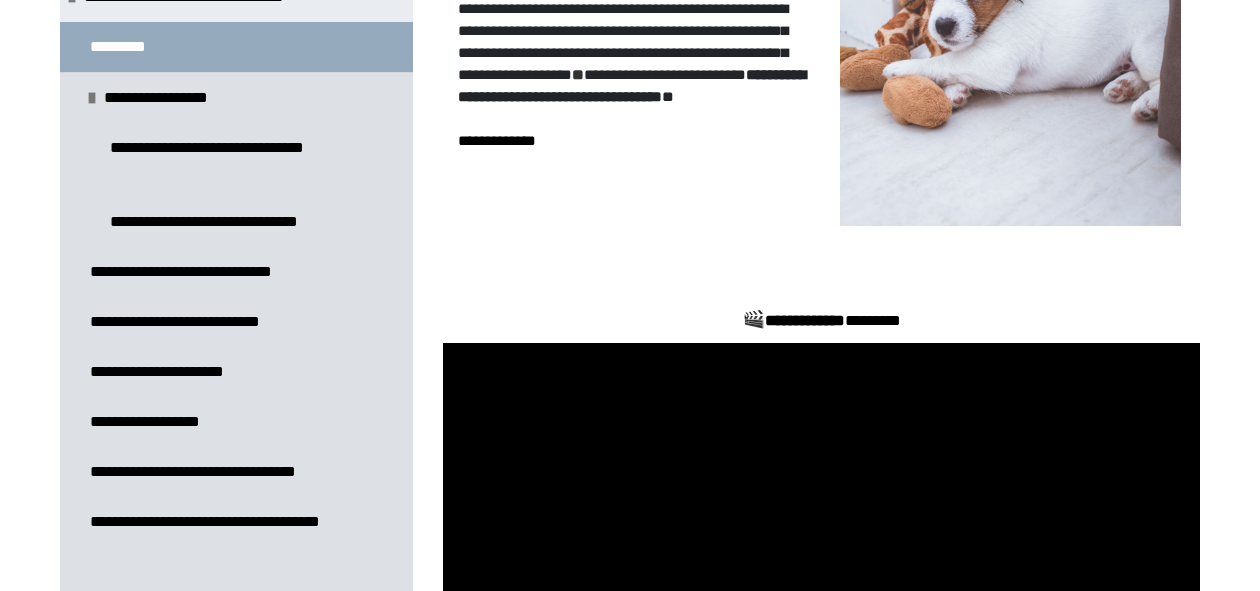 scroll, scrollTop: 0, scrollLeft: 0, axis: both 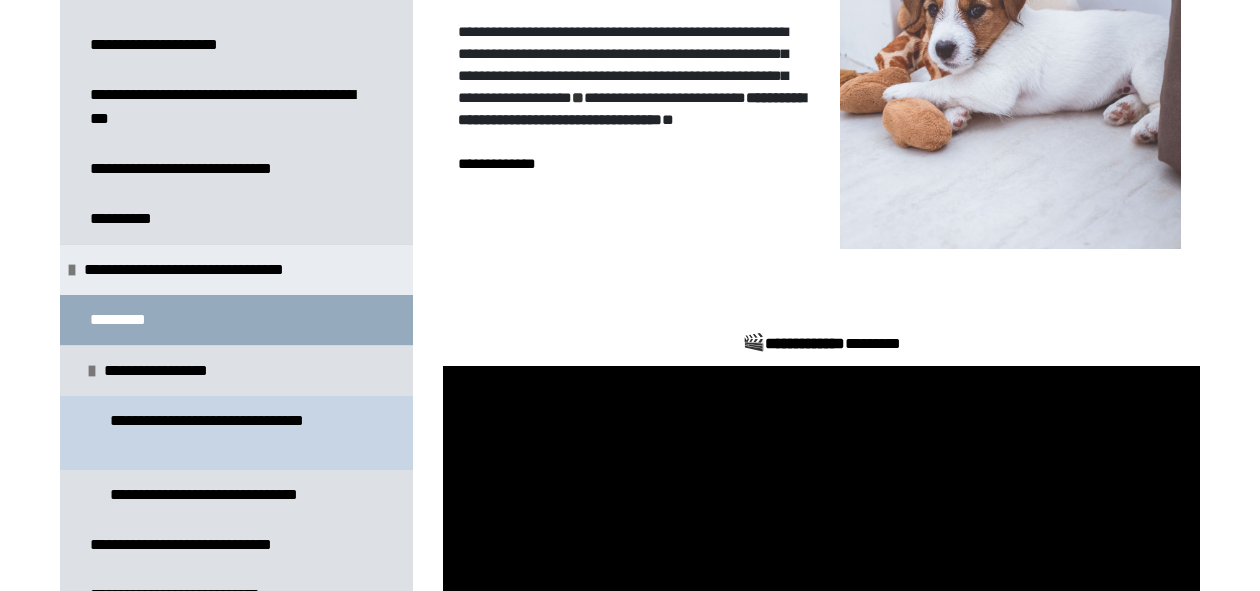 click on "**********" at bounding box center [238, 433] 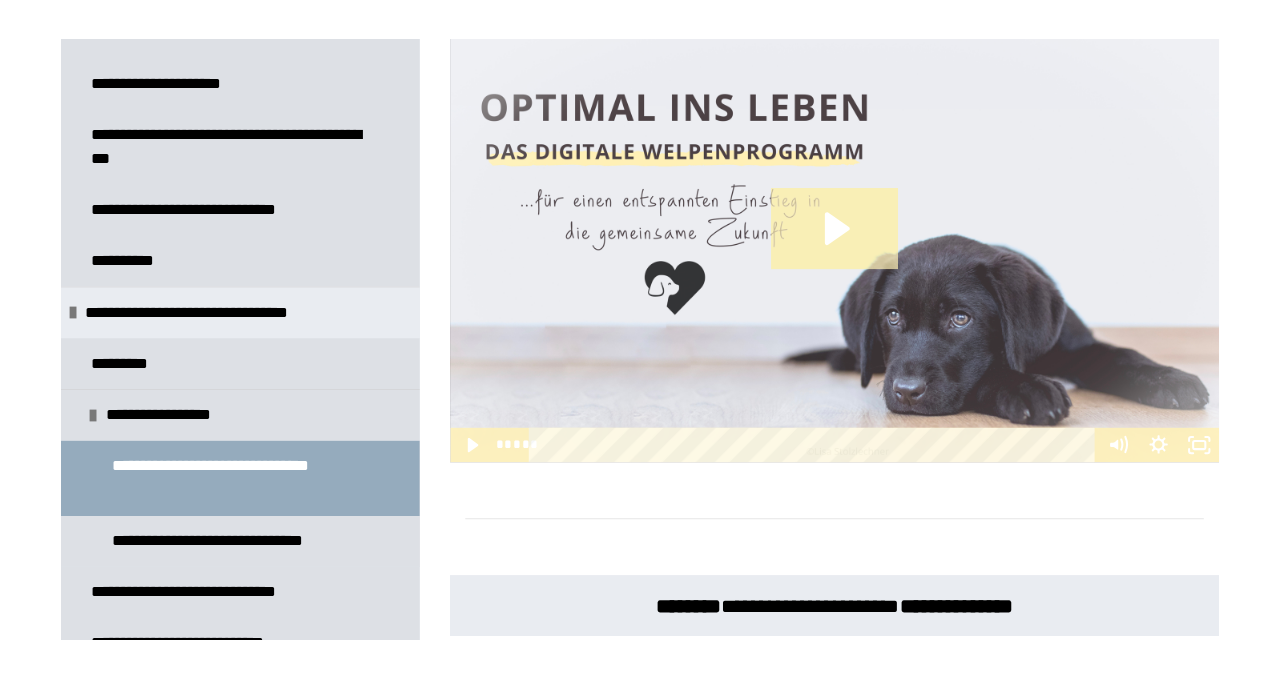 scroll, scrollTop: 1083, scrollLeft: 0, axis: vertical 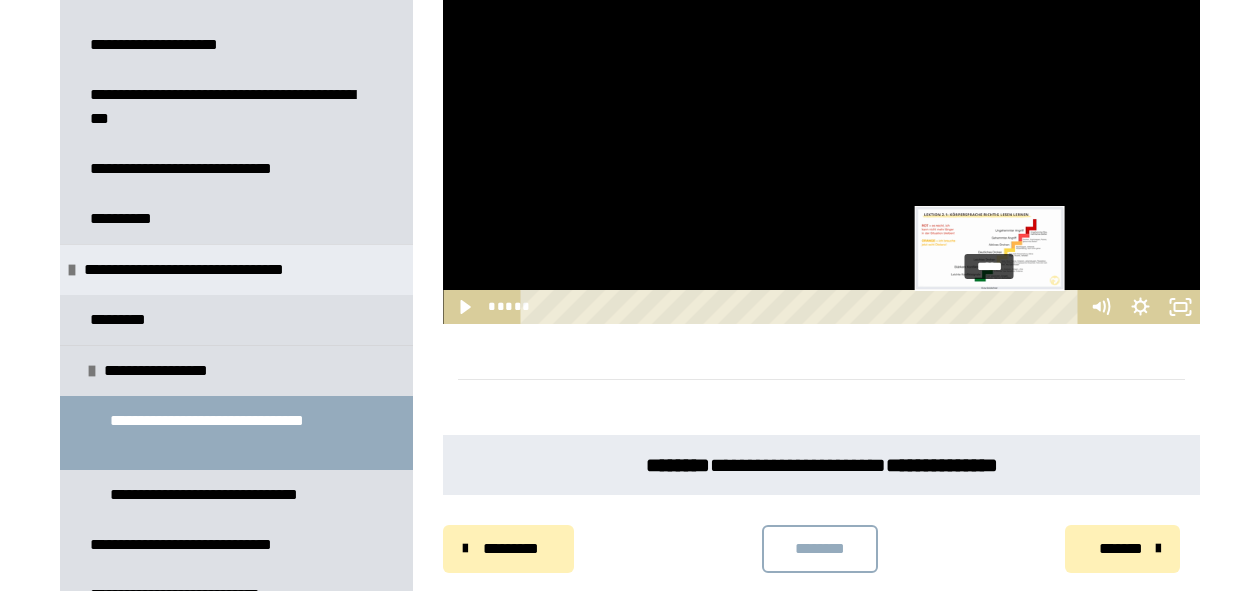 click on "*****" at bounding box center (803, 307) 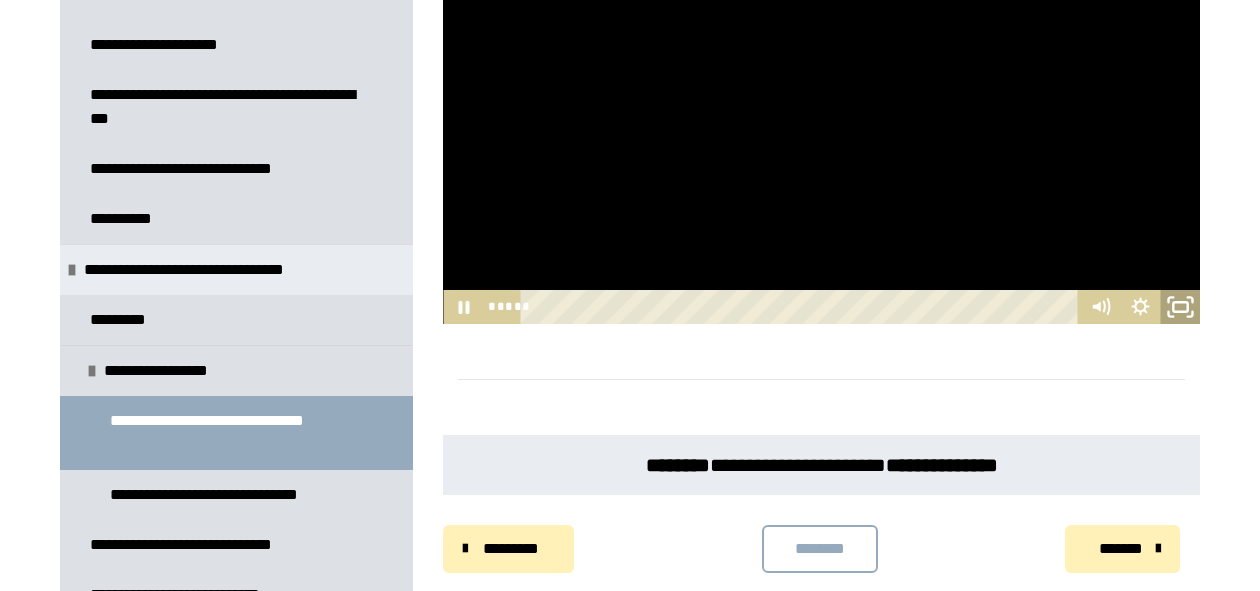 click 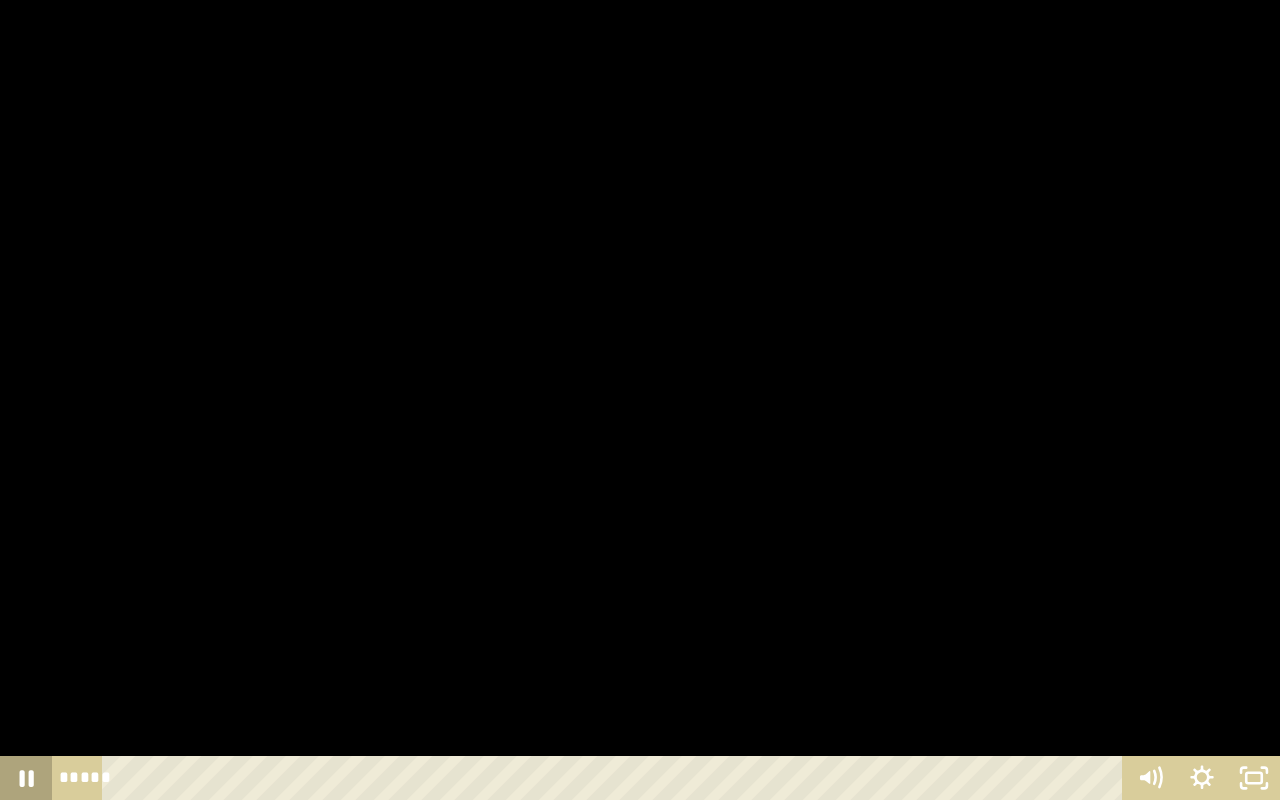 click 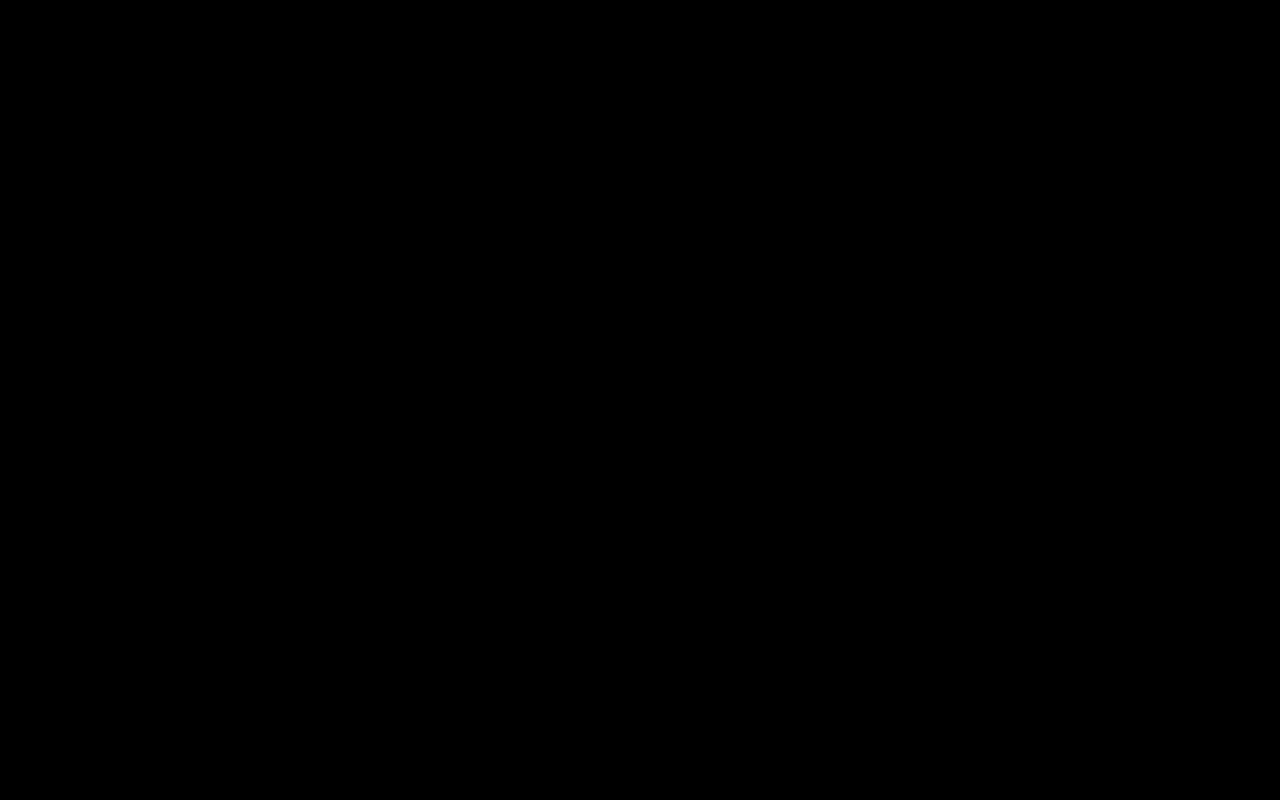 click at bounding box center (640, 400) 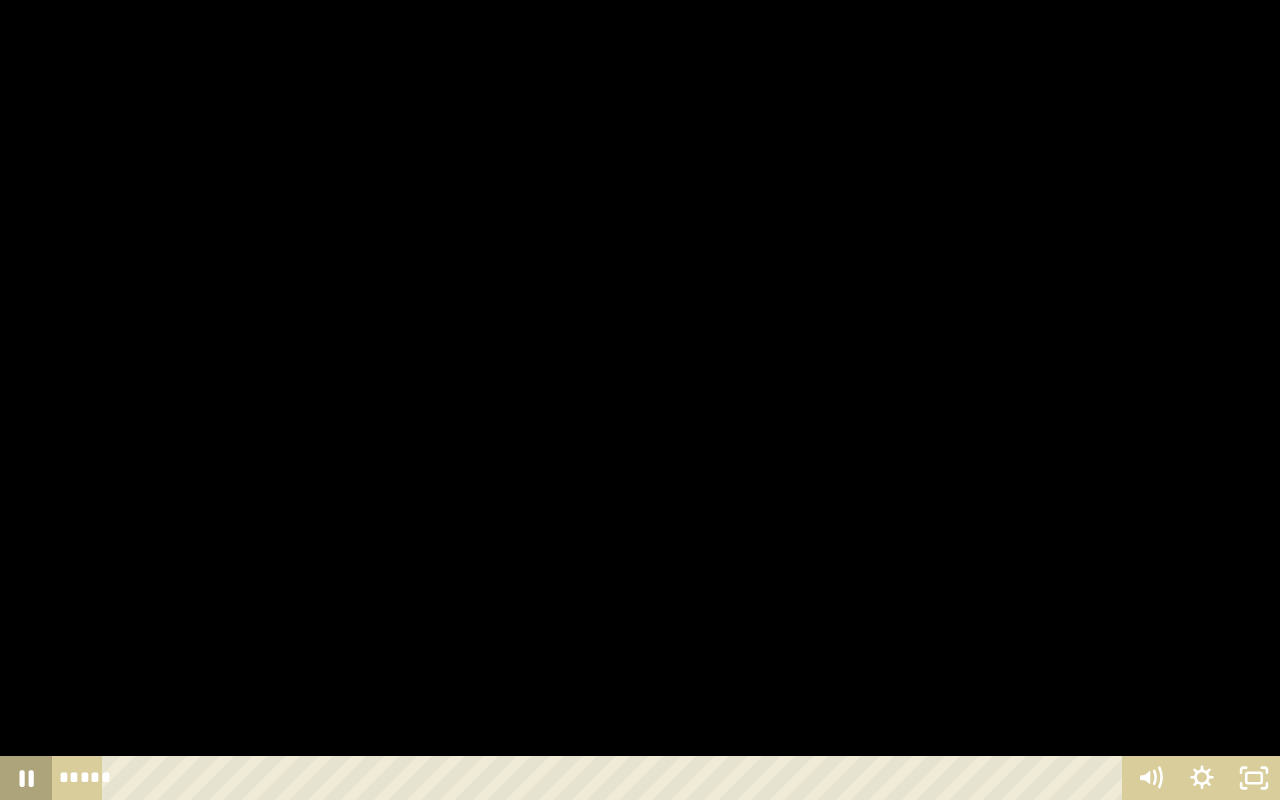 click 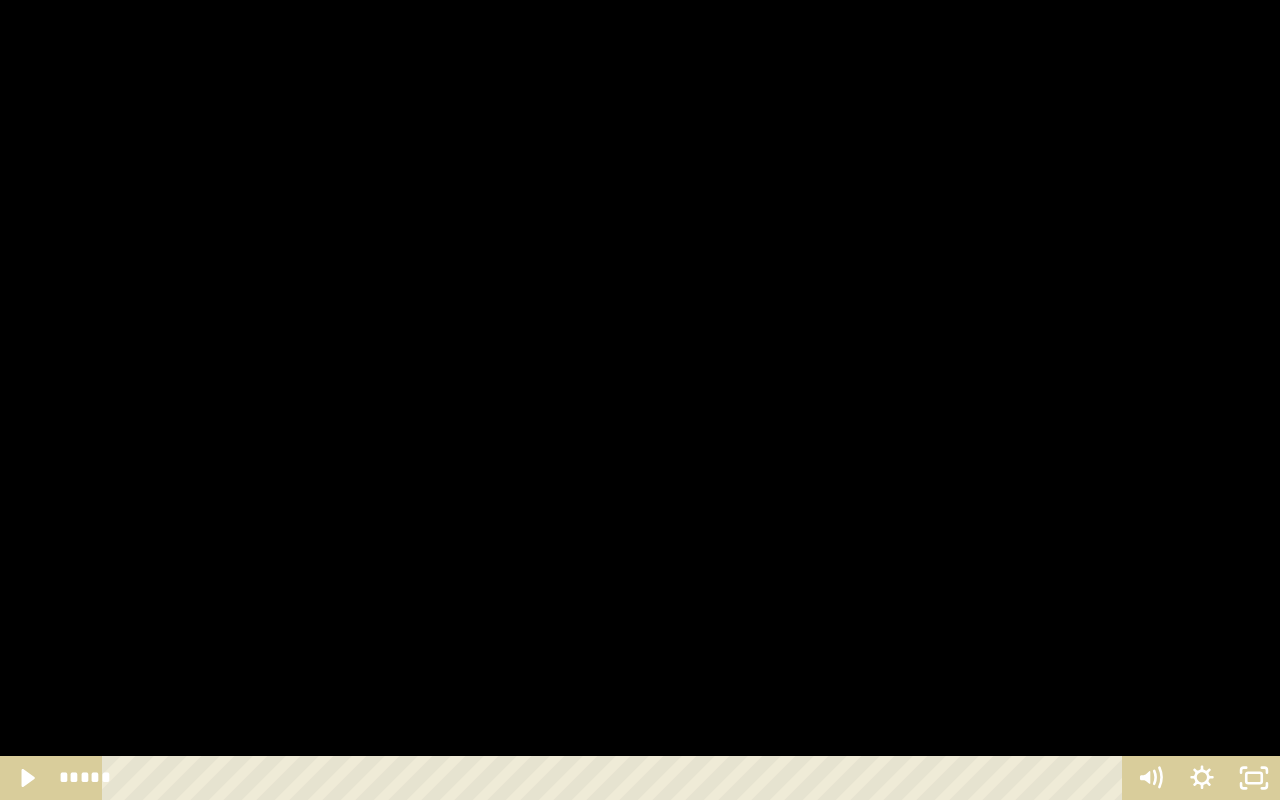 type 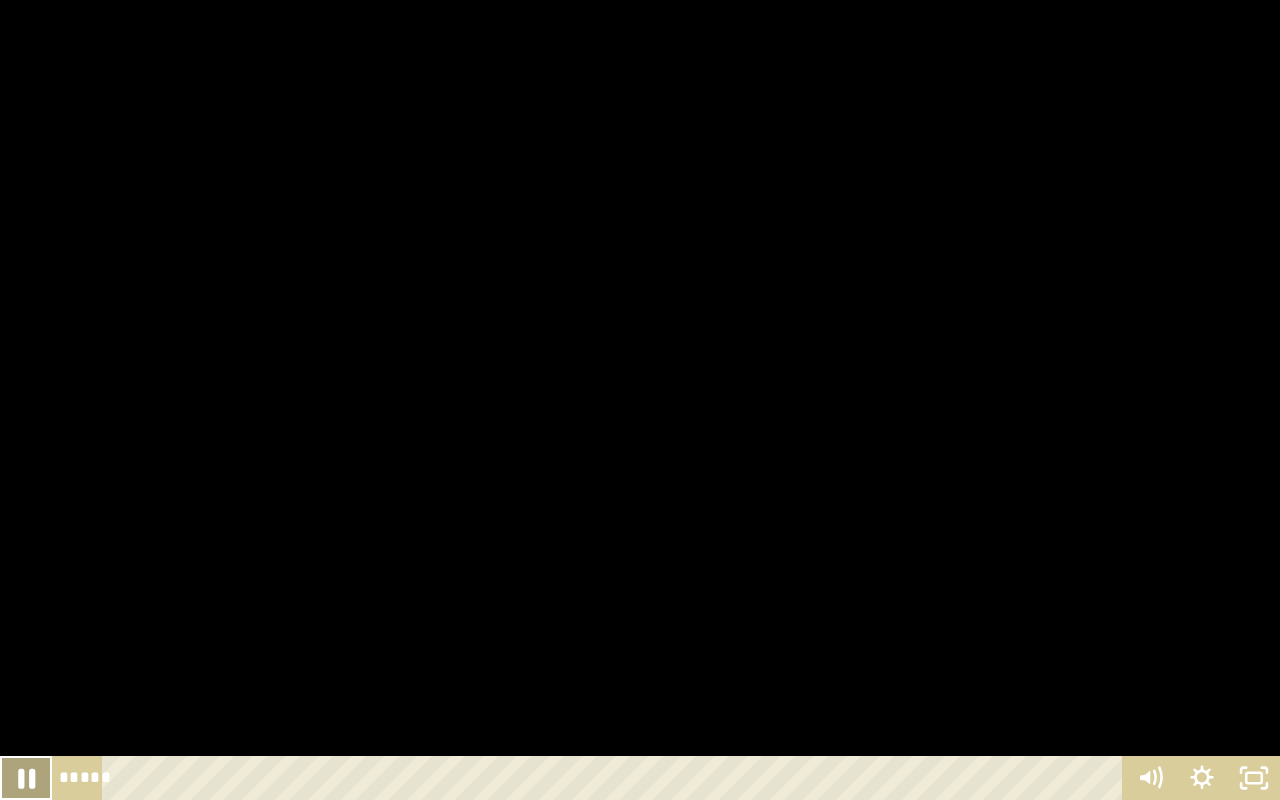 click 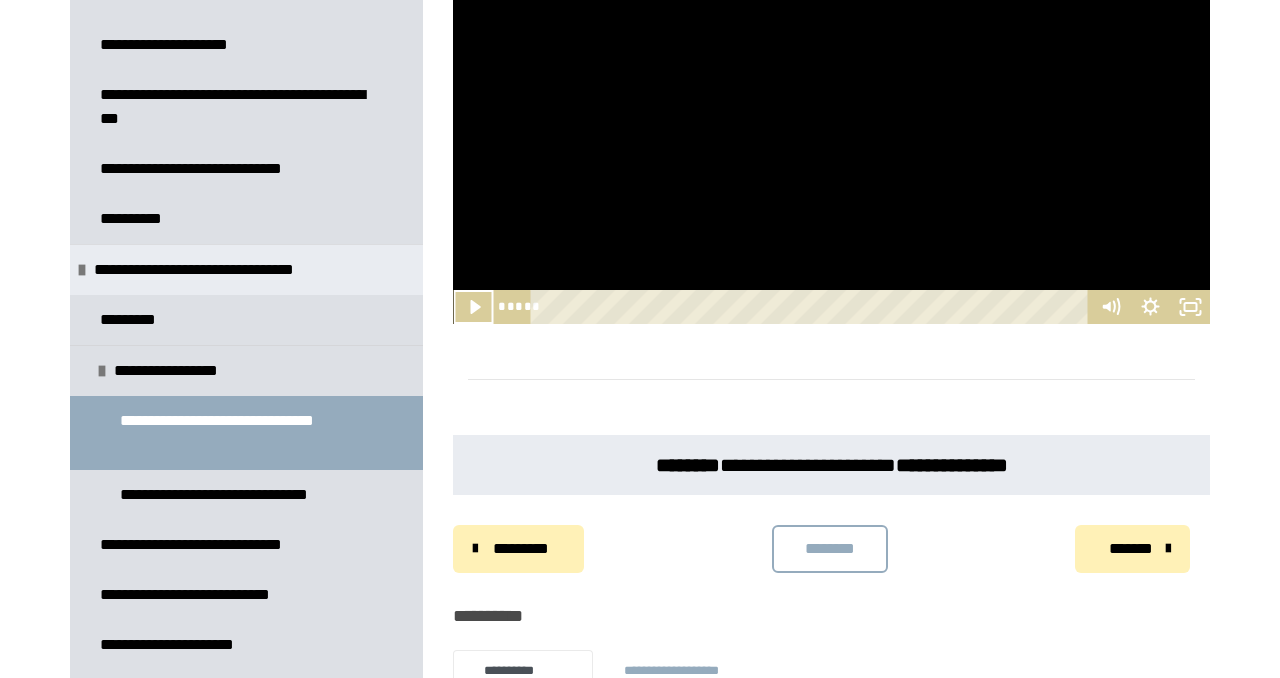 click on "*******" at bounding box center [1132, 549] 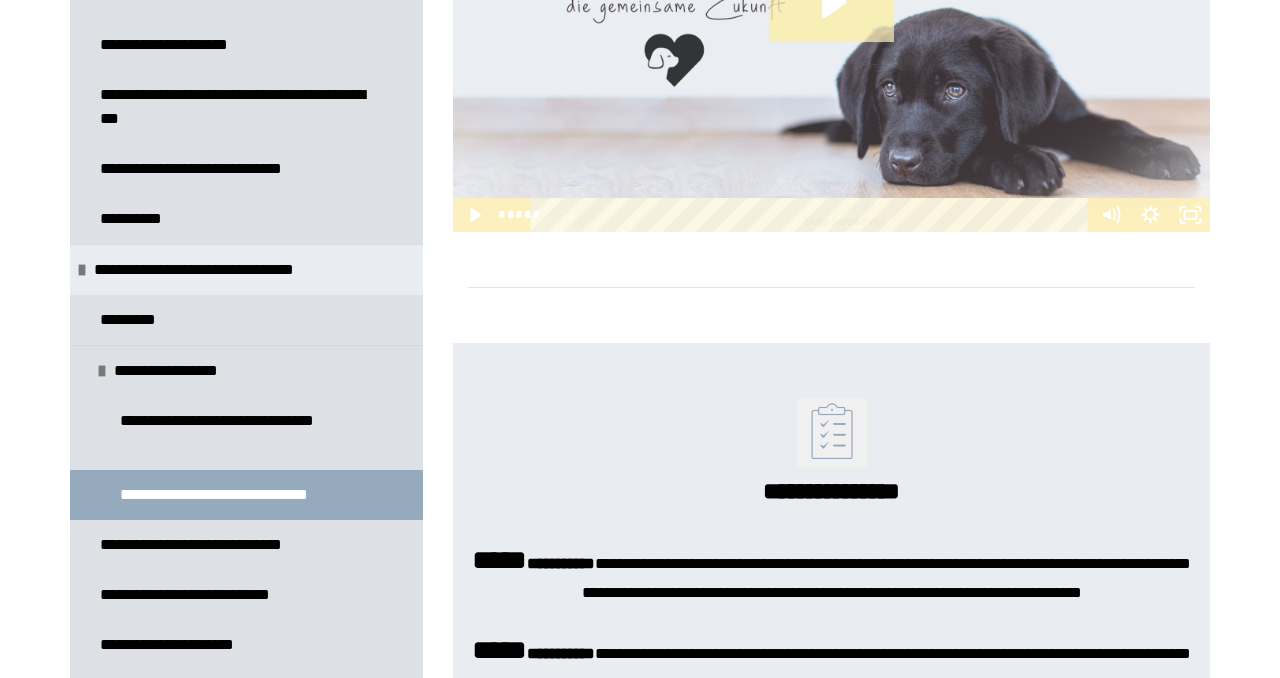 scroll, scrollTop: 1225, scrollLeft: 0, axis: vertical 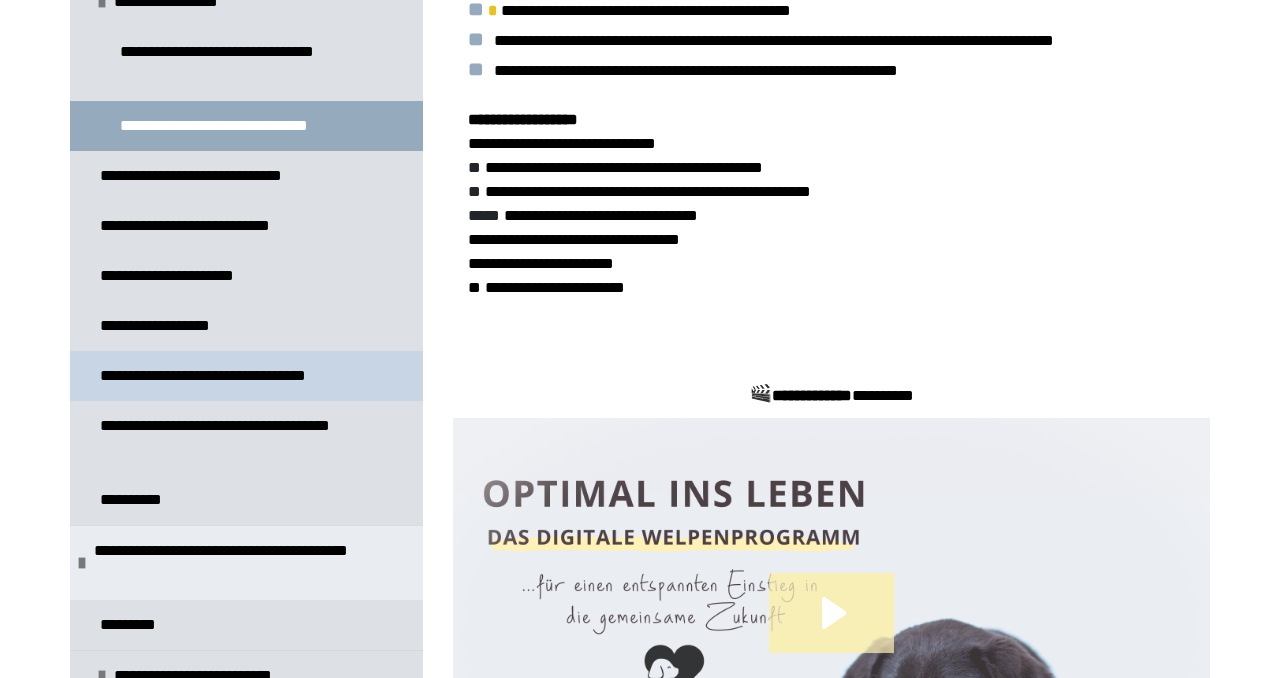 click on "**********" at bounding box center (229, 376) 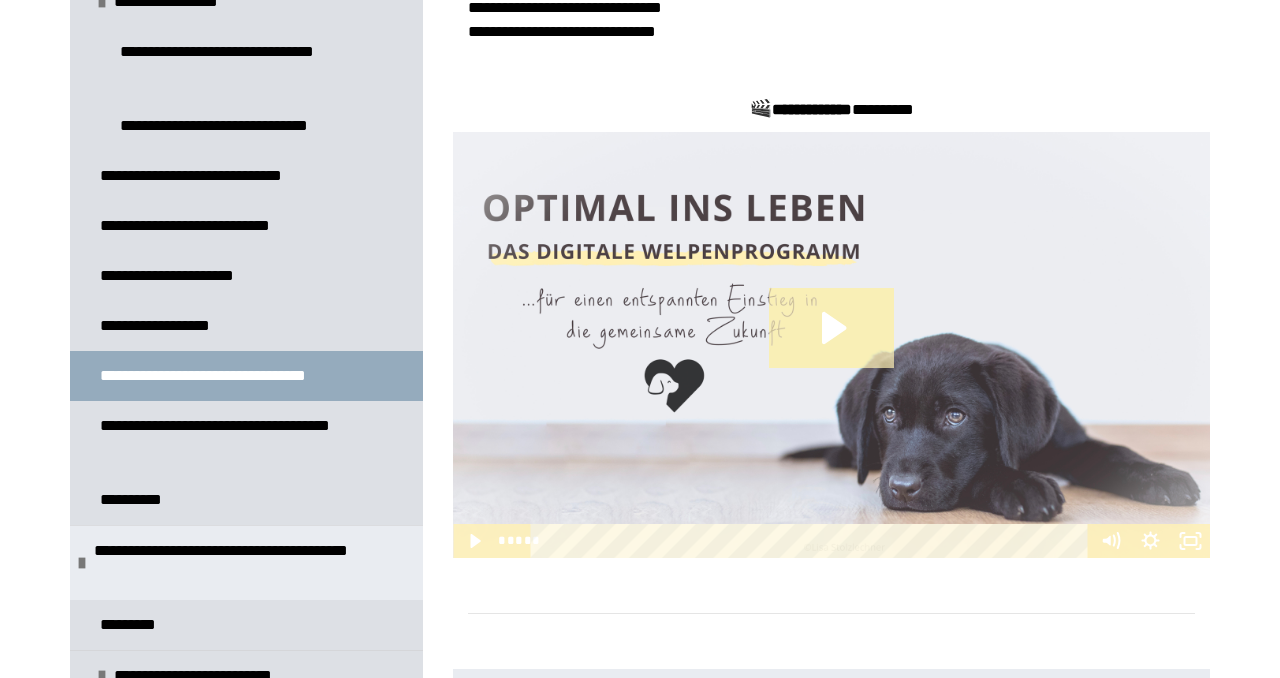 scroll, scrollTop: 738, scrollLeft: 0, axis: vertical 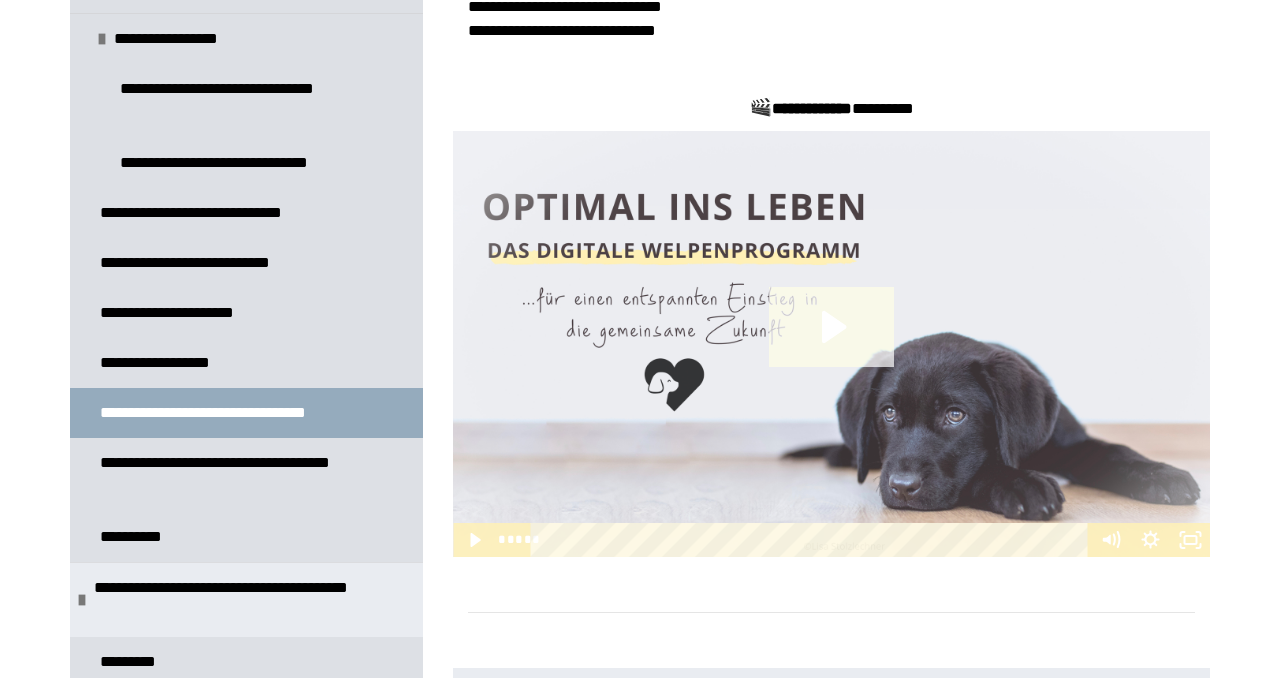 click 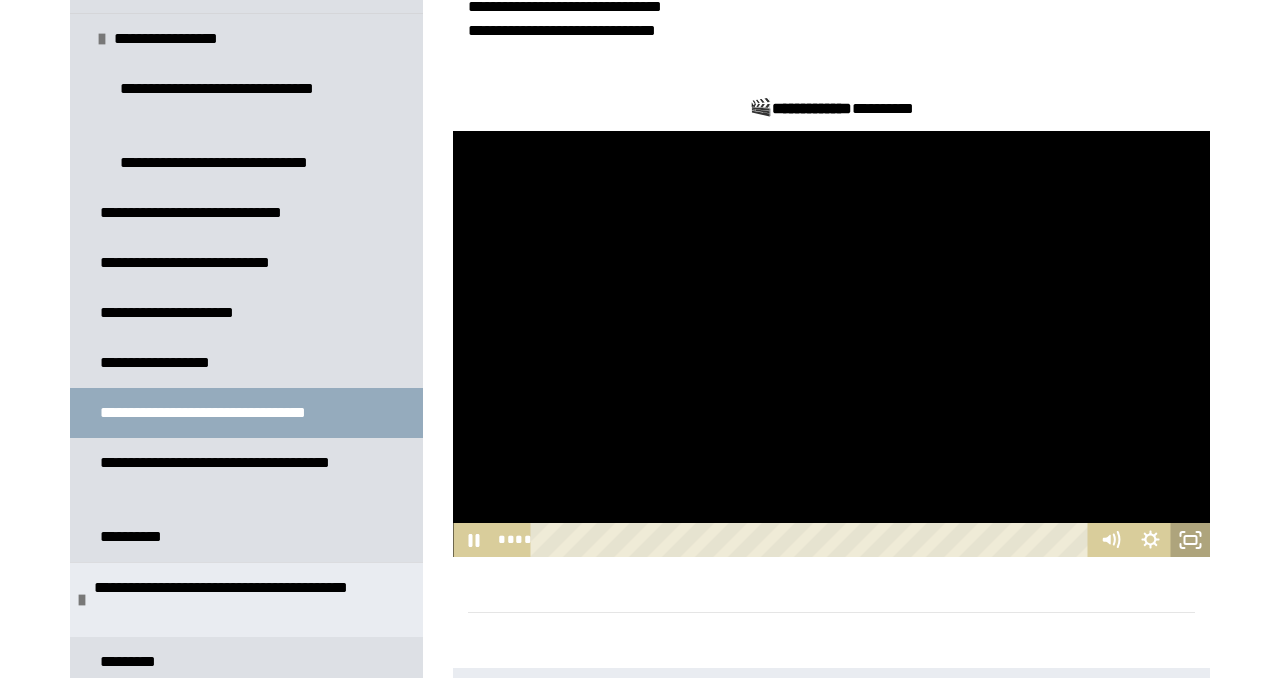 click 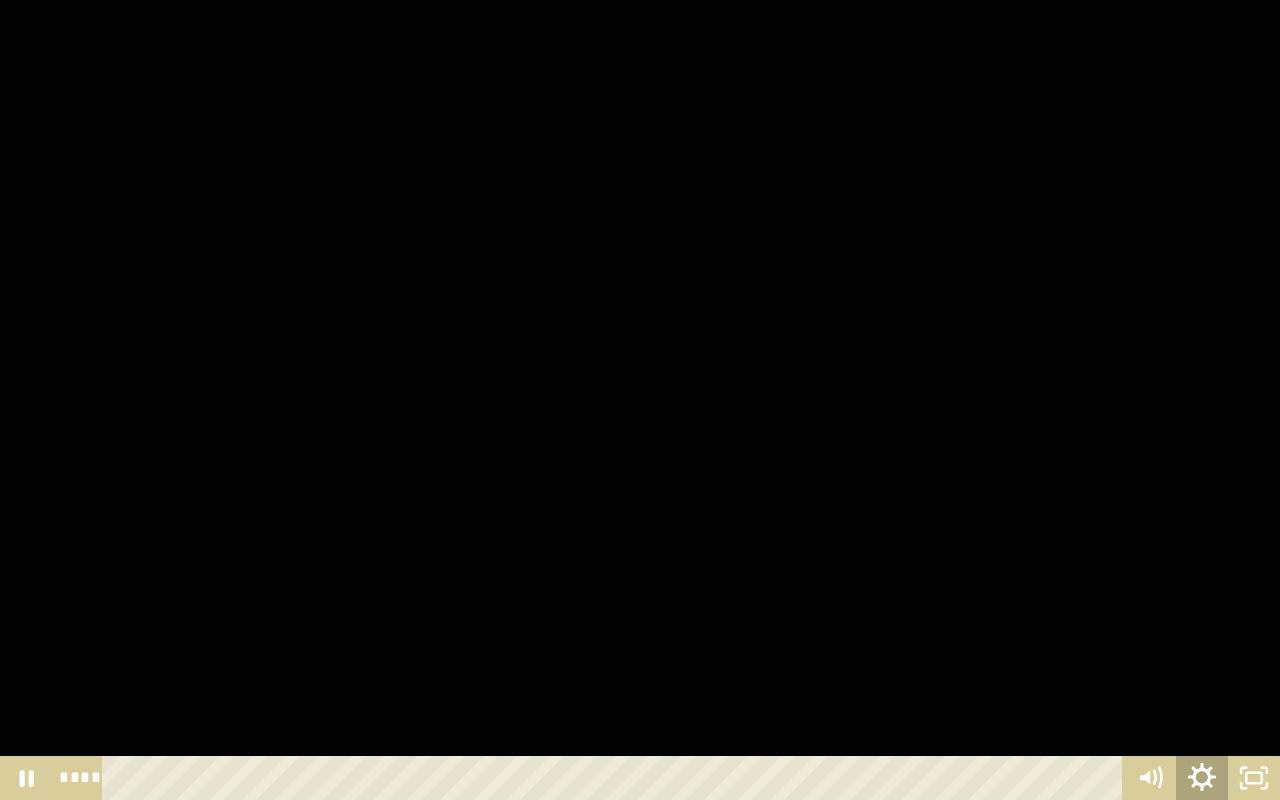 click 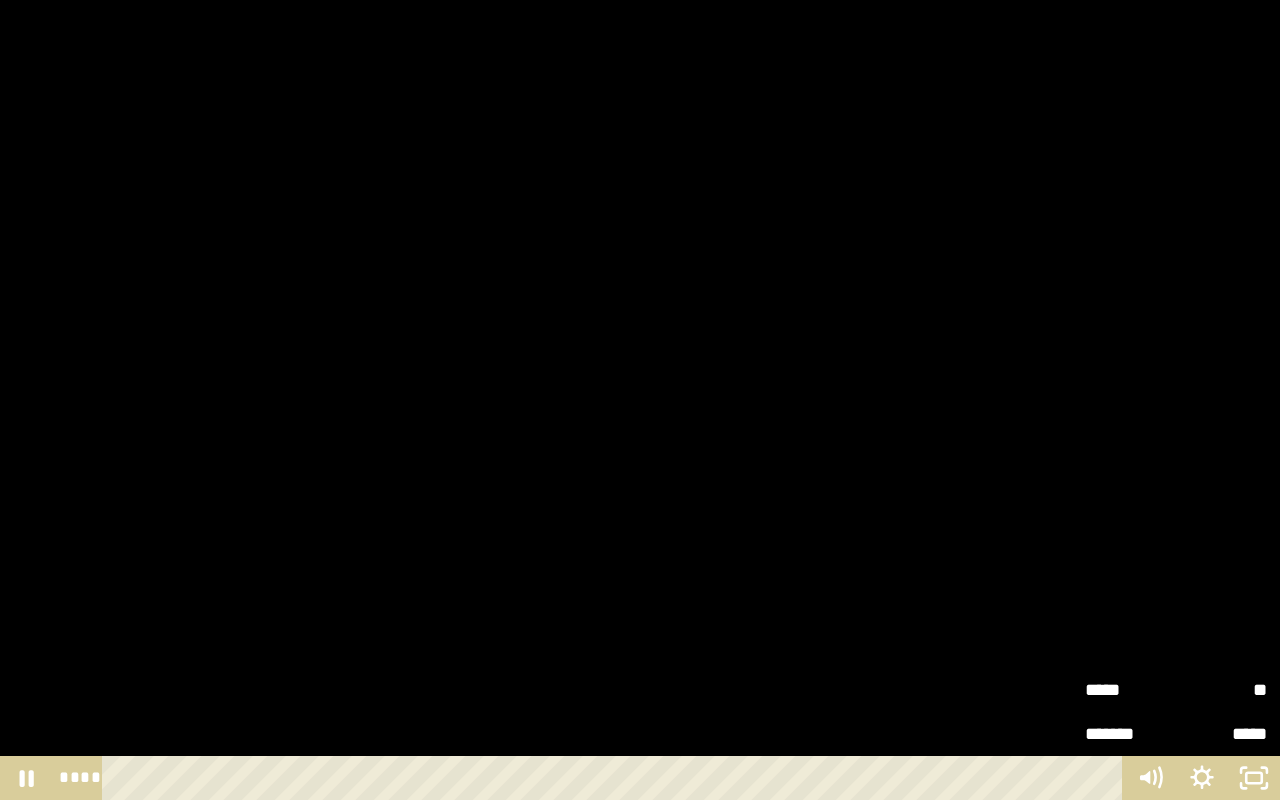 click on "**" at bounding box center [1221, 690] 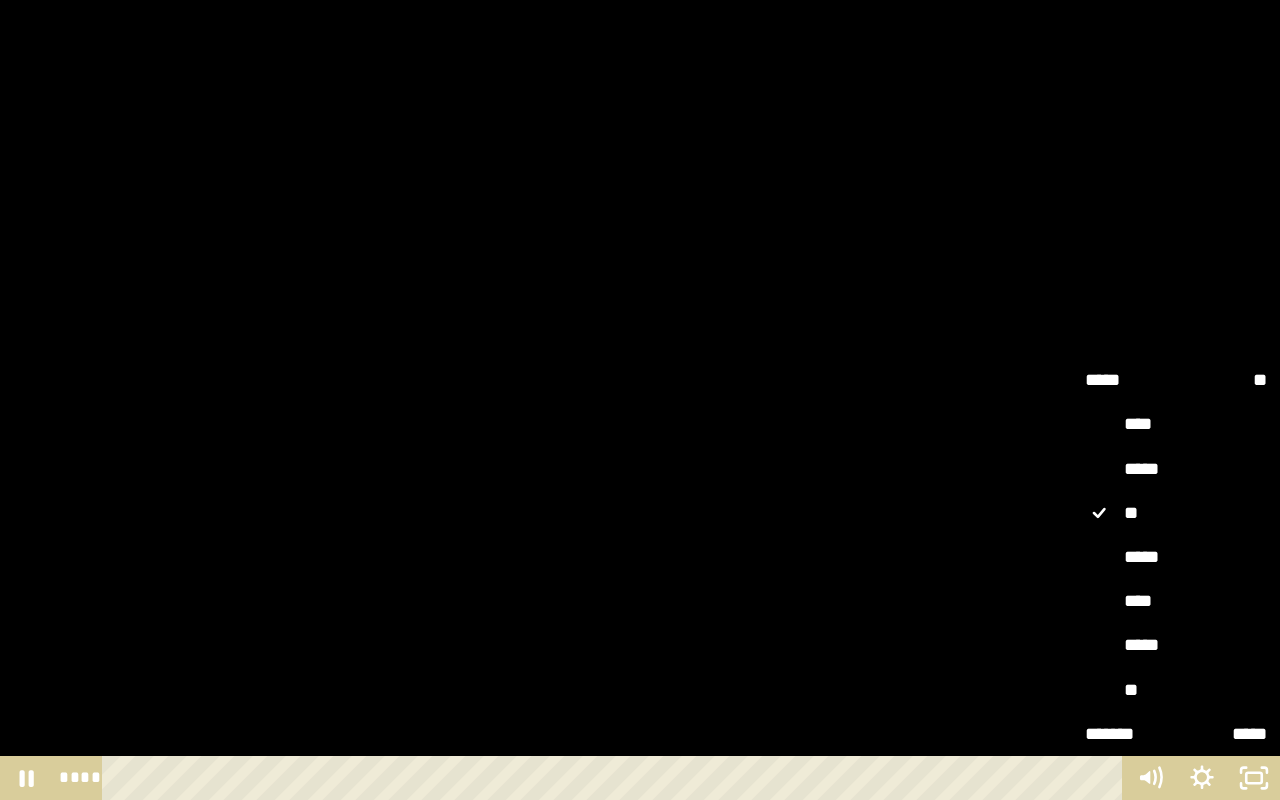 click on "*****" at bounding box center (1176, 558) 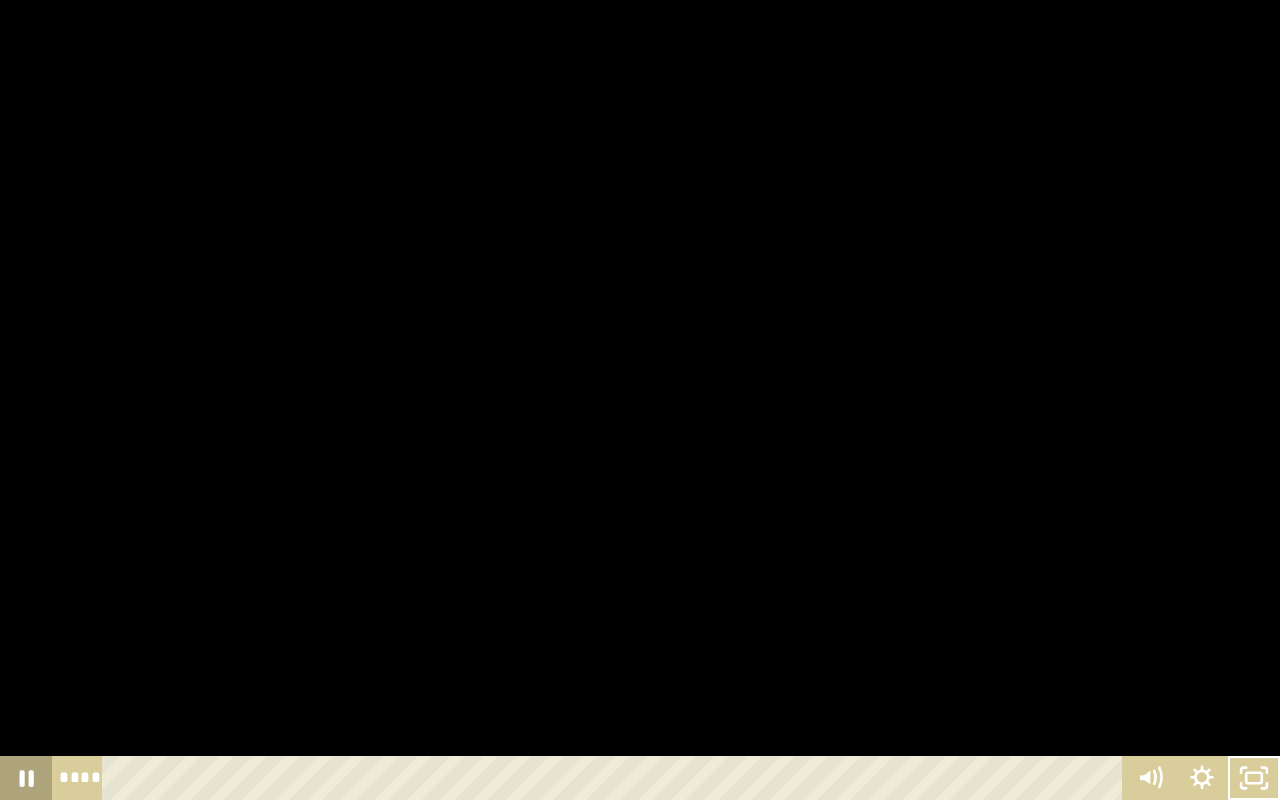 click 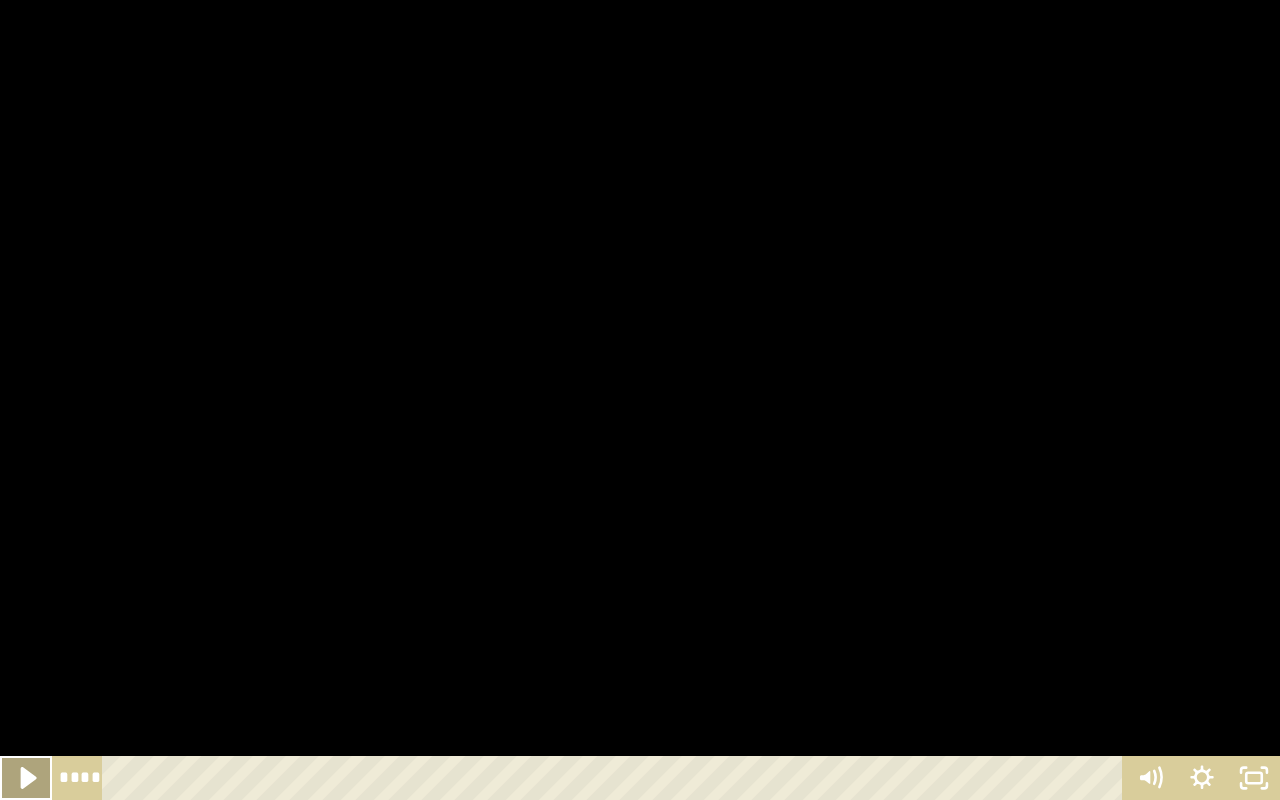 click 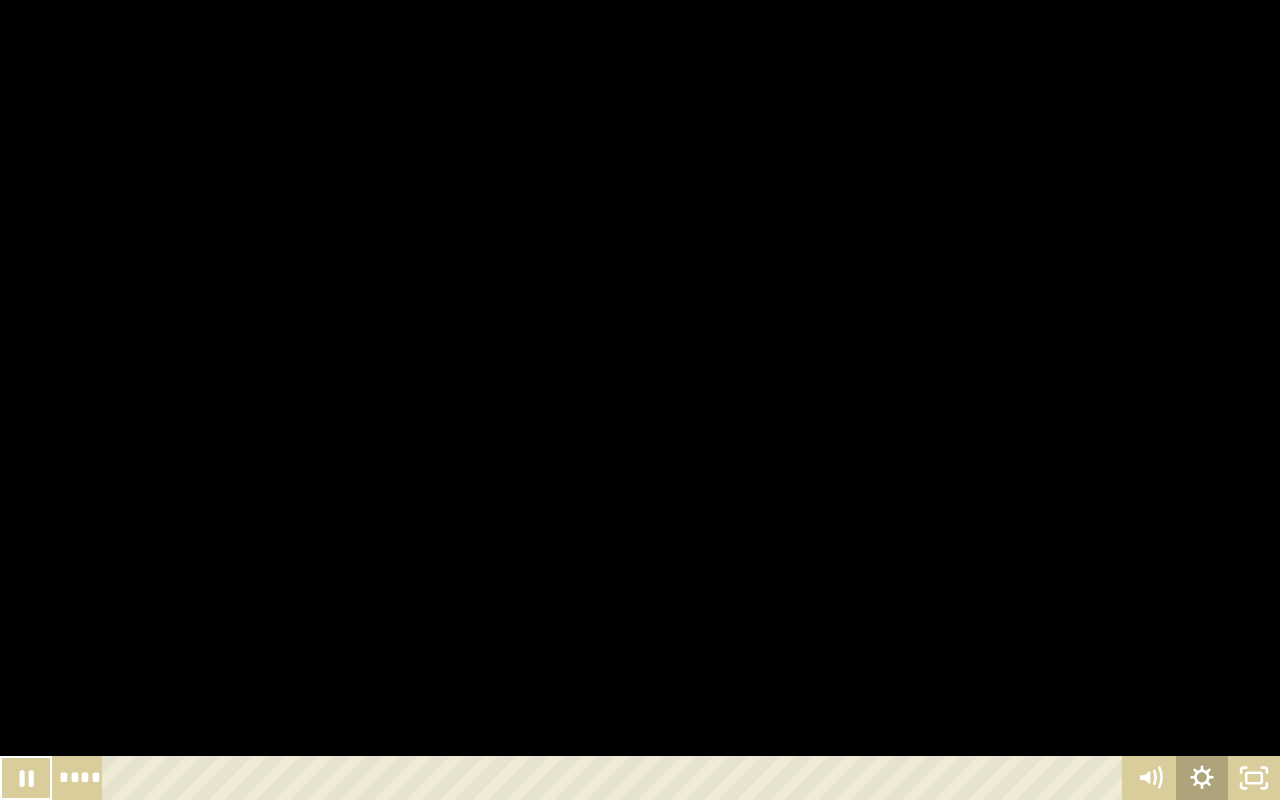 click 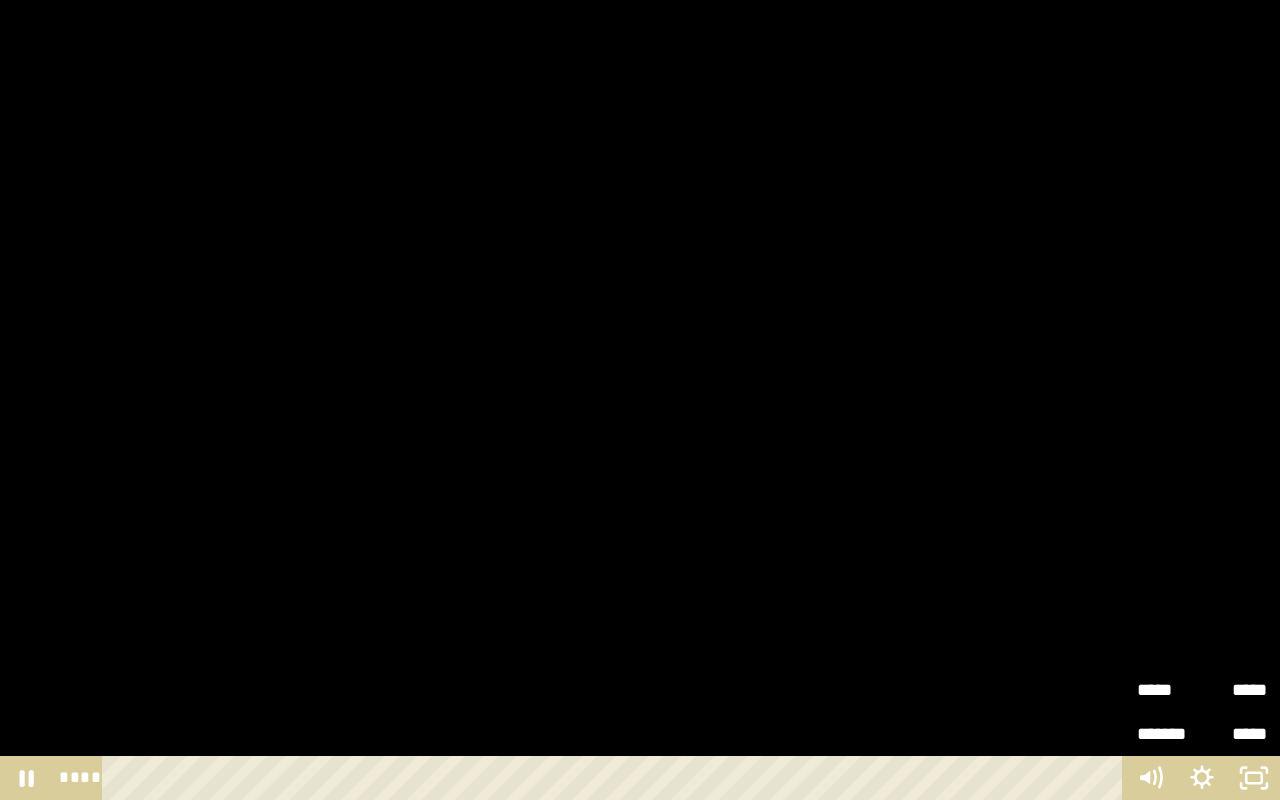 click at bounding box center (640, 400) 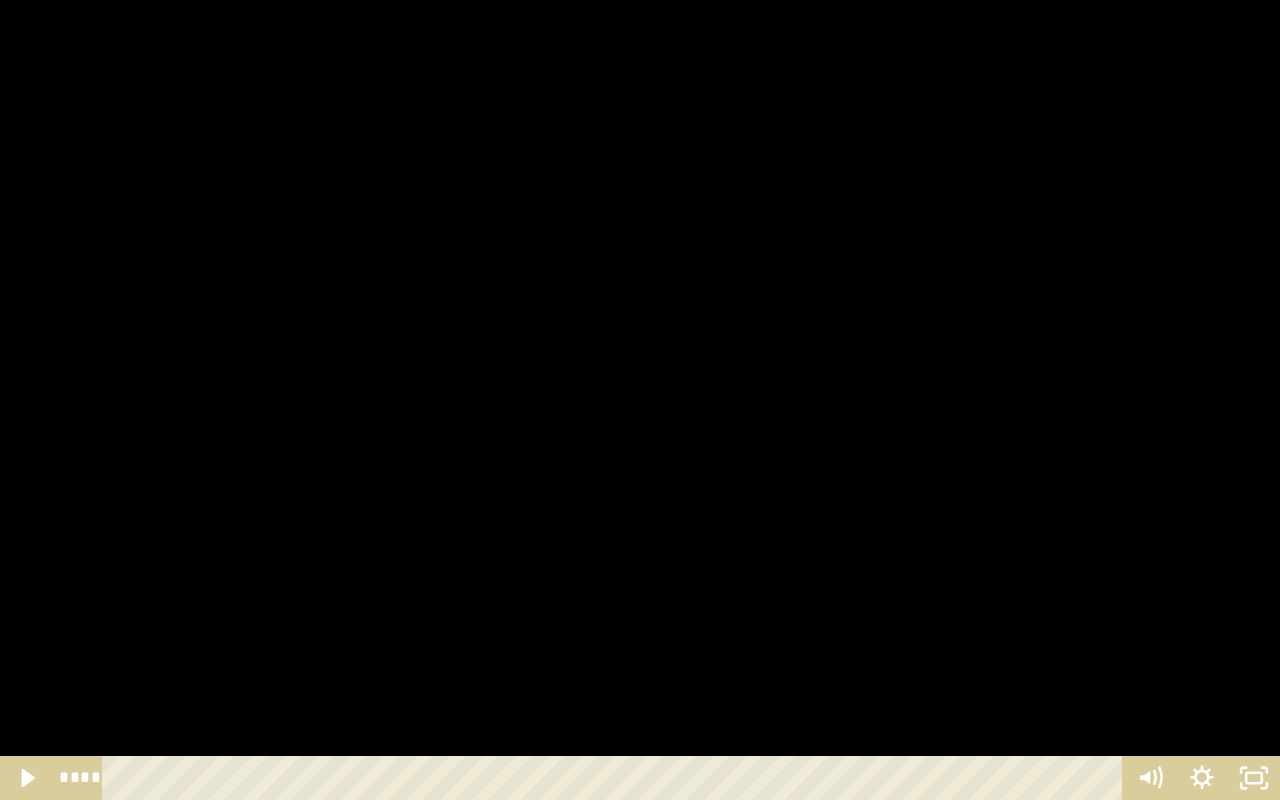 click at bounding box center (640, 400) 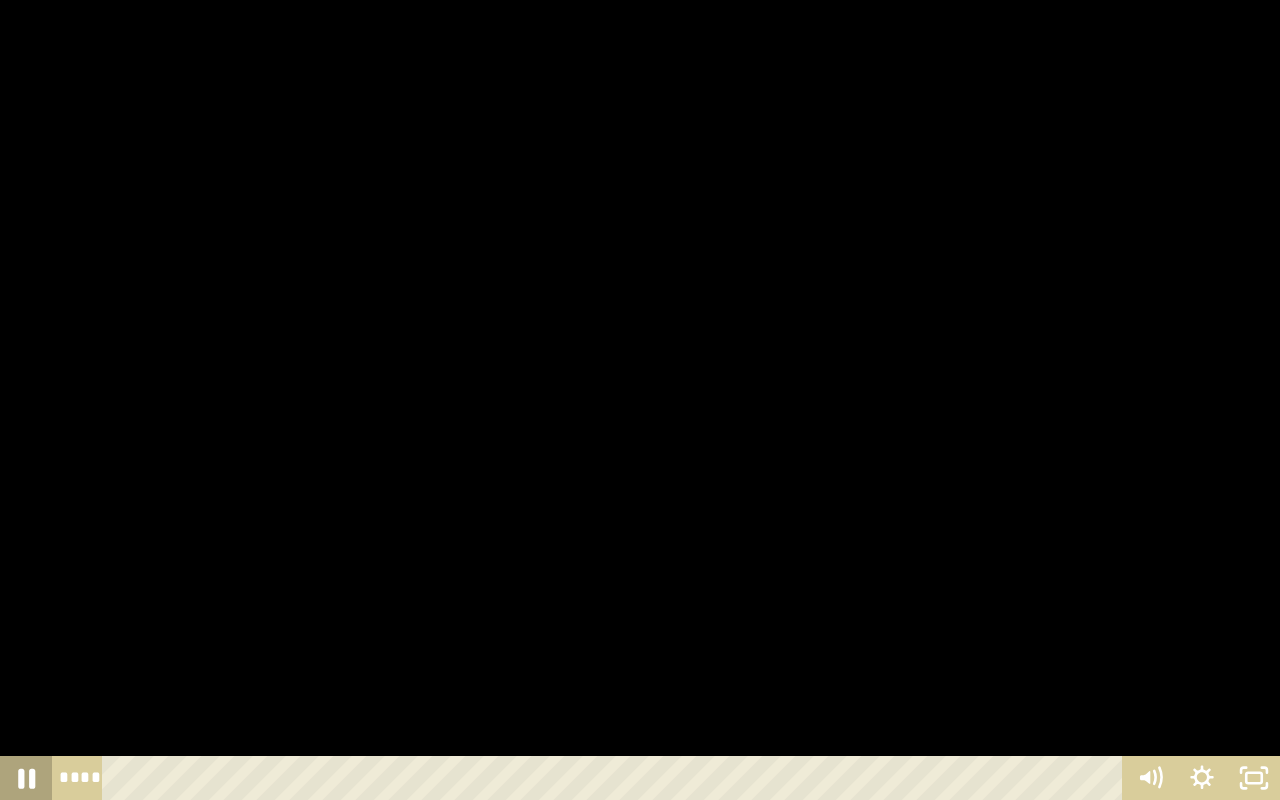 click 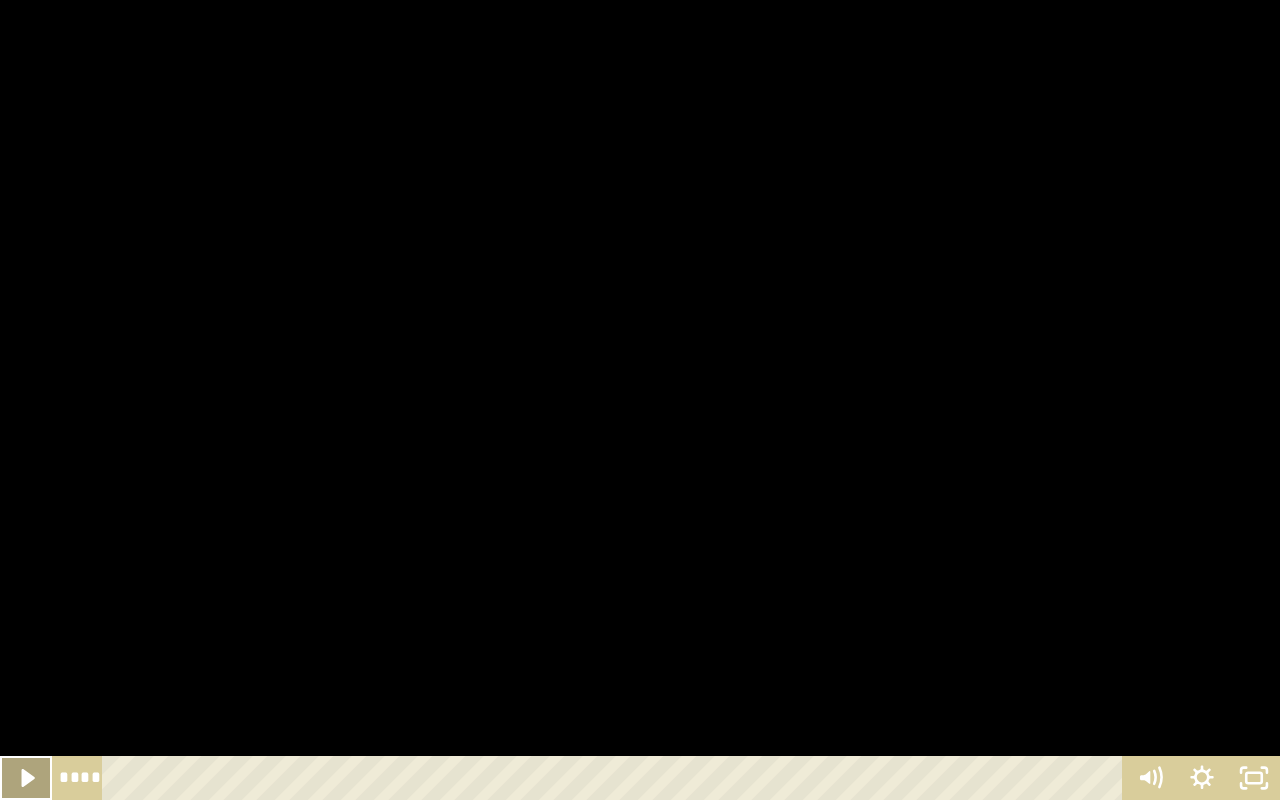 click 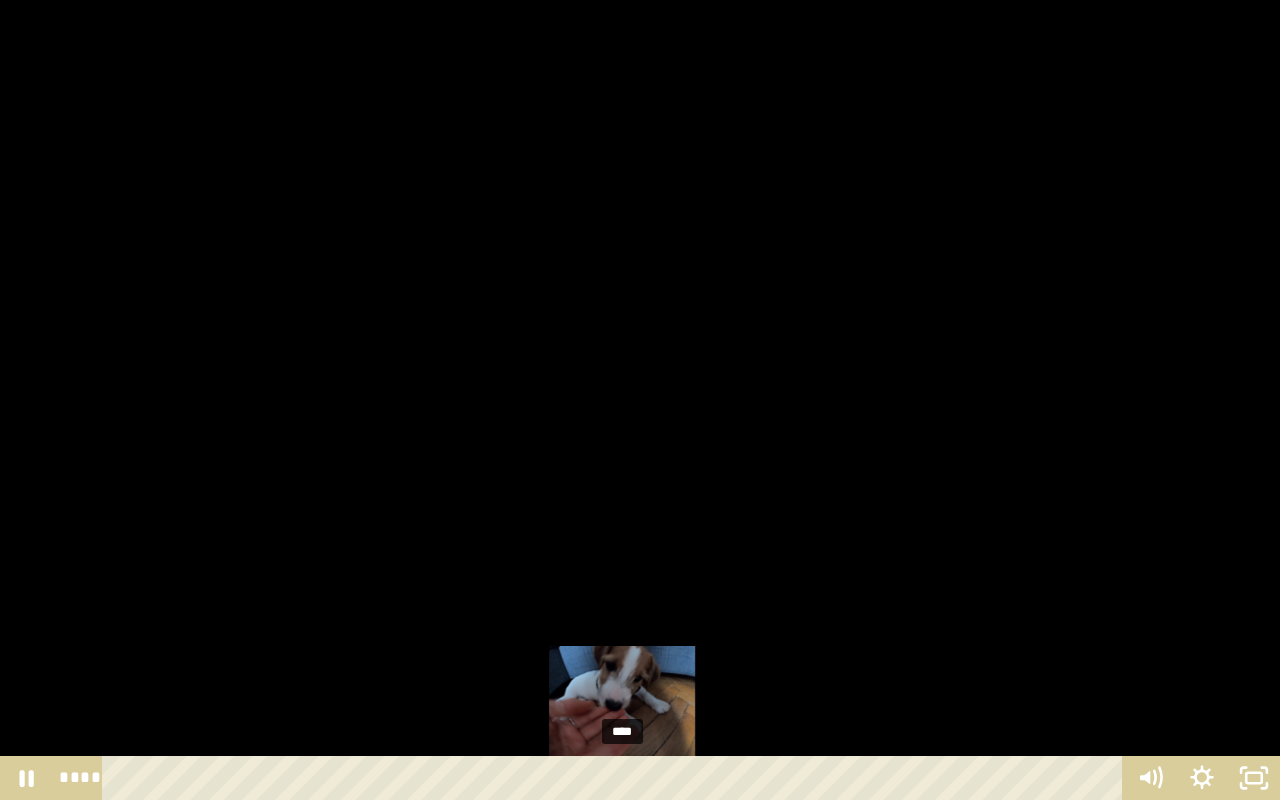 click on "****" at bounding box center (616, 778) 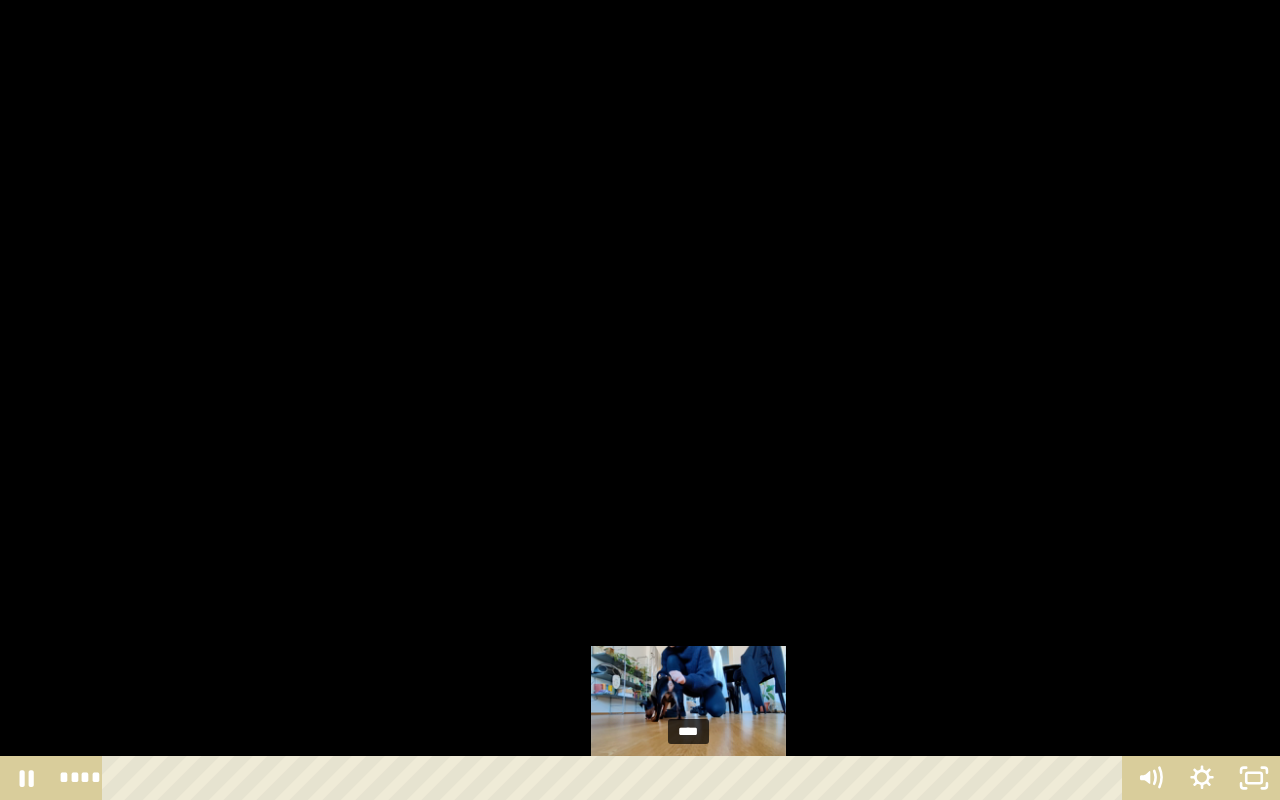 click on "****" at bounding box center [616, 778] 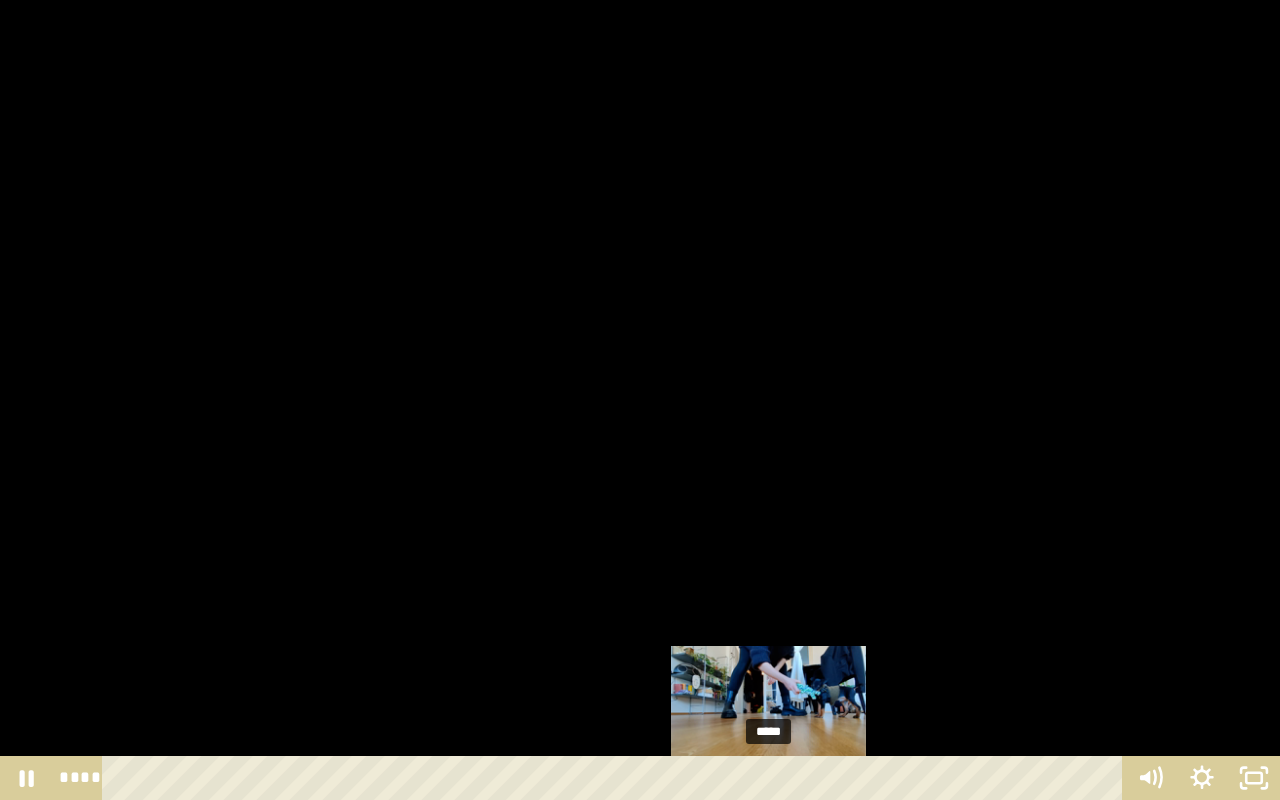click on "*****" at bounding box center [616, 778] 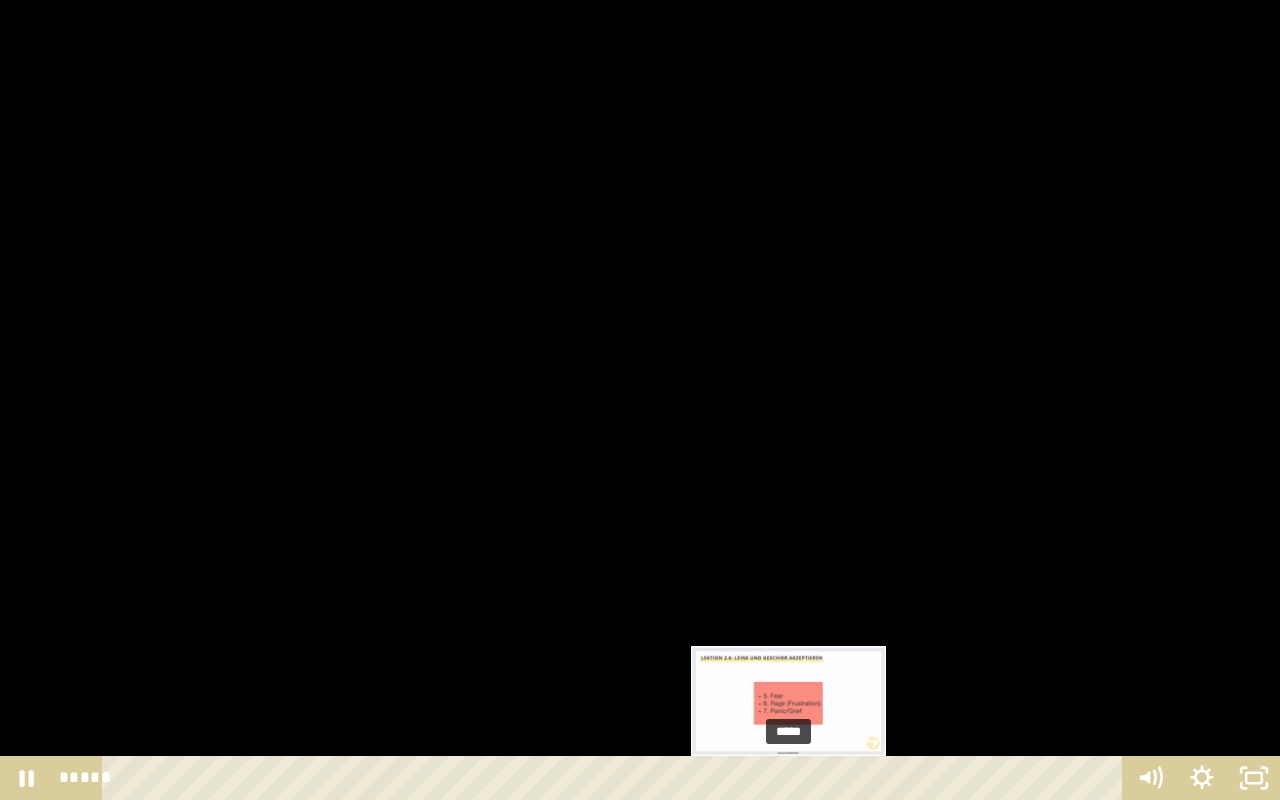 click on "*****" at bounding box center (616, 778) 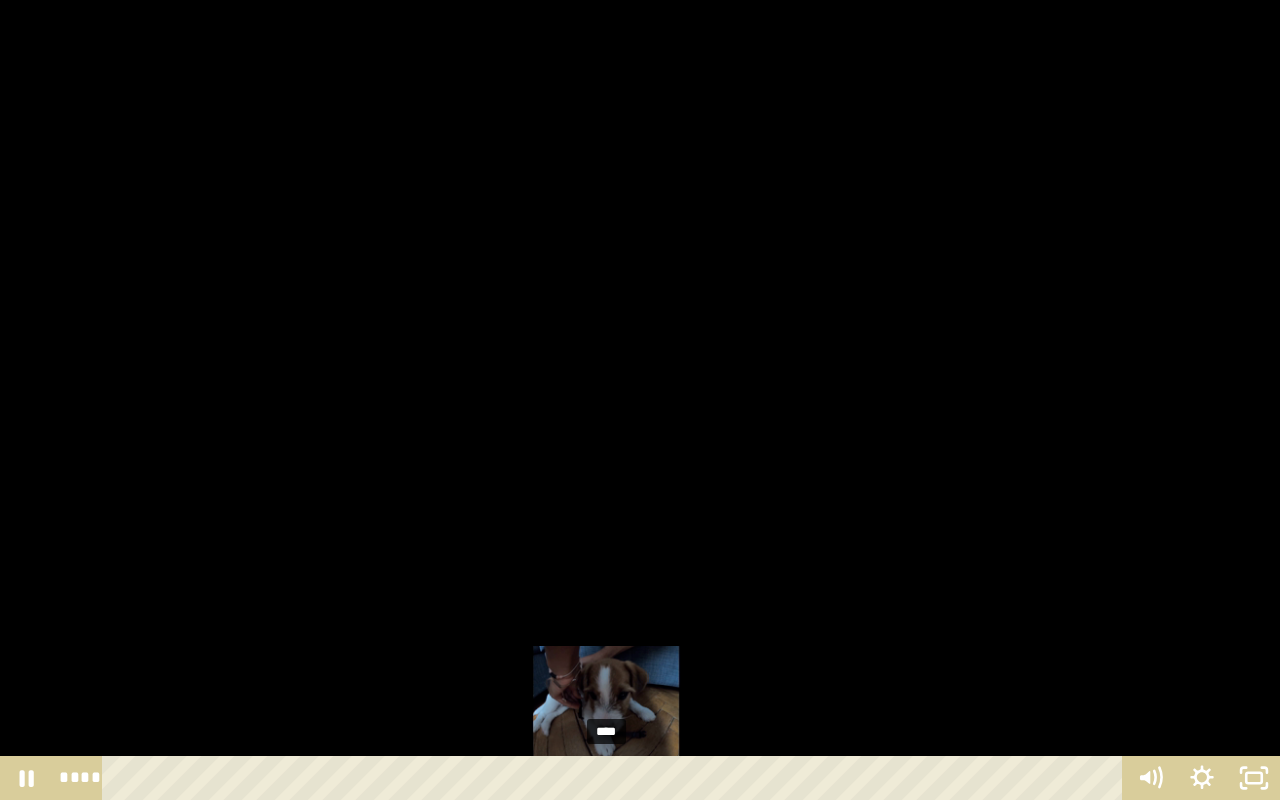 click on "****" at bounding box center [616, 778] 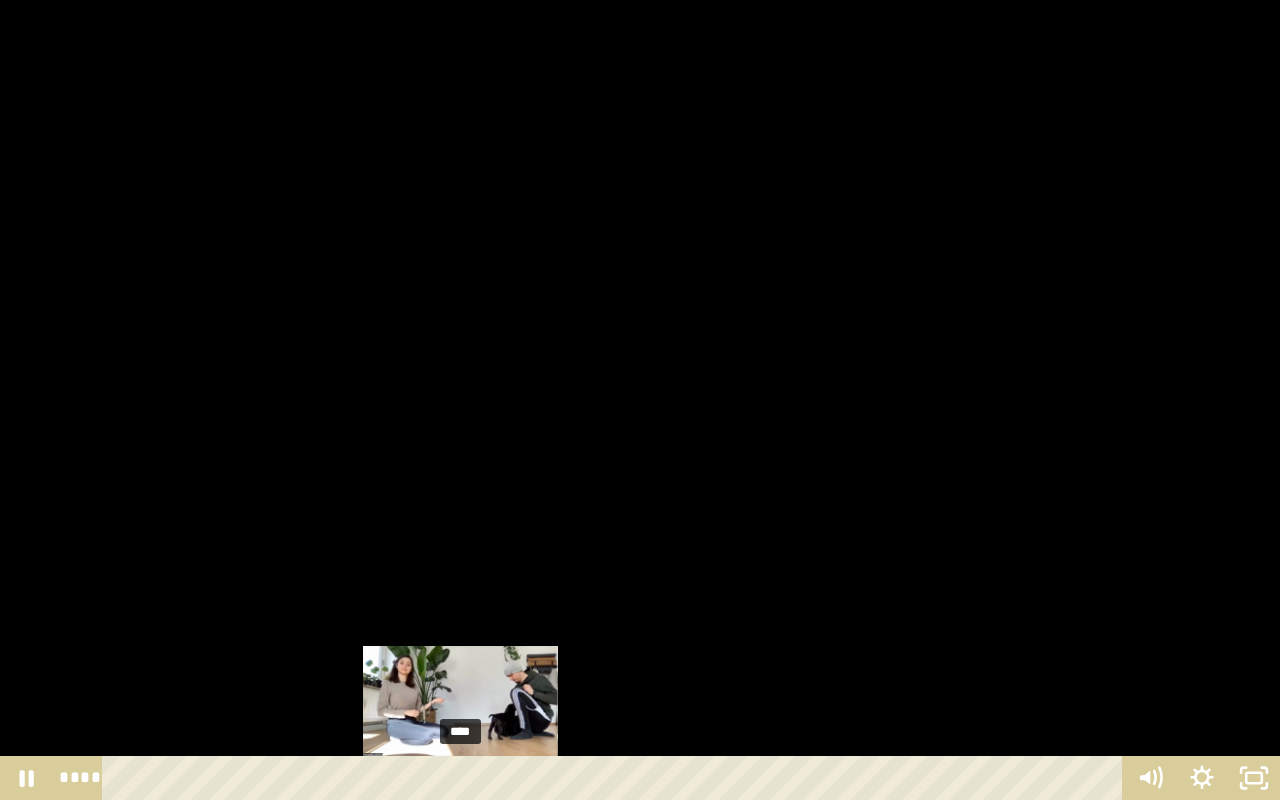 click on "****" at bounding box center [616, 778] 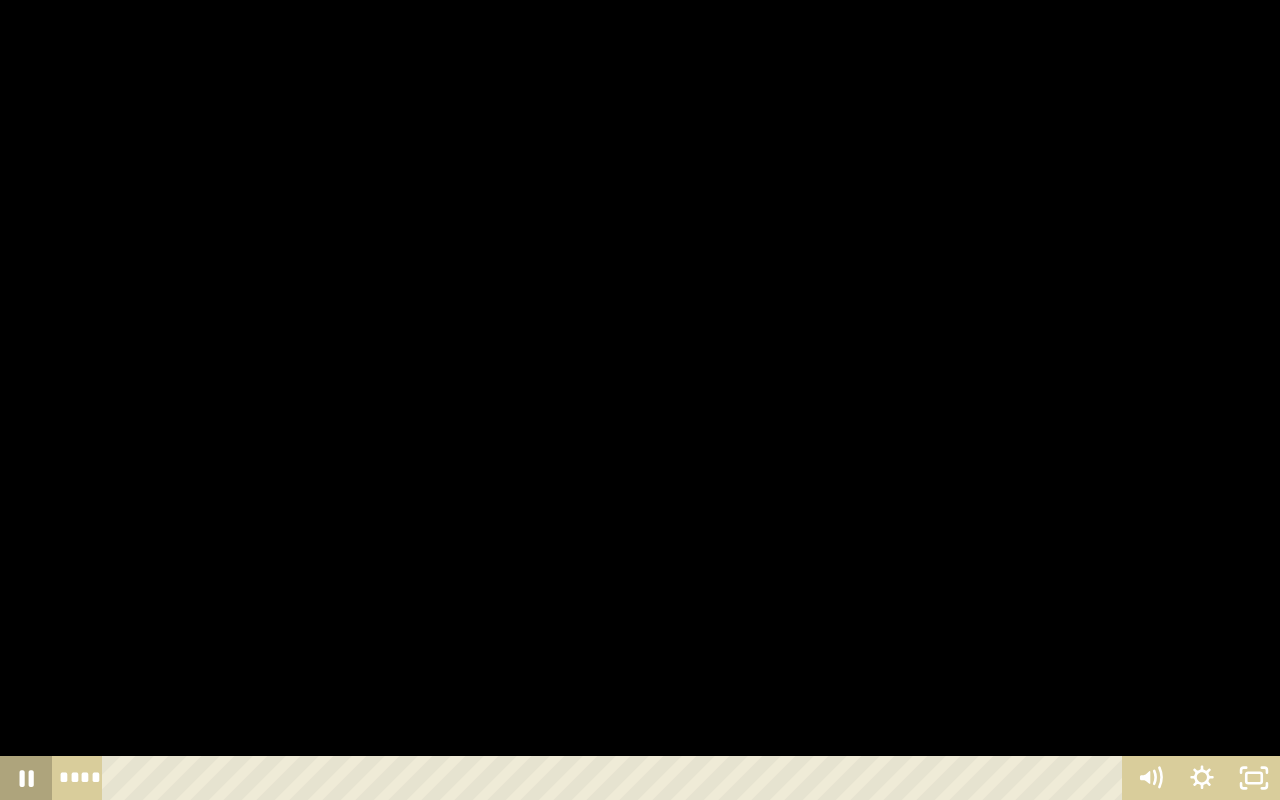 click 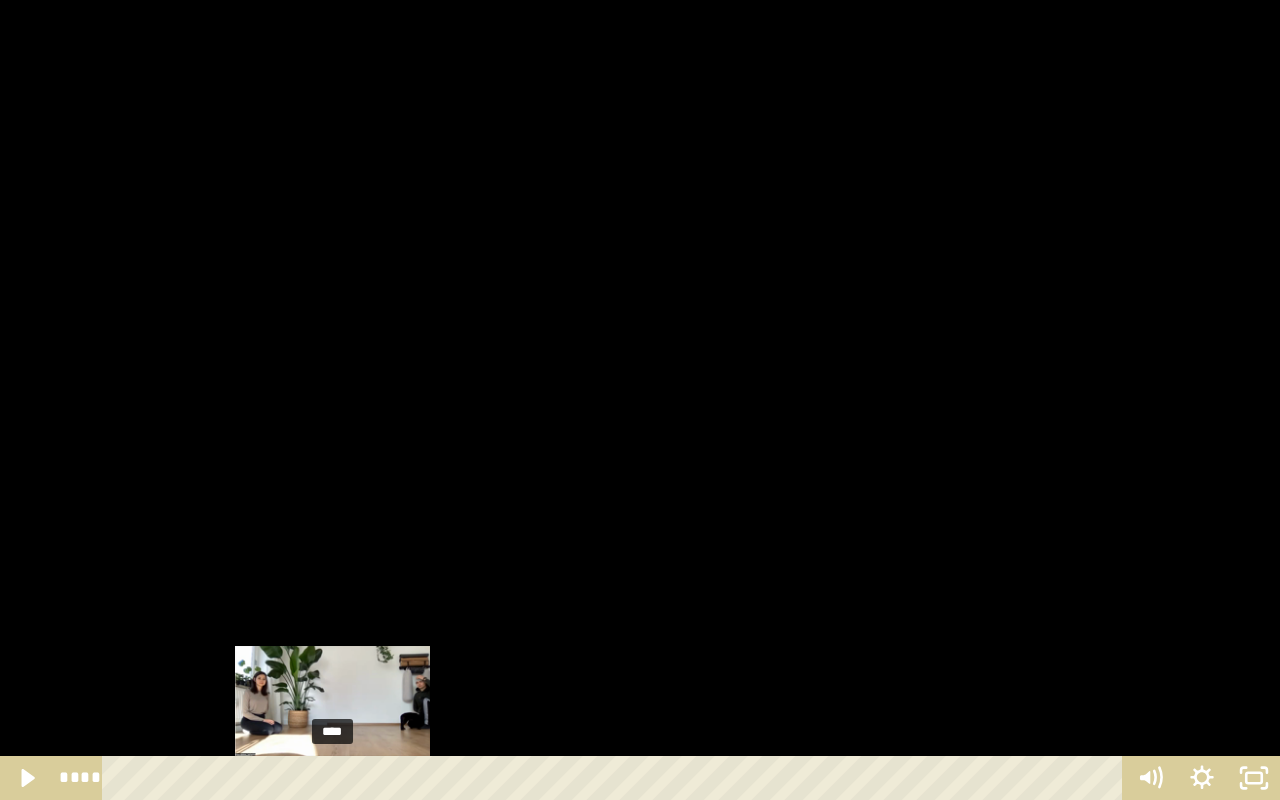 click on "****" at bounding box center (616, 778) 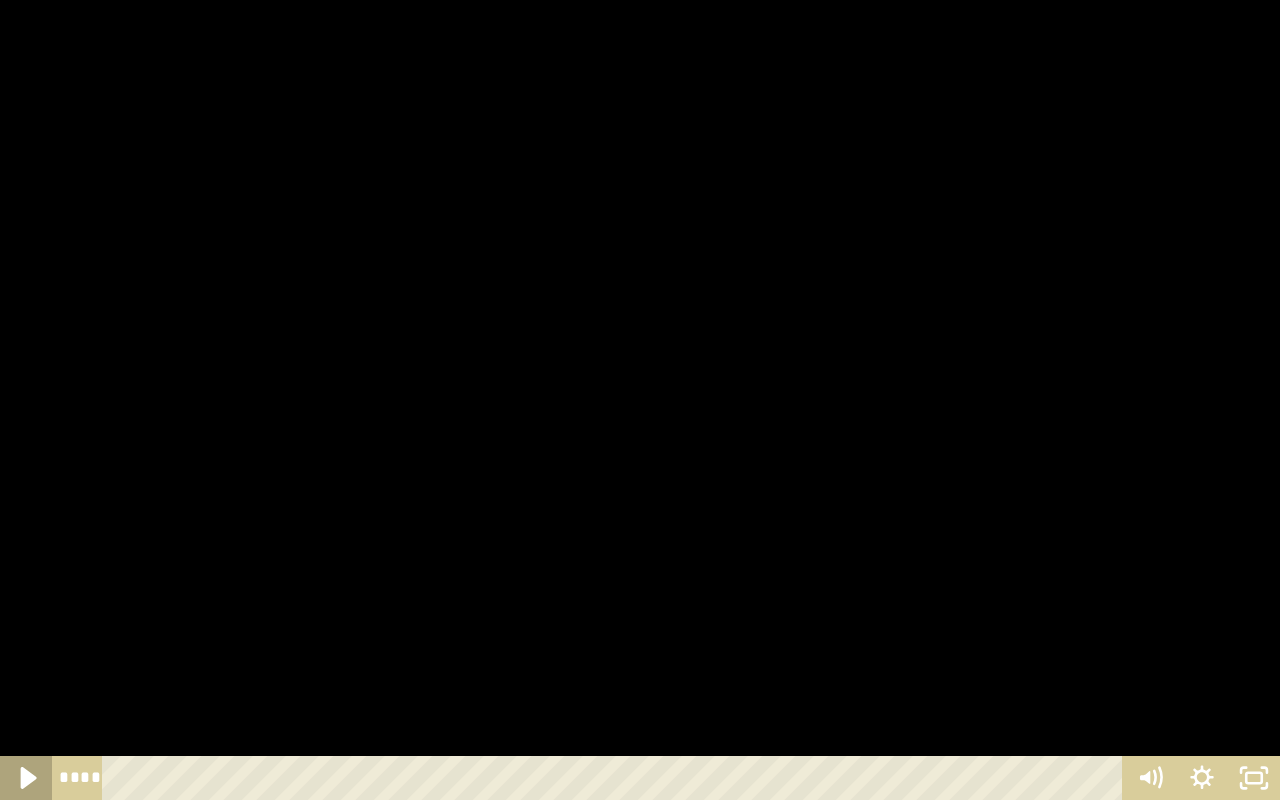 click 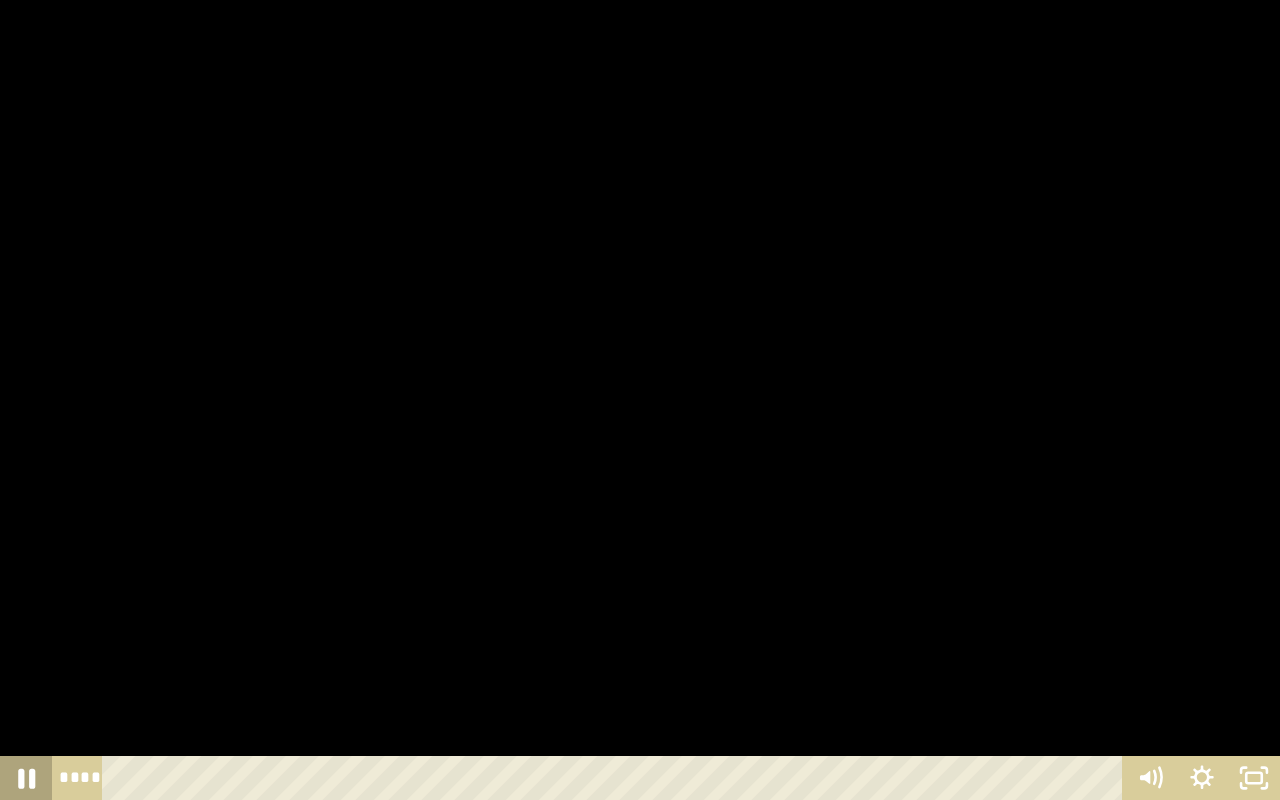 click 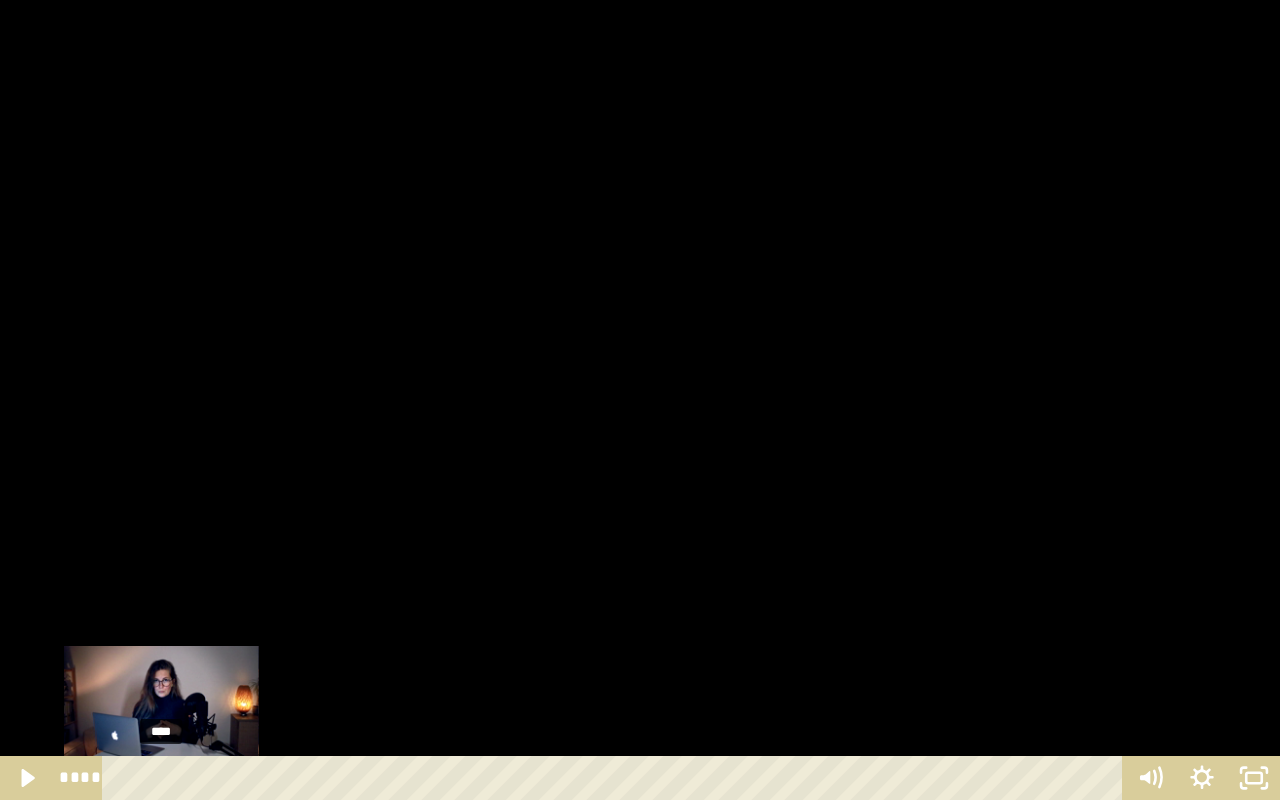 click on "****" at bounding box center [616, 778] 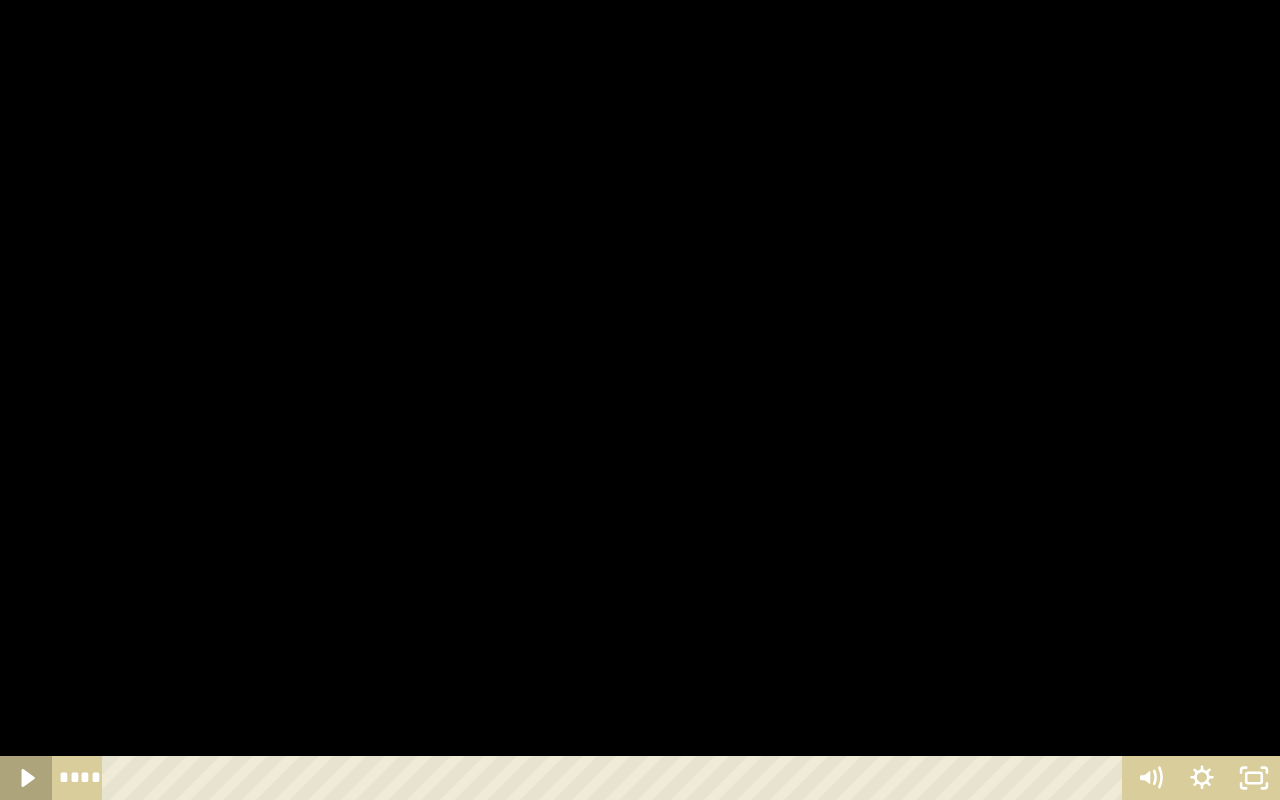 click 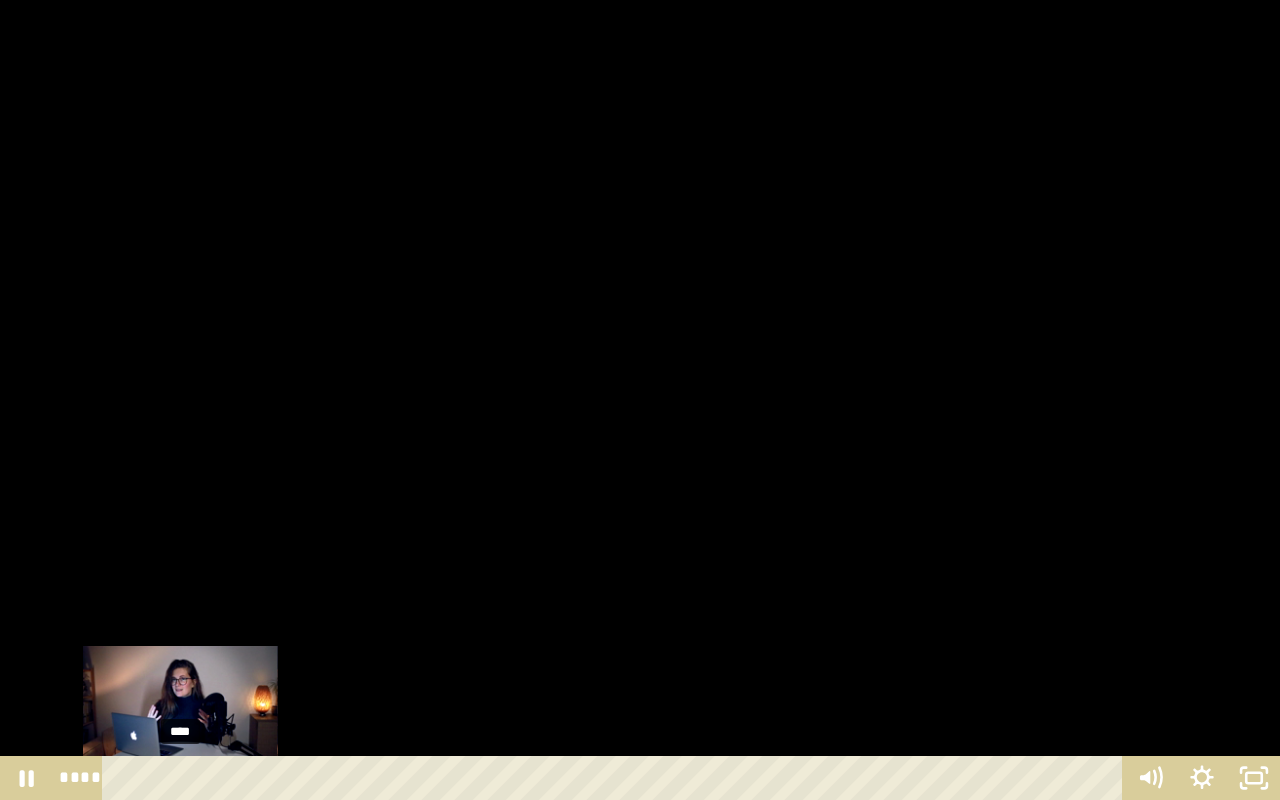 click on "****" at bounding box center (616, 778) 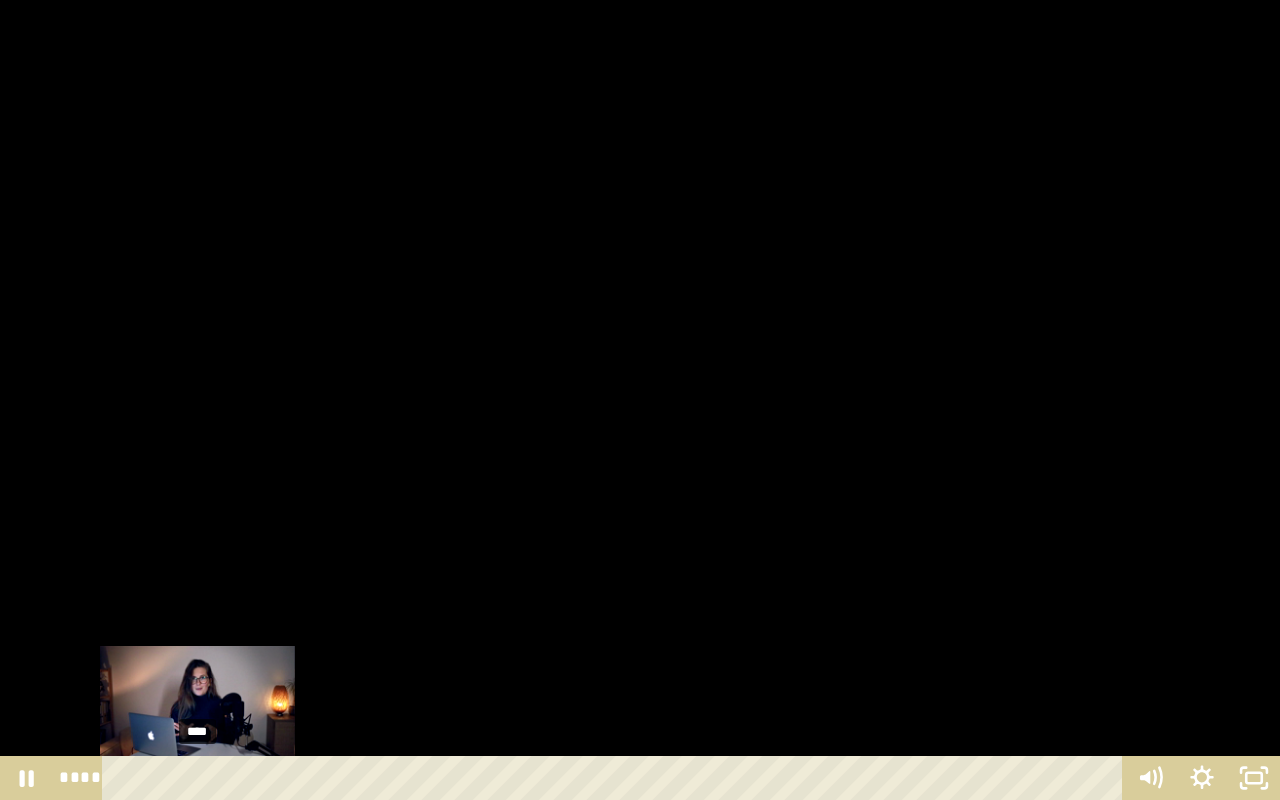 click on "****" at bounding box center [616, 778] 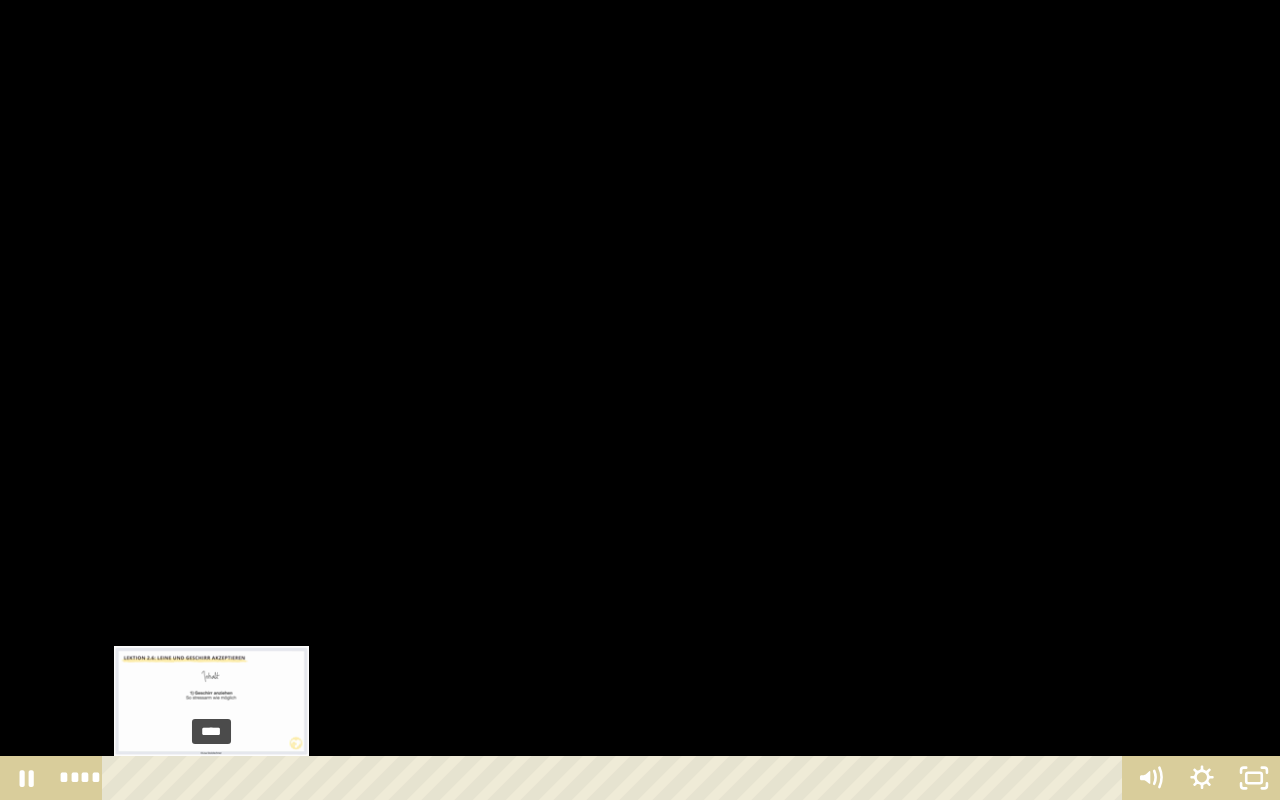 click on "****" at bounding box center [616, 778] 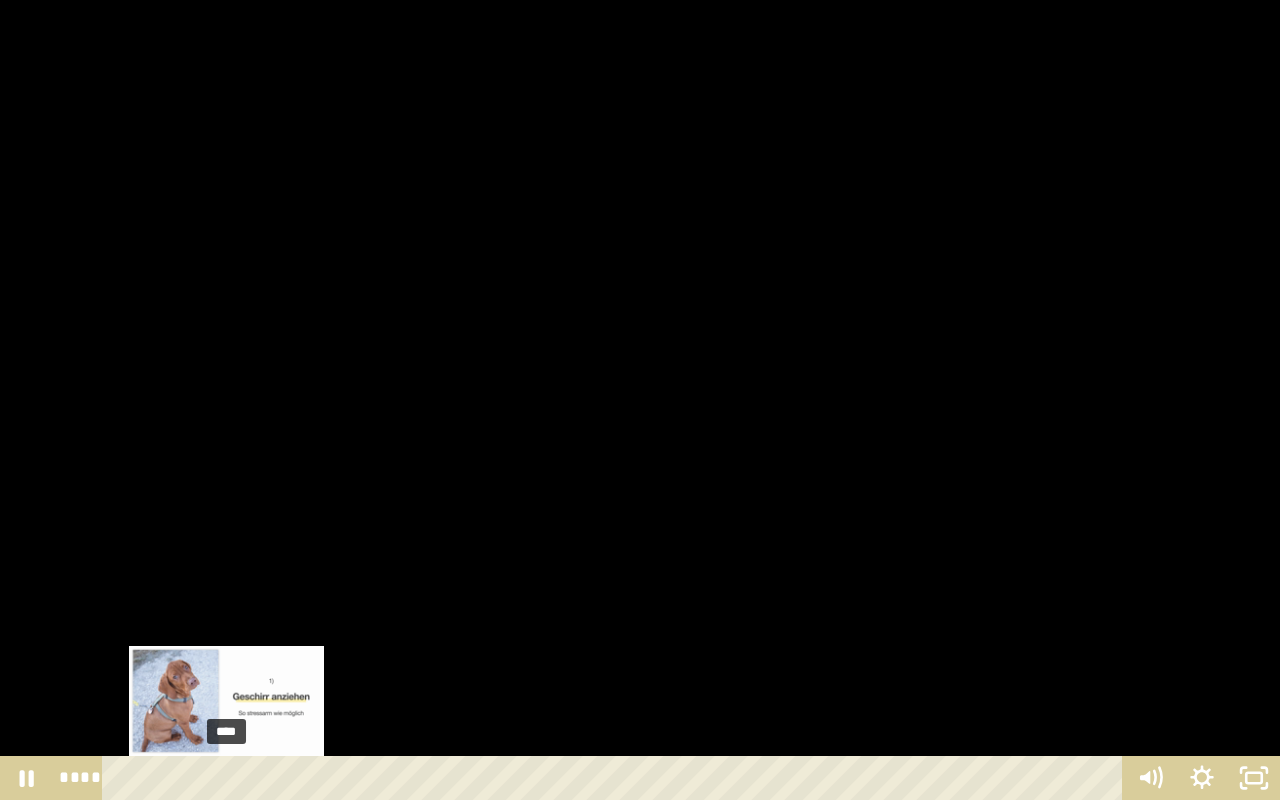 click on "****" at bounding box center (616, 778) 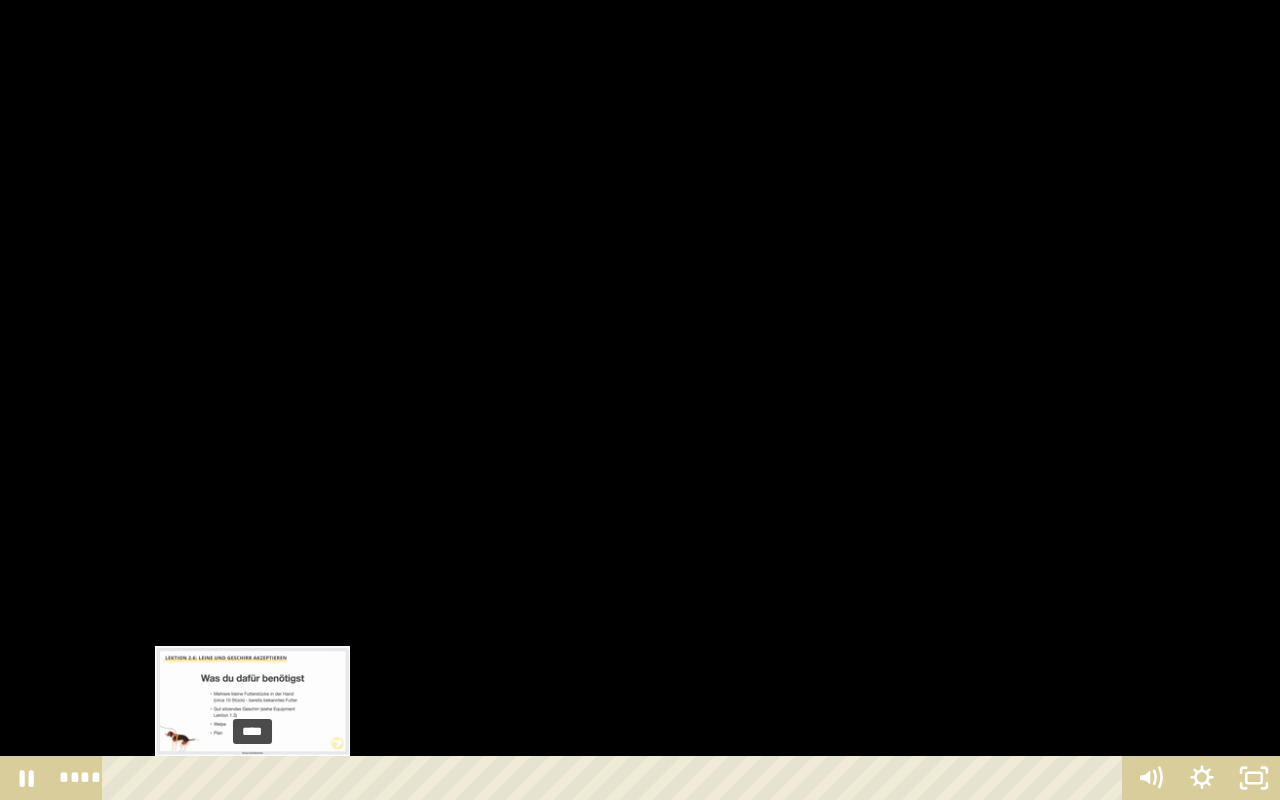 click on "****" at bounding box center (616, 778) 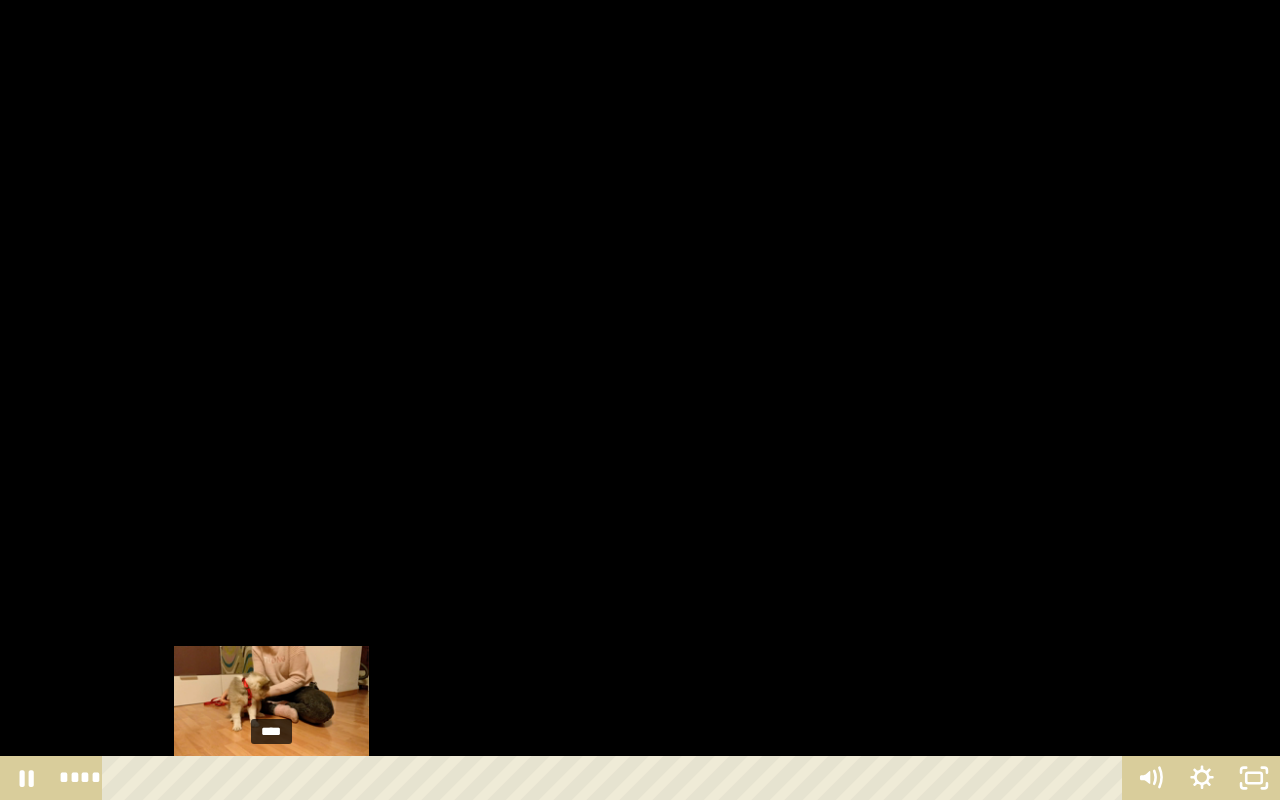 click on "****" at bounding box center [616, 778] 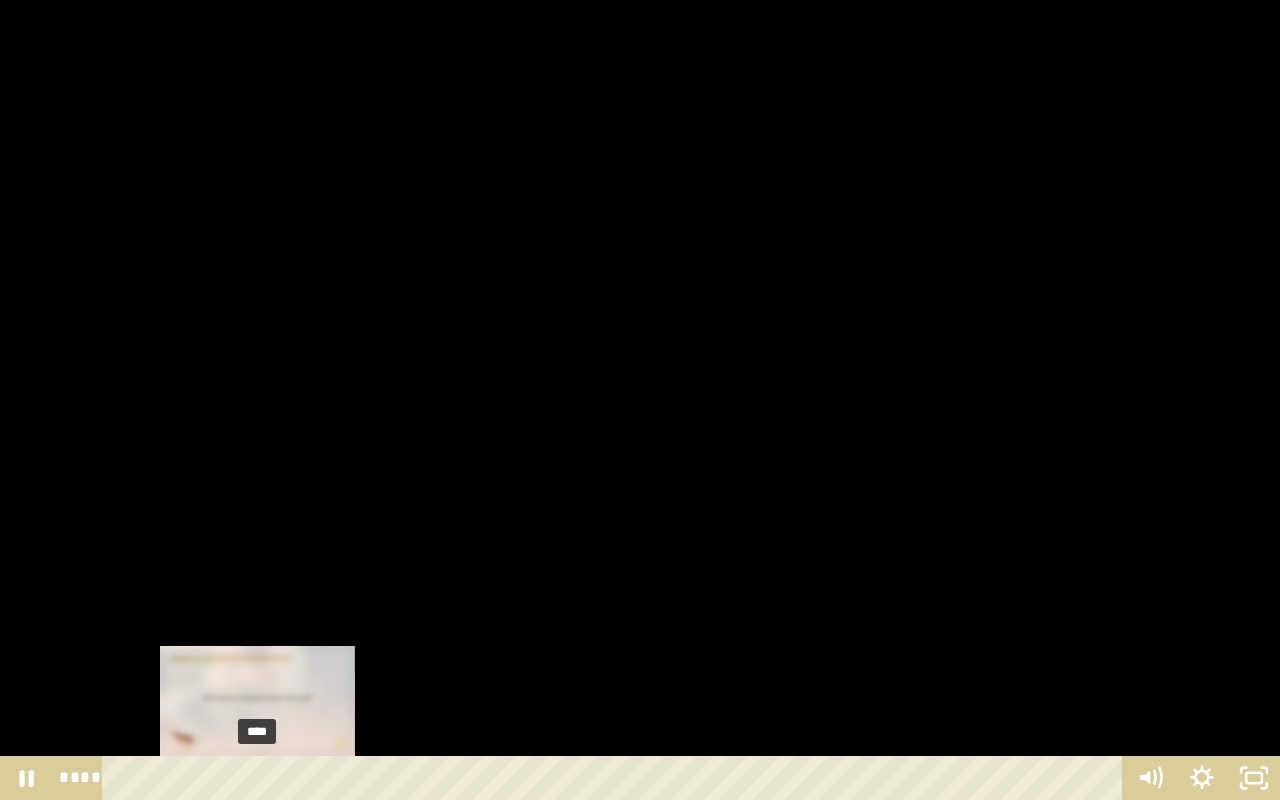 click on "****" at bounding box center (616, 778) 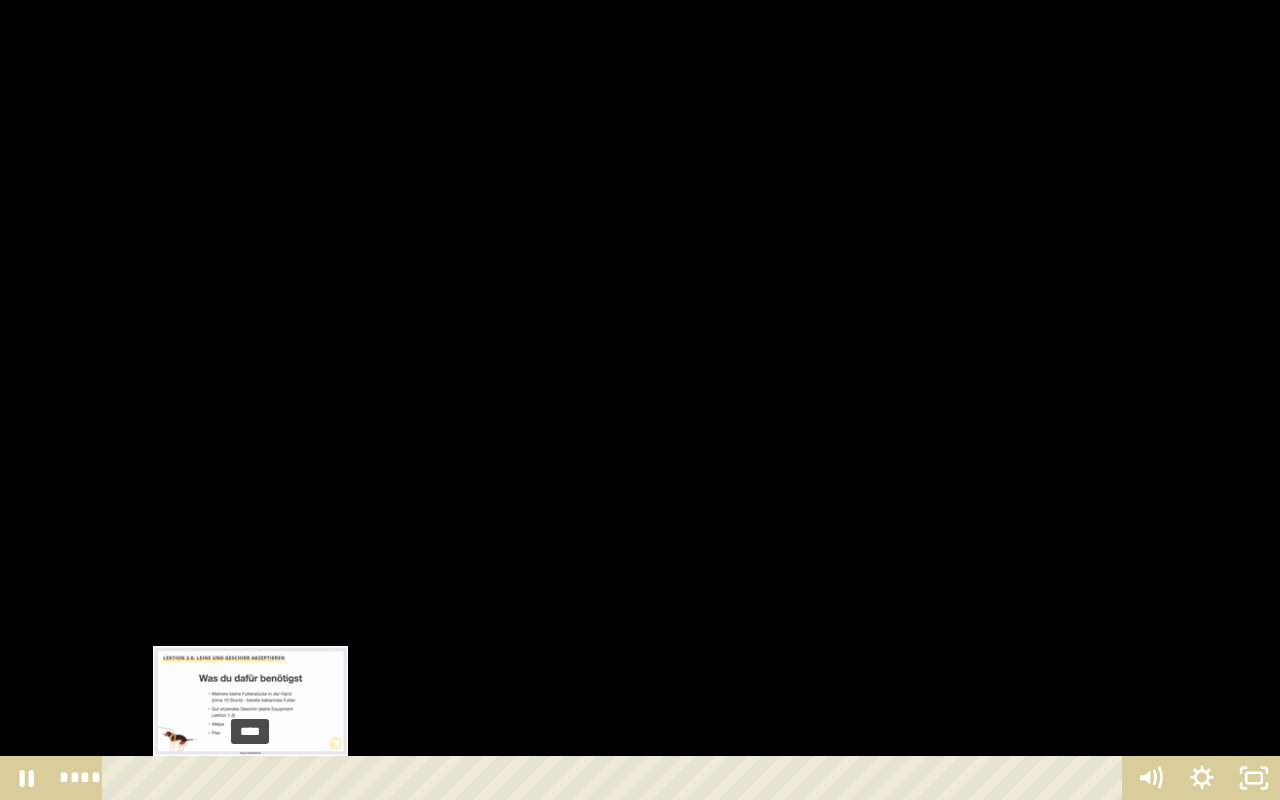 click on "****" at bounding box center (616, 778) 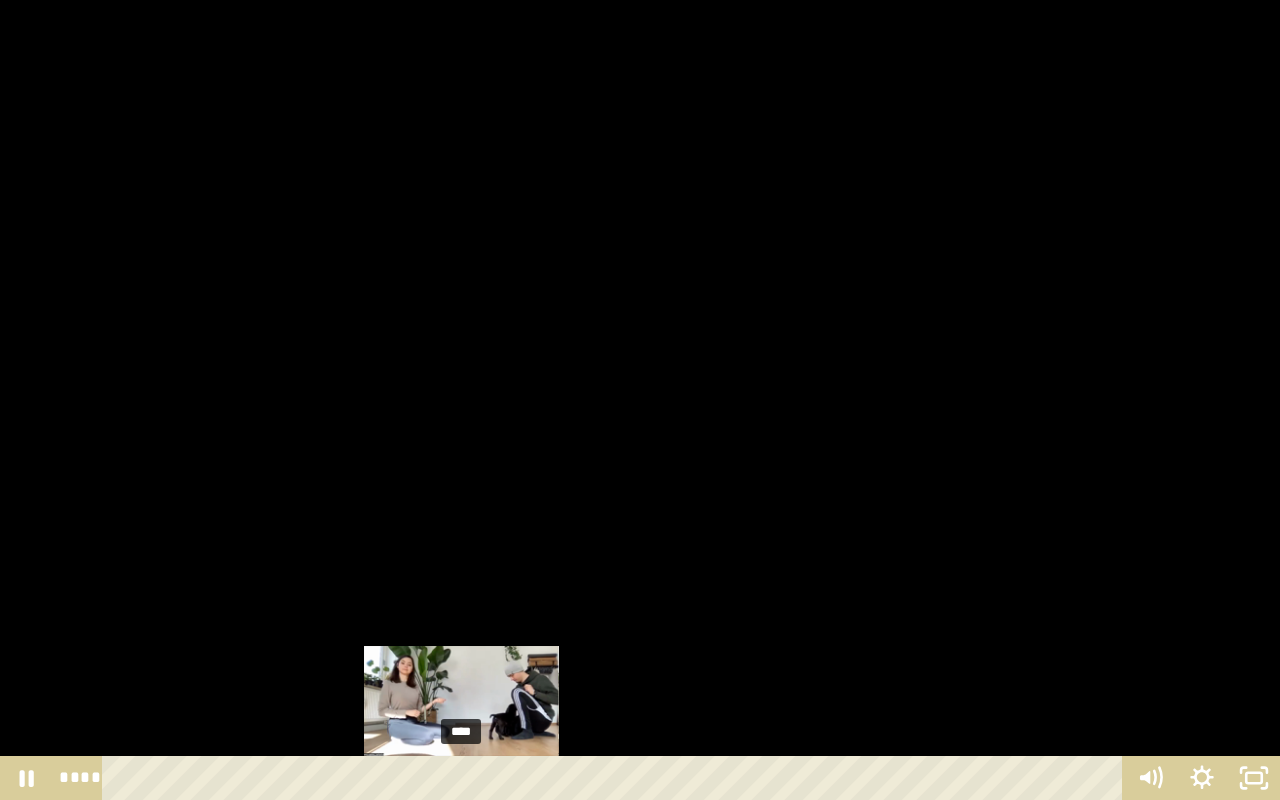 click on "****" at bounding box center [616, 778] 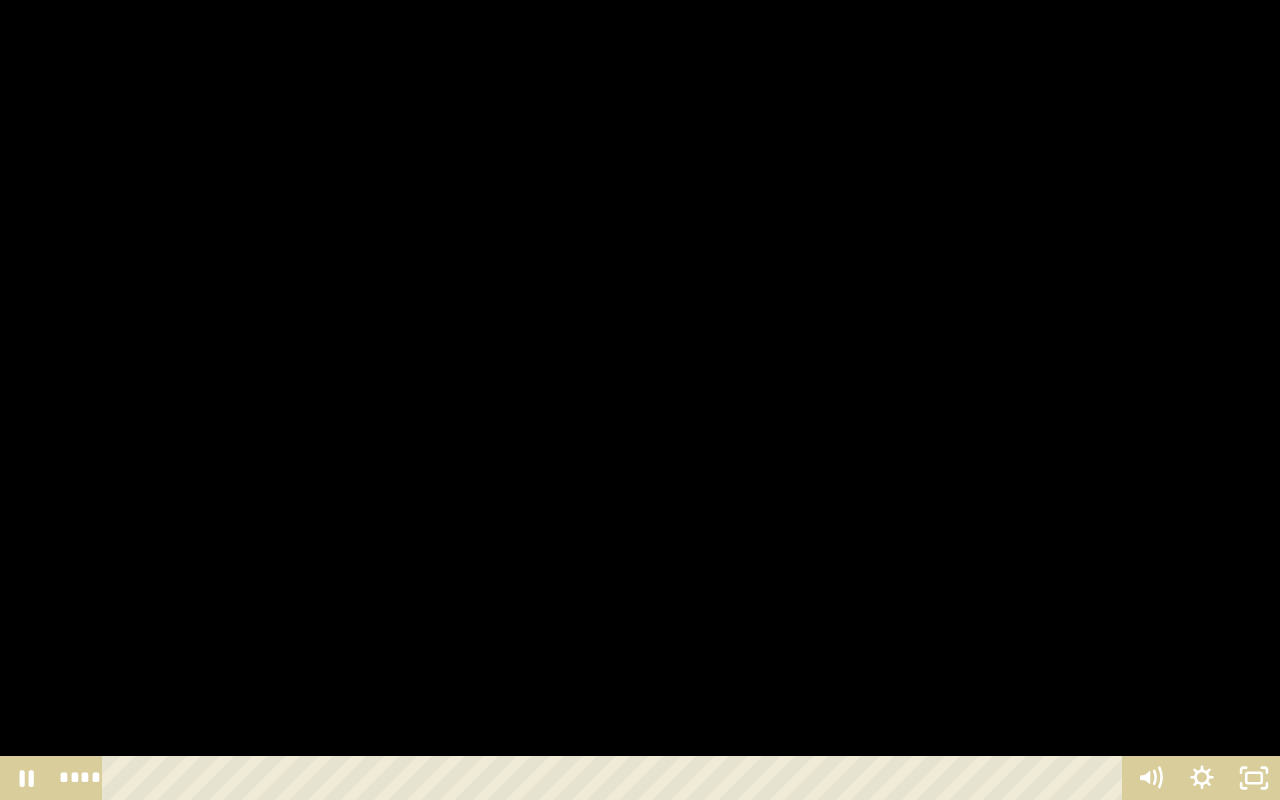 drag, startPoint x: 805, startPoint y: 568, endPoint x: 562, endPoint y: 629, distance: 250.53941 